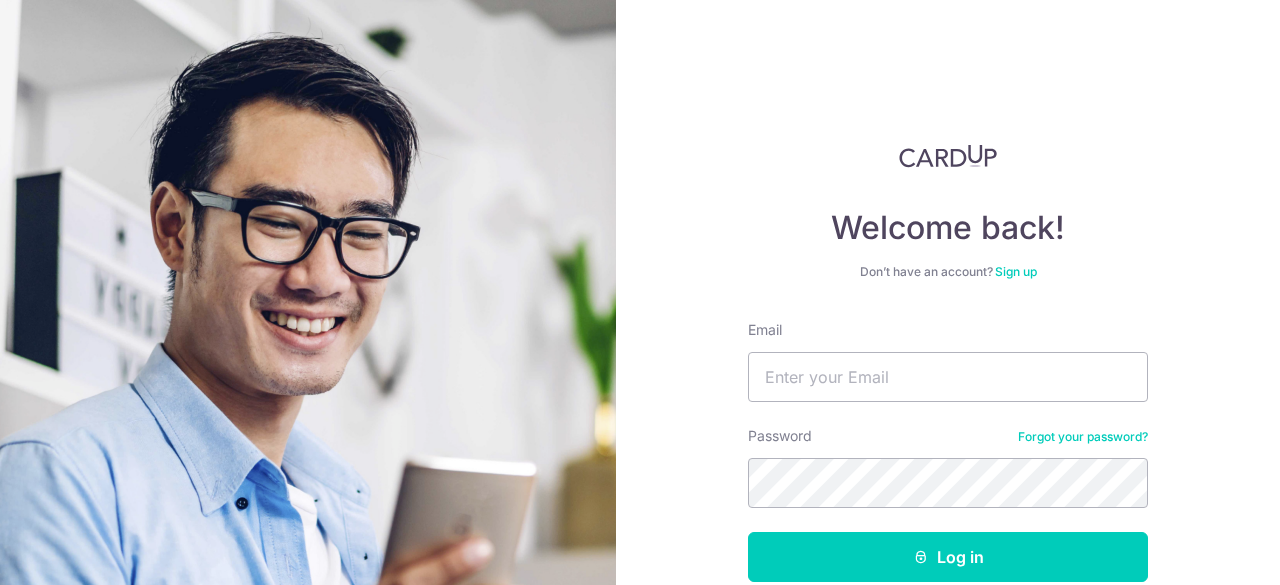 scroll, scrollTop: 0, scrollLeft: 0, axis: both 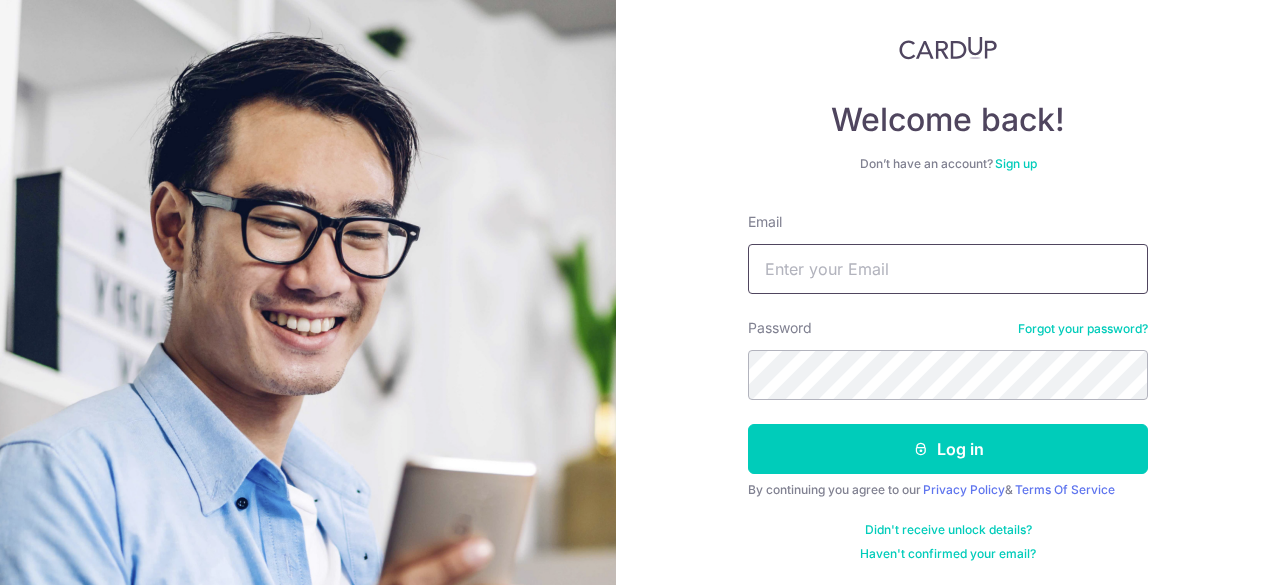 click on "Email" at bounding box center (948, 269) 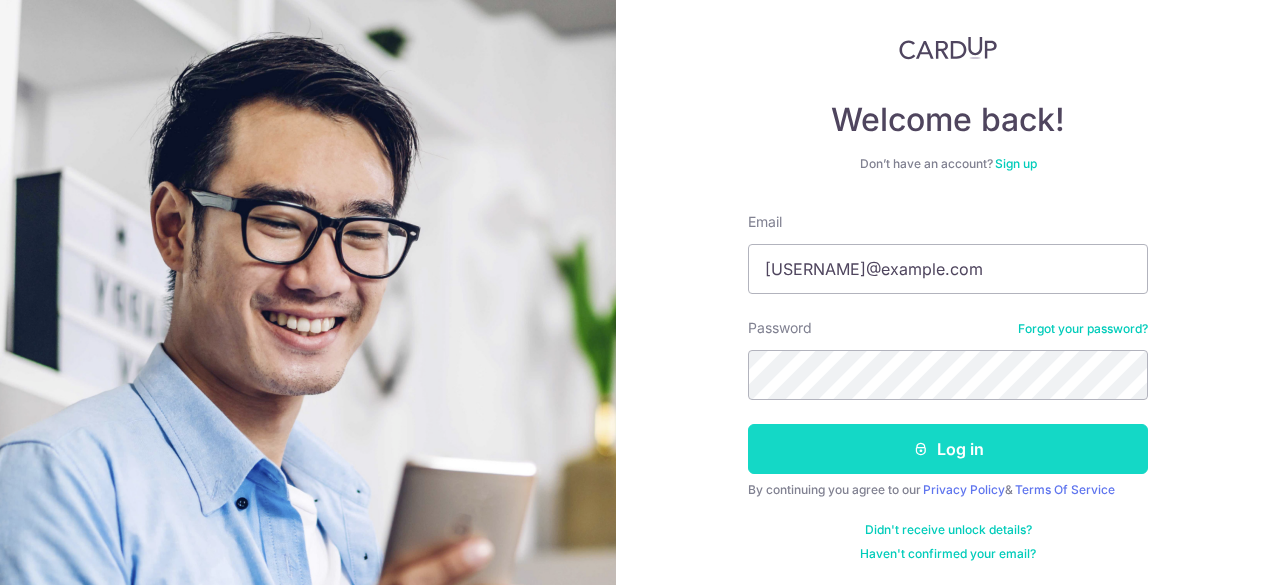 click on "Log in" at bounding box center (948, 449) 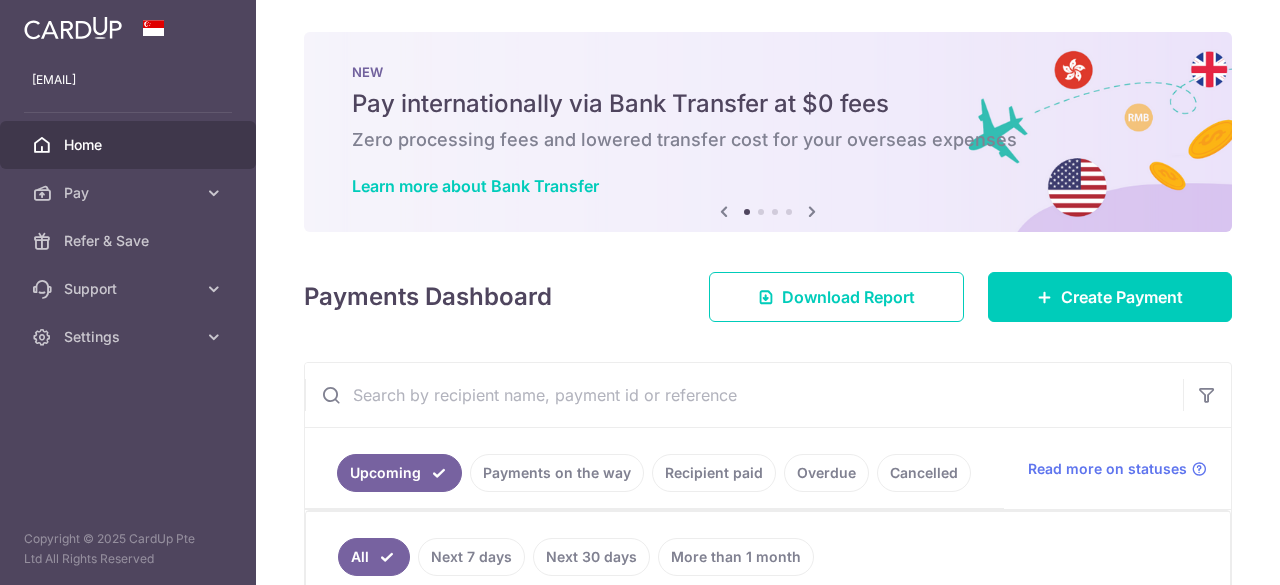 scroll, scrollTop: 0, scrollLeft: 0, axis: both 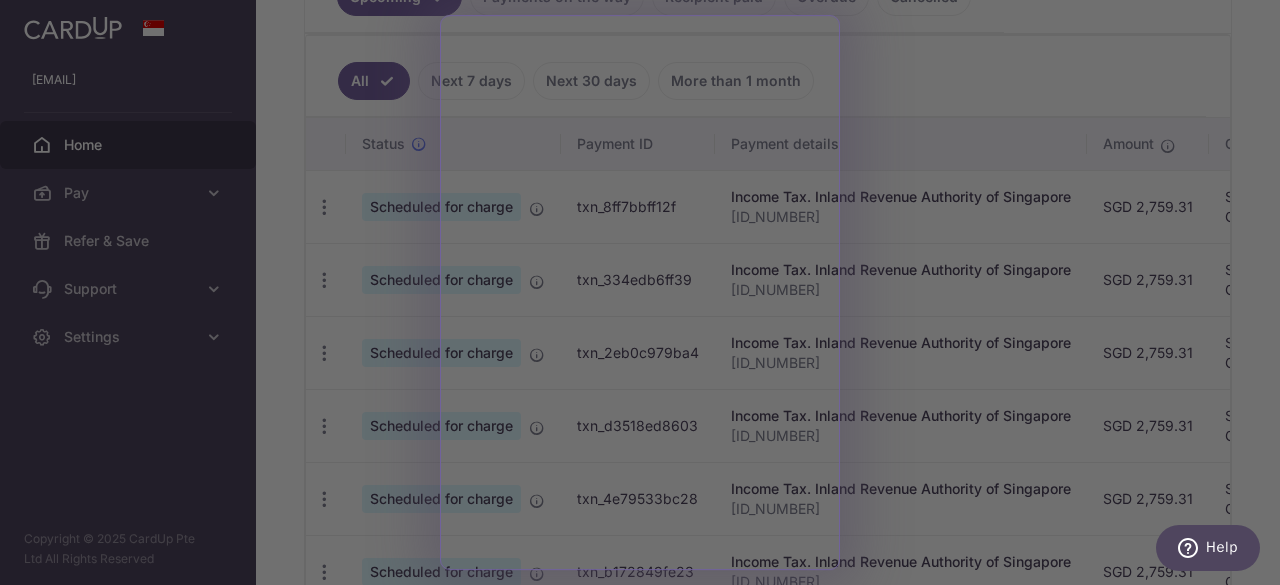 click at bounding box center [646, 295] 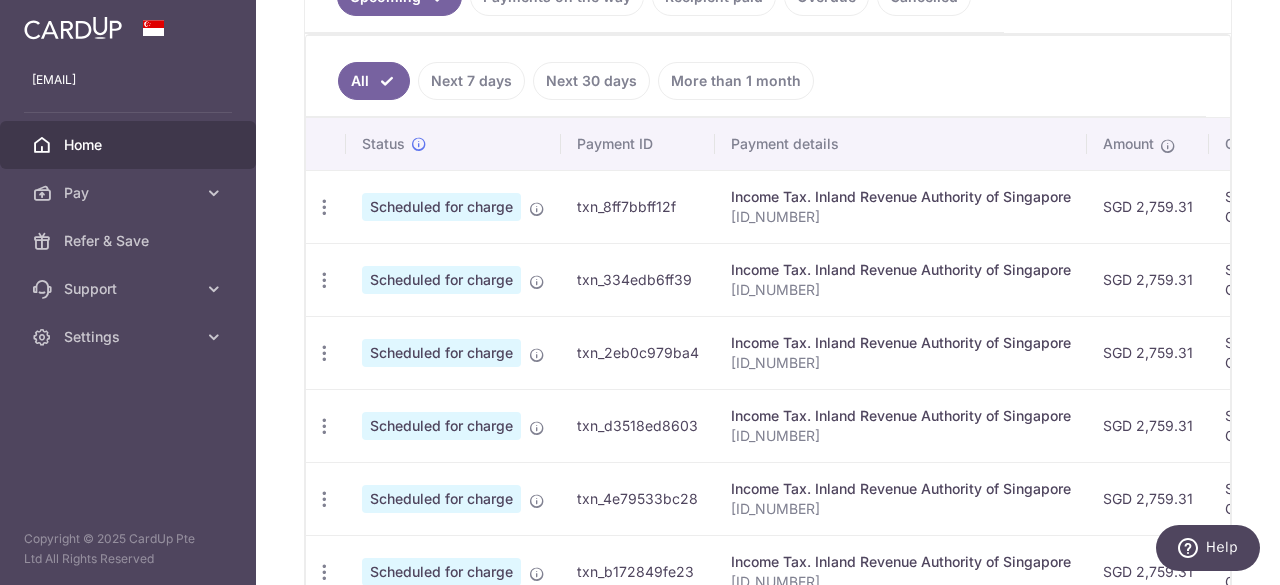 click on "Home" at bounding box center [130, 145] 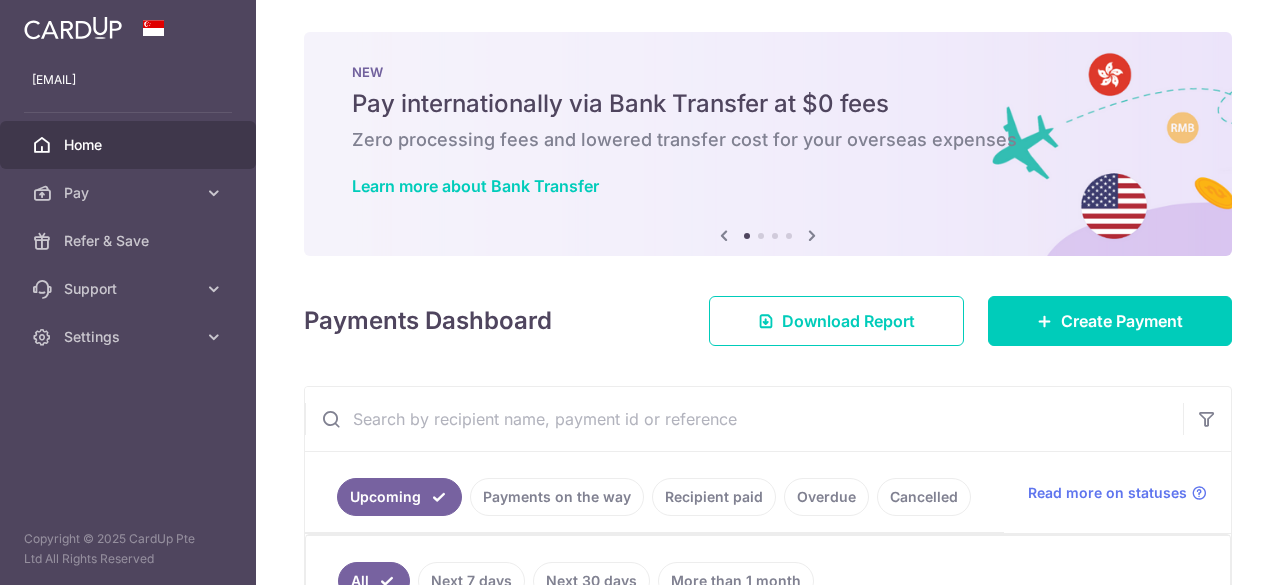 scroll, scrollTop: 0, scrollLeft: 0, axis: both 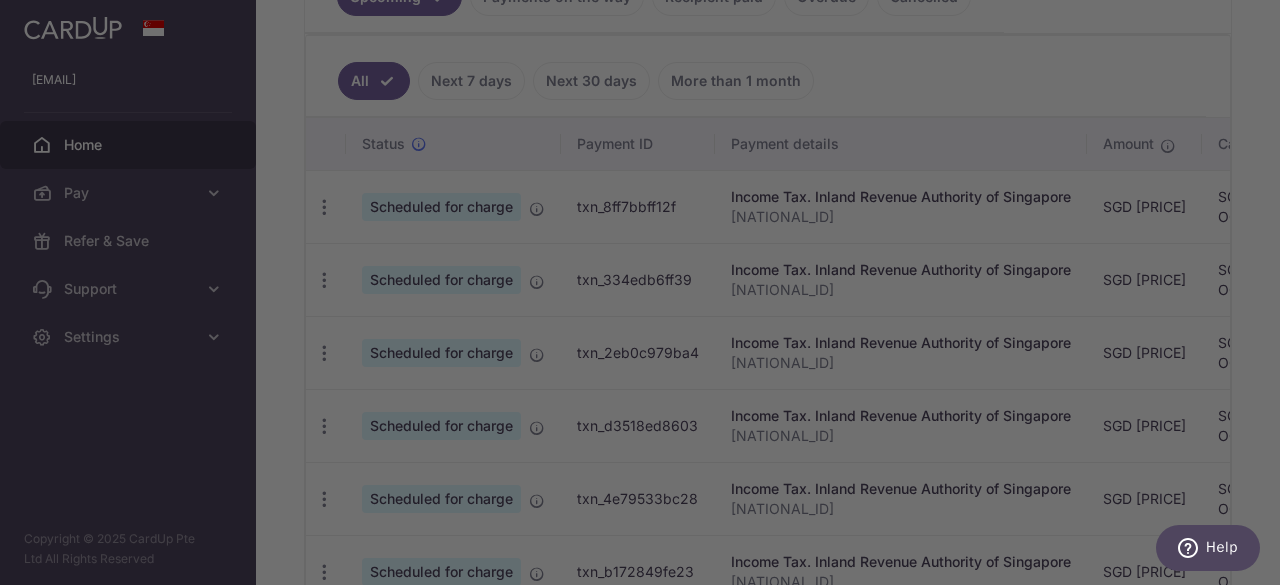 click at bounding box center (646, 295) 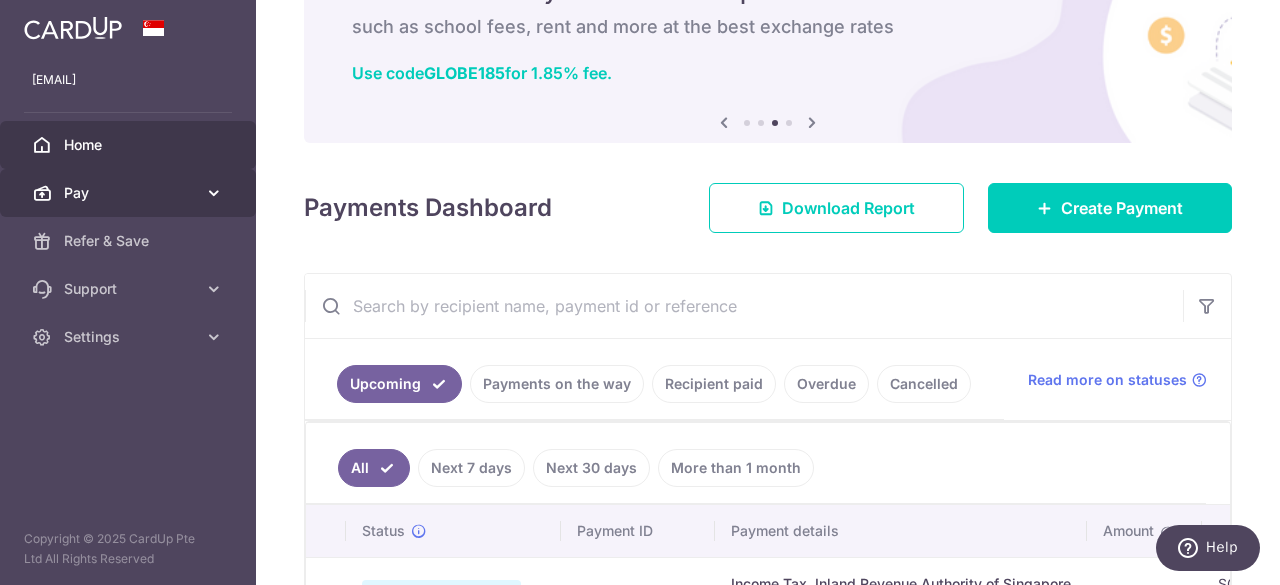 scroll, scrollTop: 0, scrollLeft: 0, axis: both 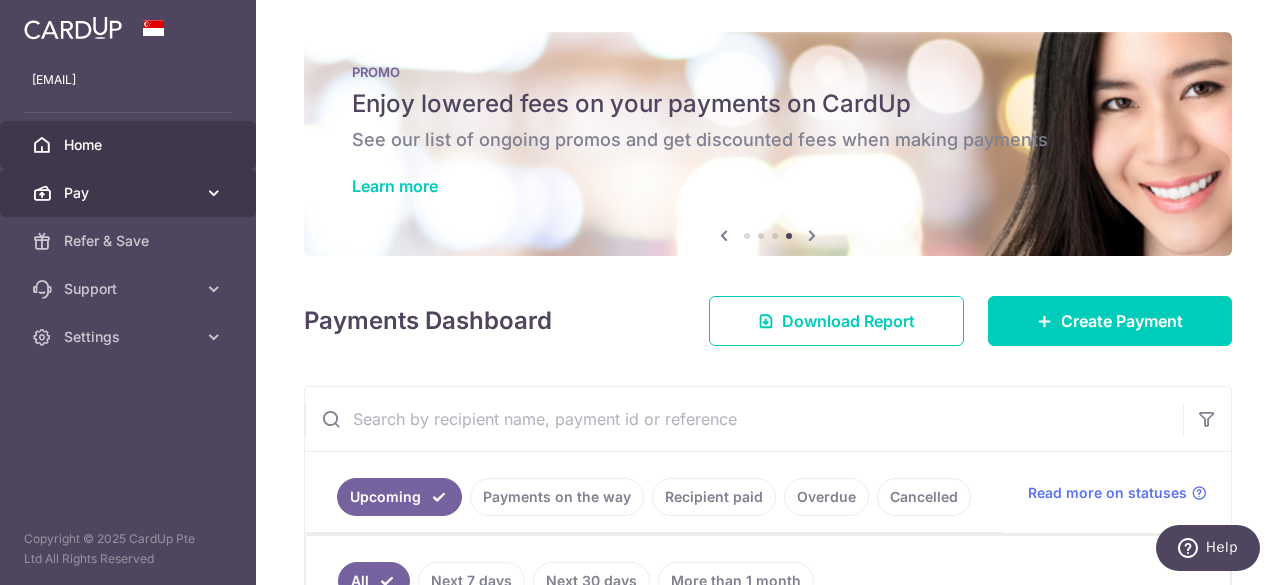 click on "Pay" at bounding box center [128, 193] 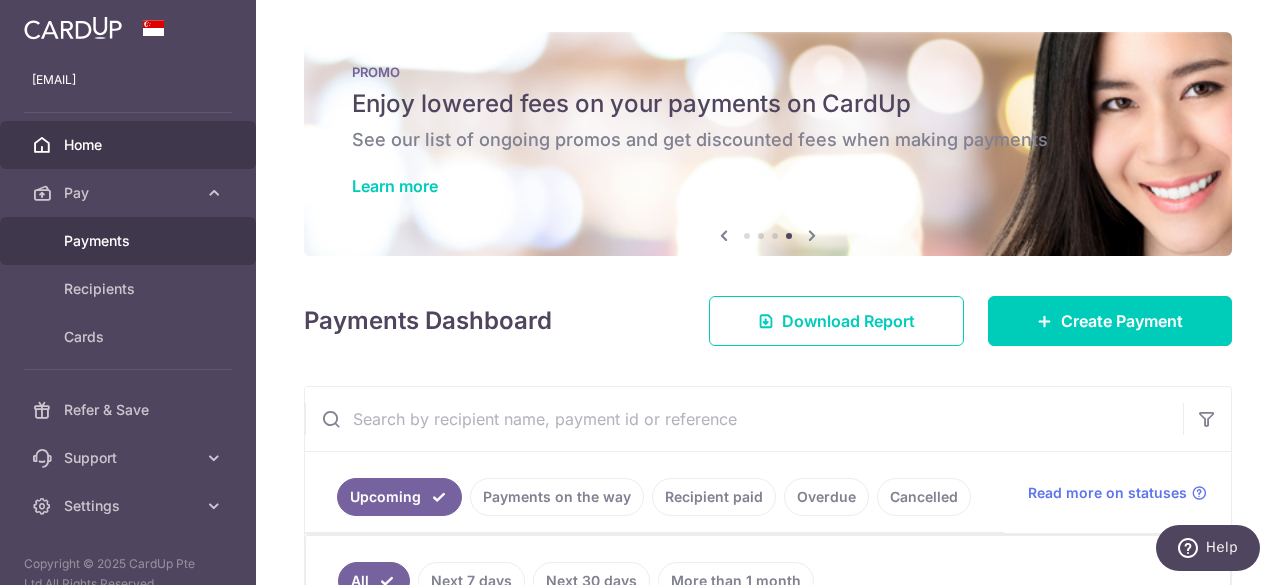 click on "Payments" at bounding box center [130, 241] 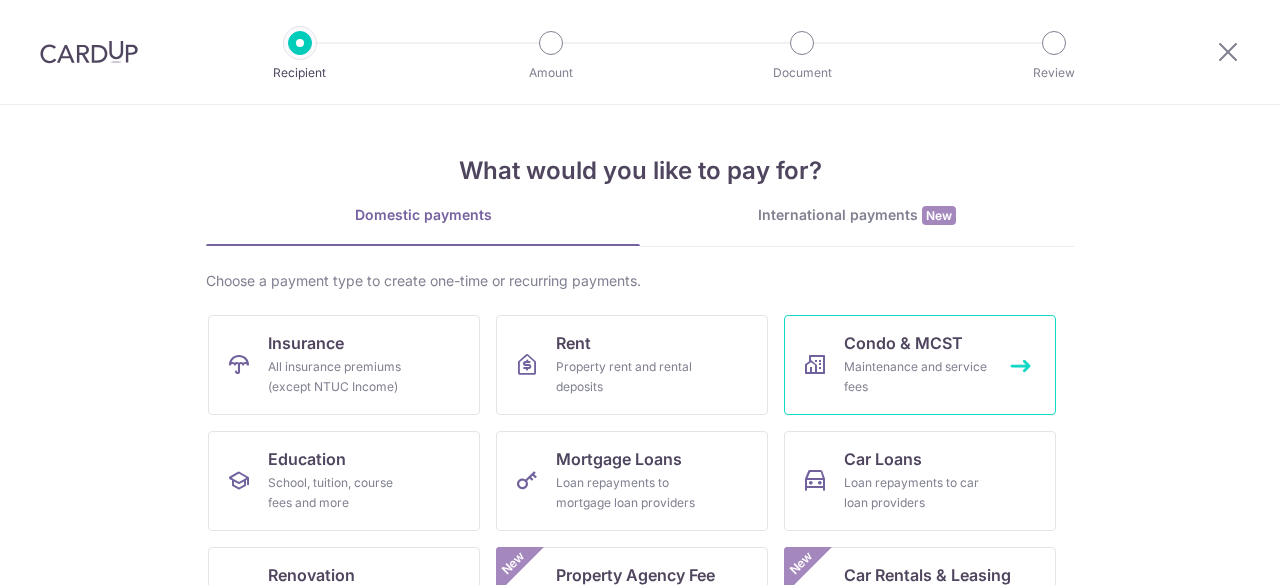 scroll, scrollTop: 0, scrollLeft: 0, axis: both 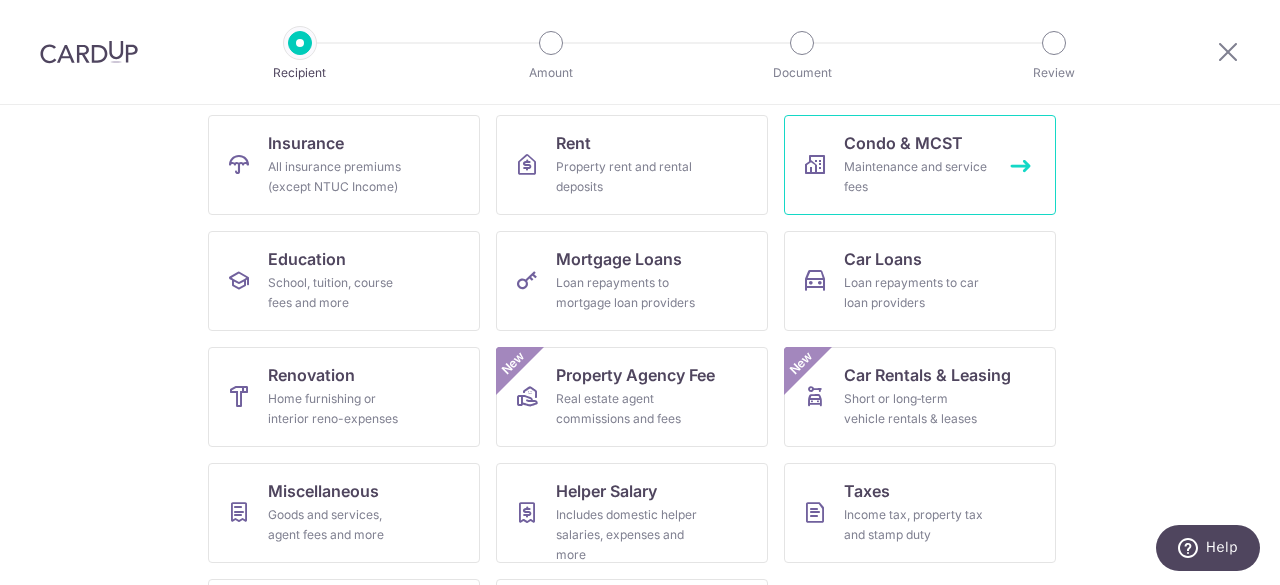 click on "Condo & MCST Maintenance and service fees" at bounding box center [920, 165] 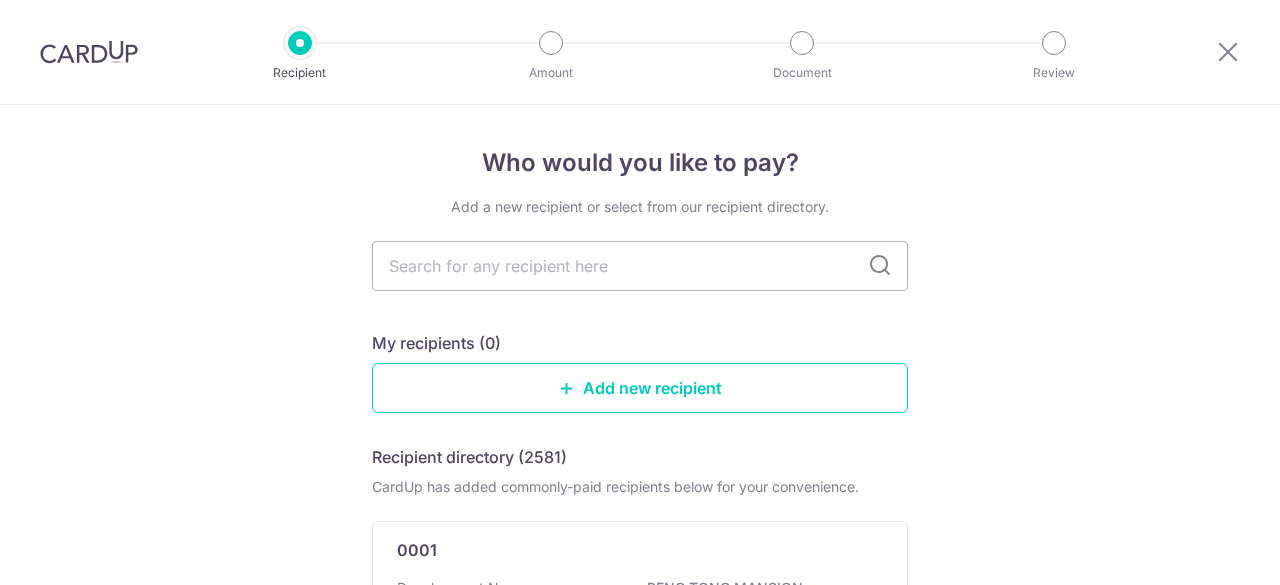 scroll, scrollTop: 0, scrollLeft: 0, axis: both 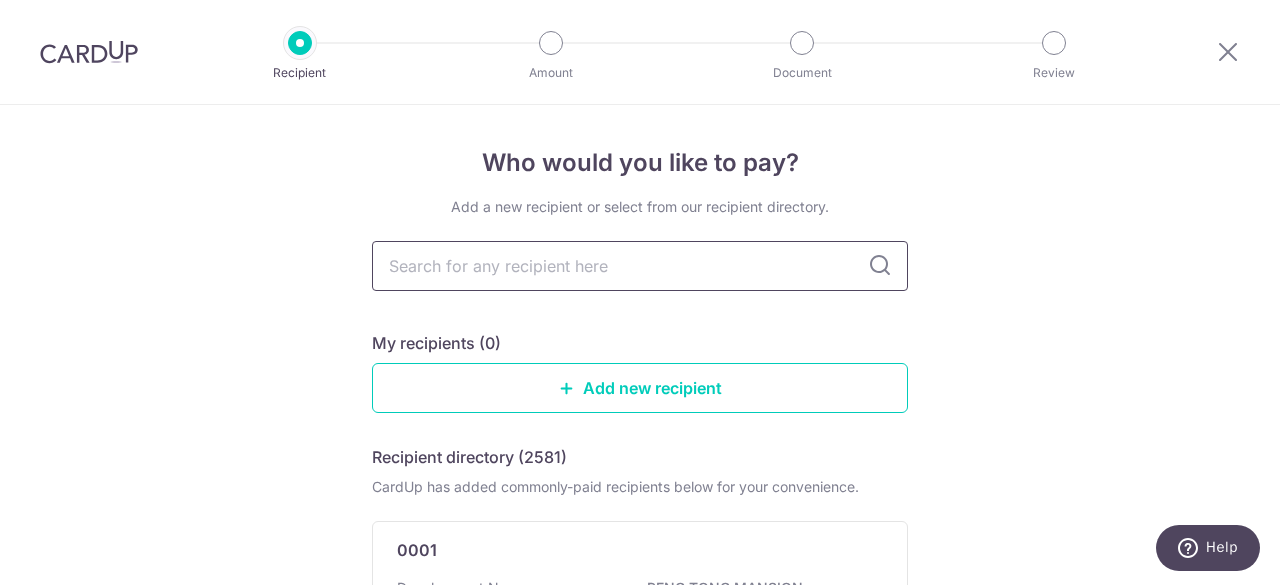 click at bounding box center [640, 266] 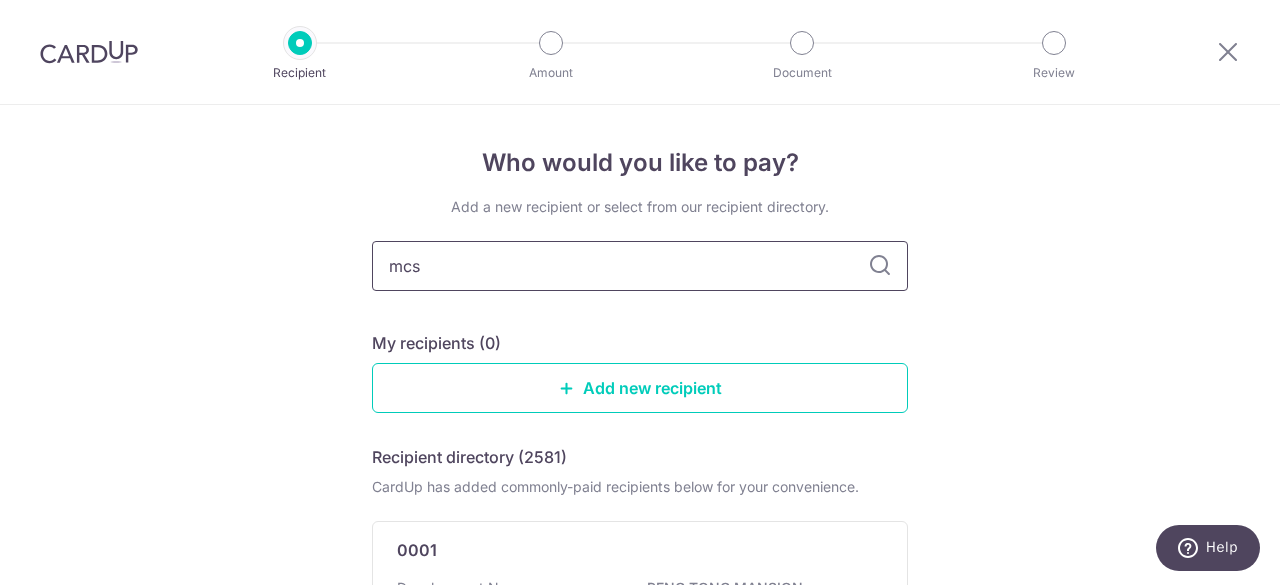 type on "mcst" 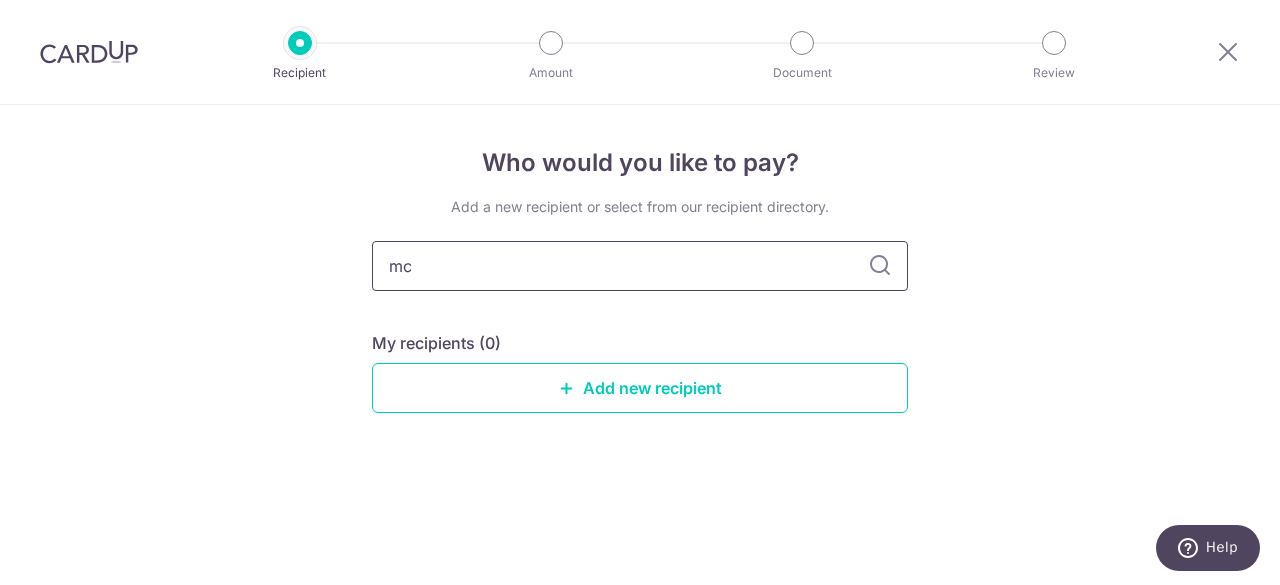 type on "m" 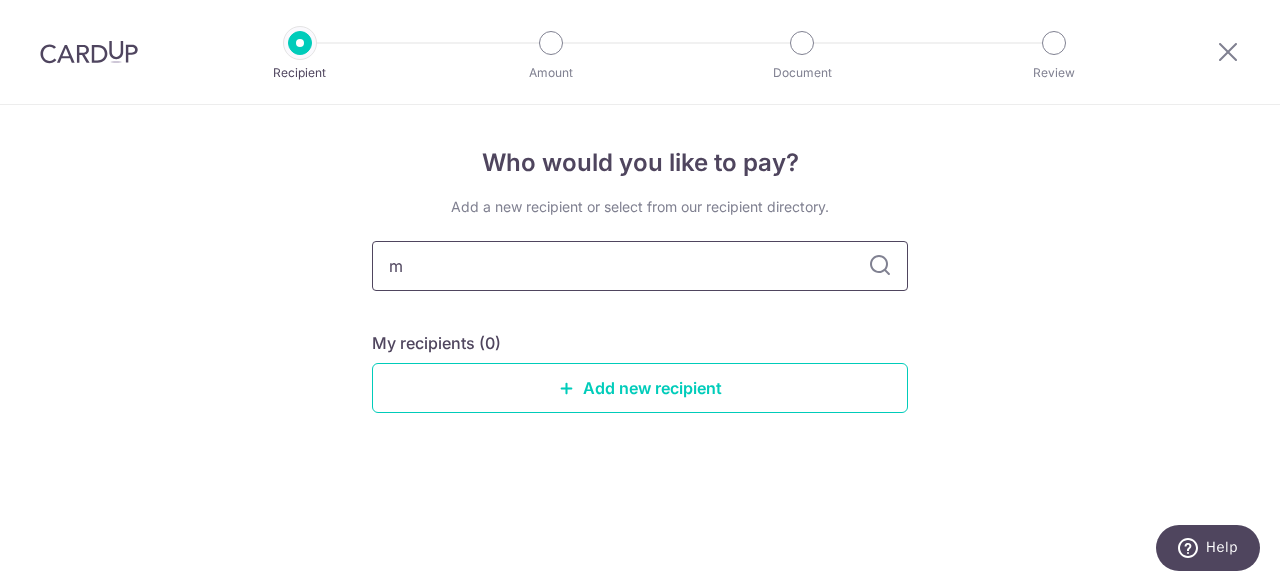 type 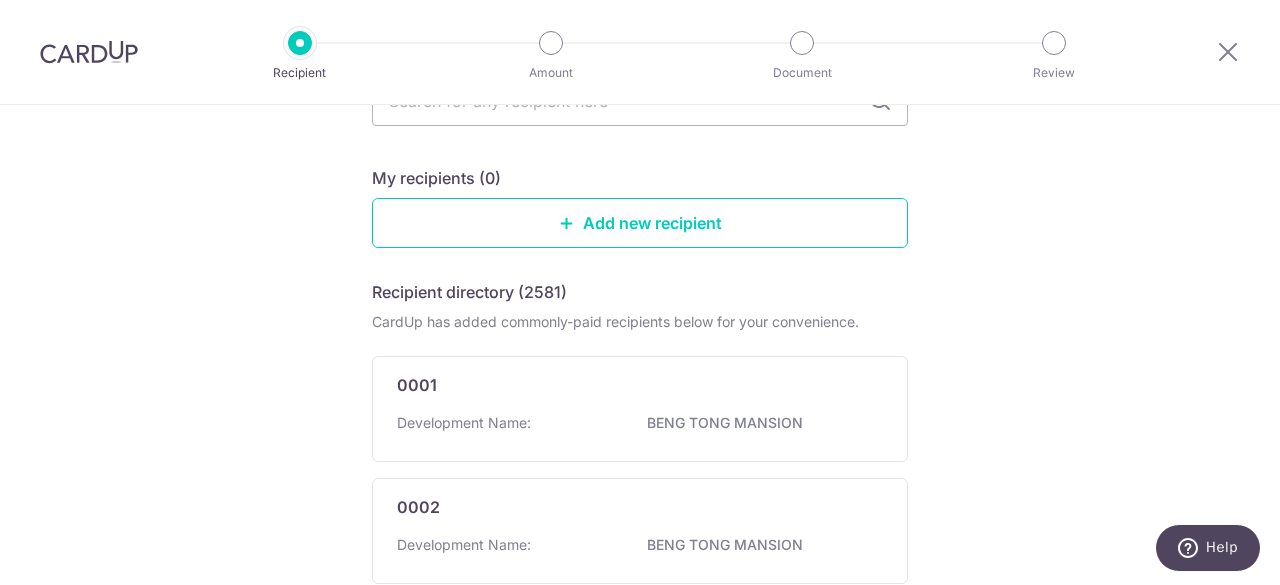 scroll, scrollTop: 0, scrollLeft: 0, axis: both 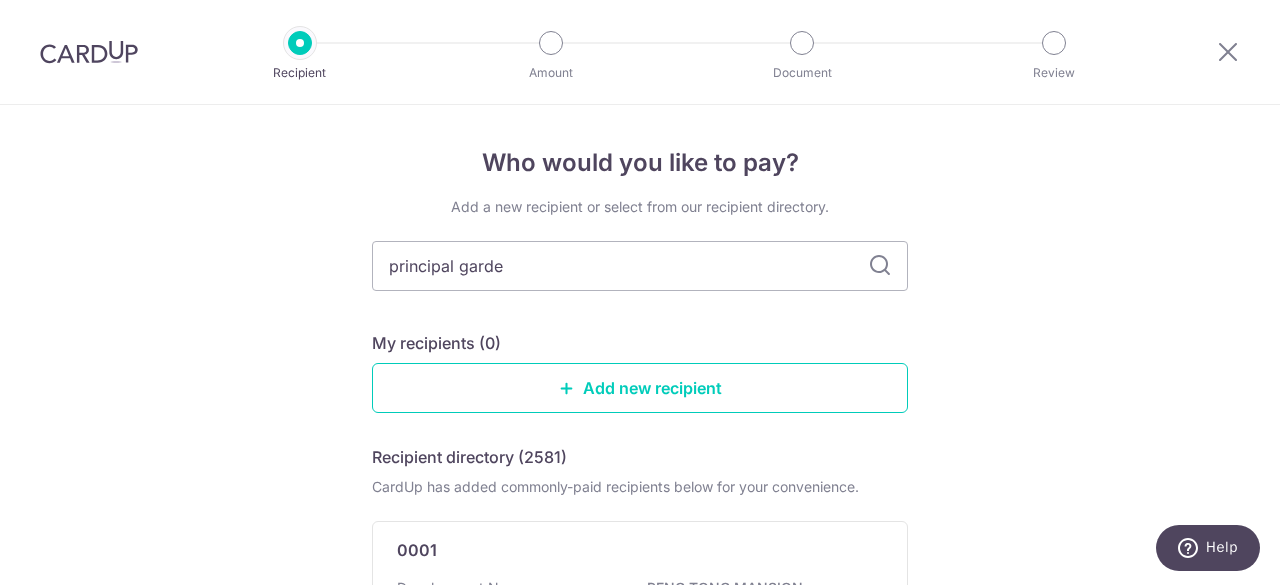 type on "principal garden" 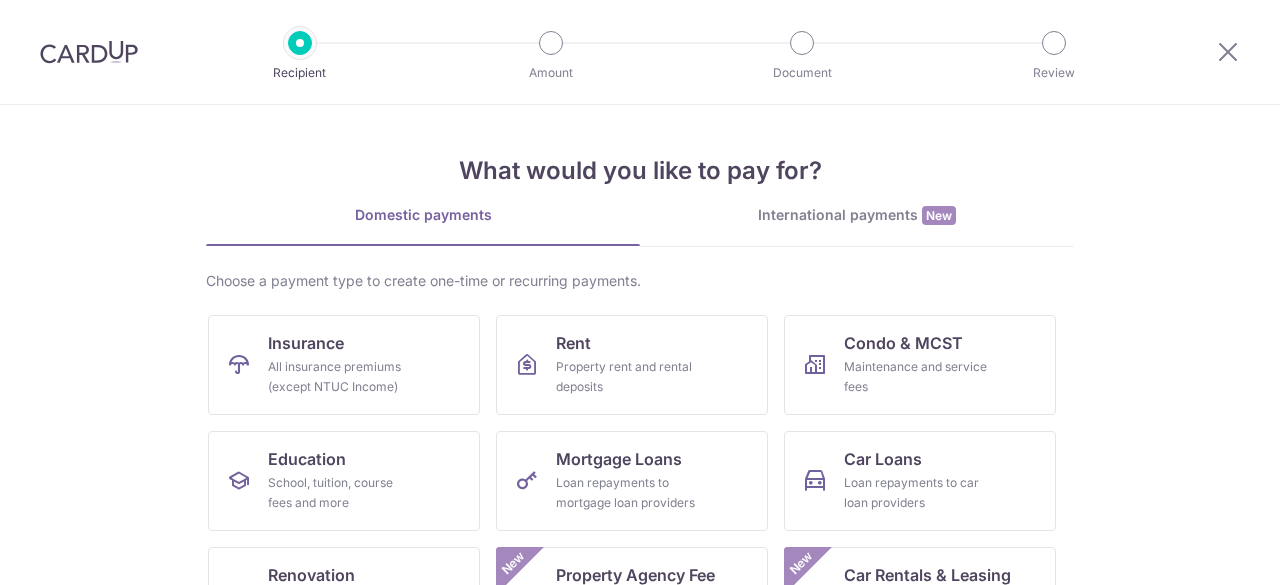 scroll, scrollTop: 0, scrollLeft: 0, axis: both 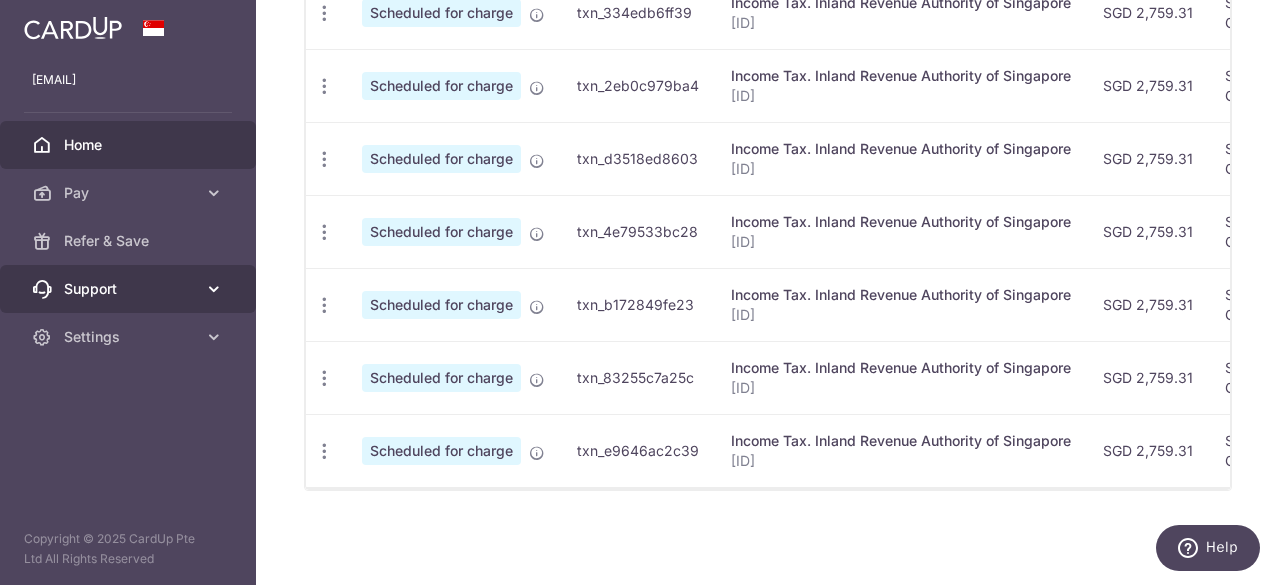 click on "Support" at bounding box center (130, 289) 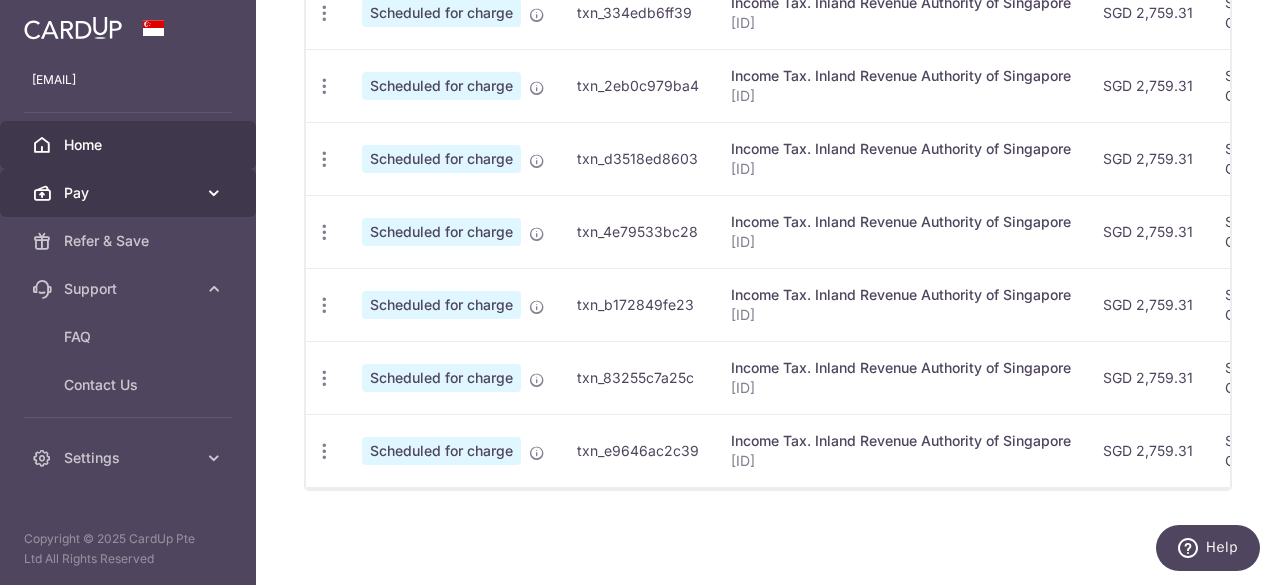 click on "Pay" at bounding box center [128, 193] 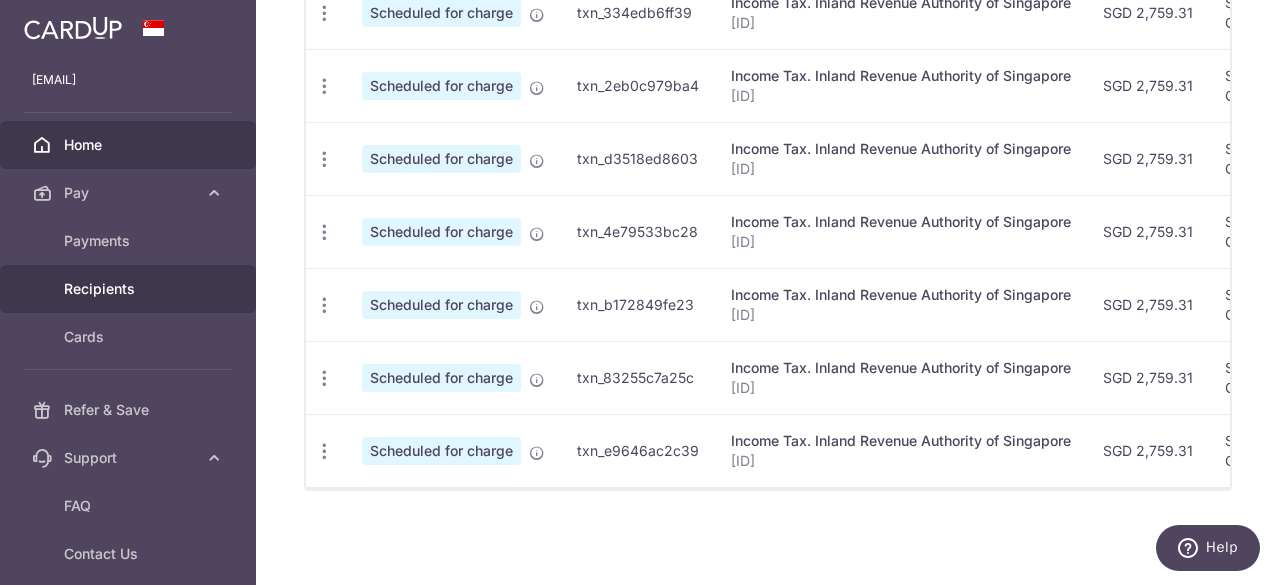 click on "Recipients" at bounding box center (130, 289) 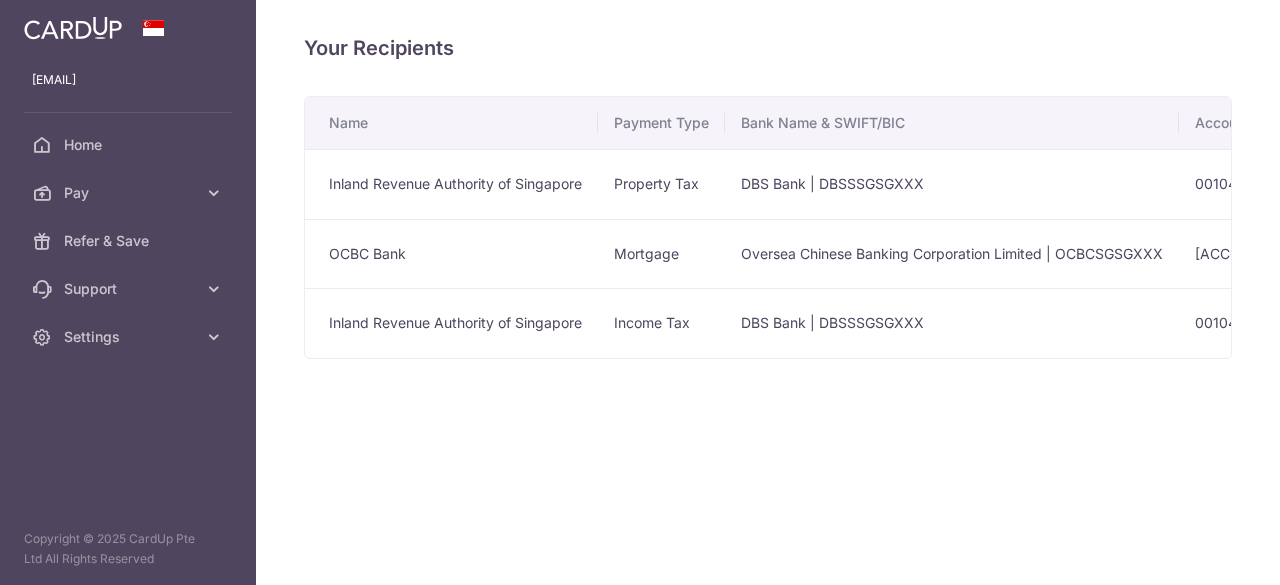 scroll, scrollTop: 0, scrollLeft: 0, axis: both 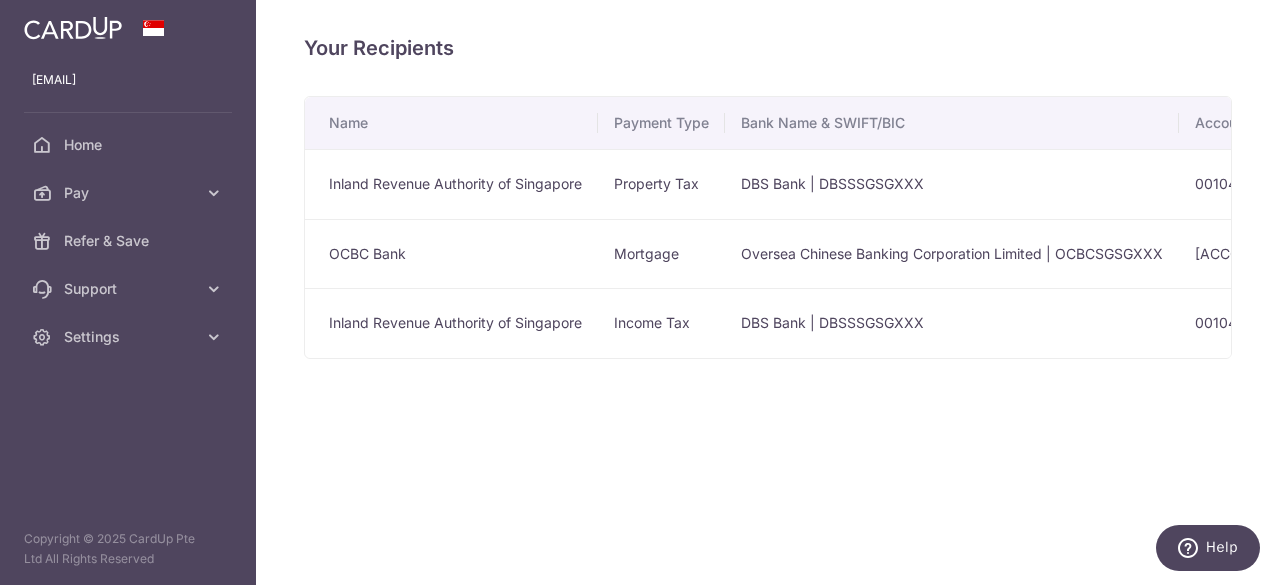 click on "Oversea Chinese Banking Corporation Limited | OCBCSGSGXXX" at bounding box center (952, 254) 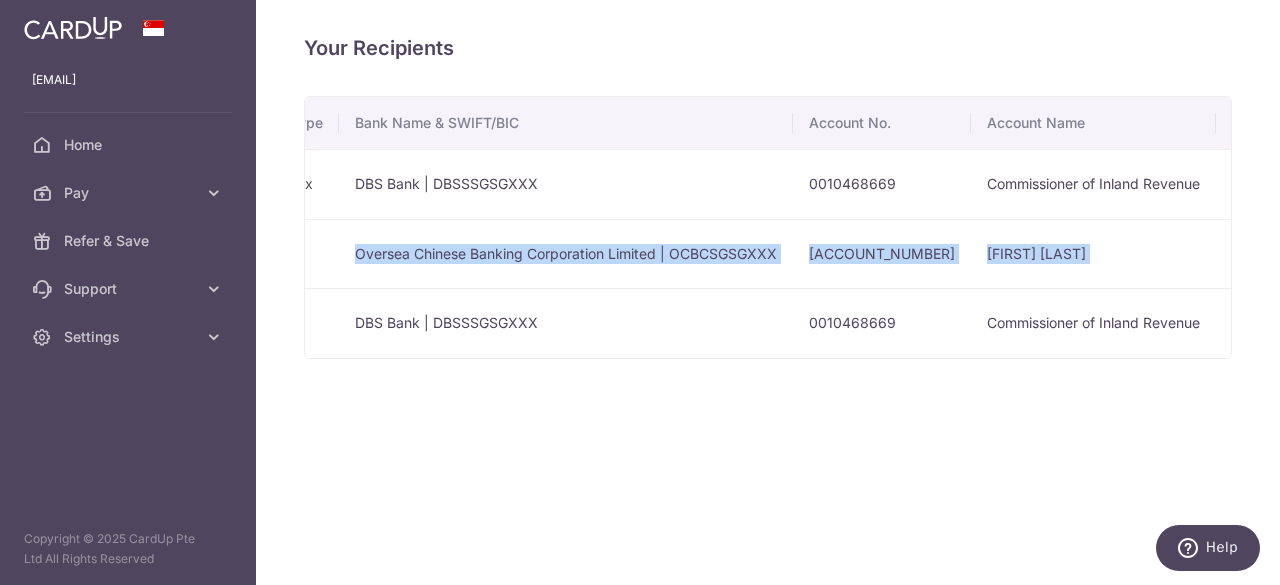 scroll, scrollTop: 0, scrollLeft: 542, axis: horizontal 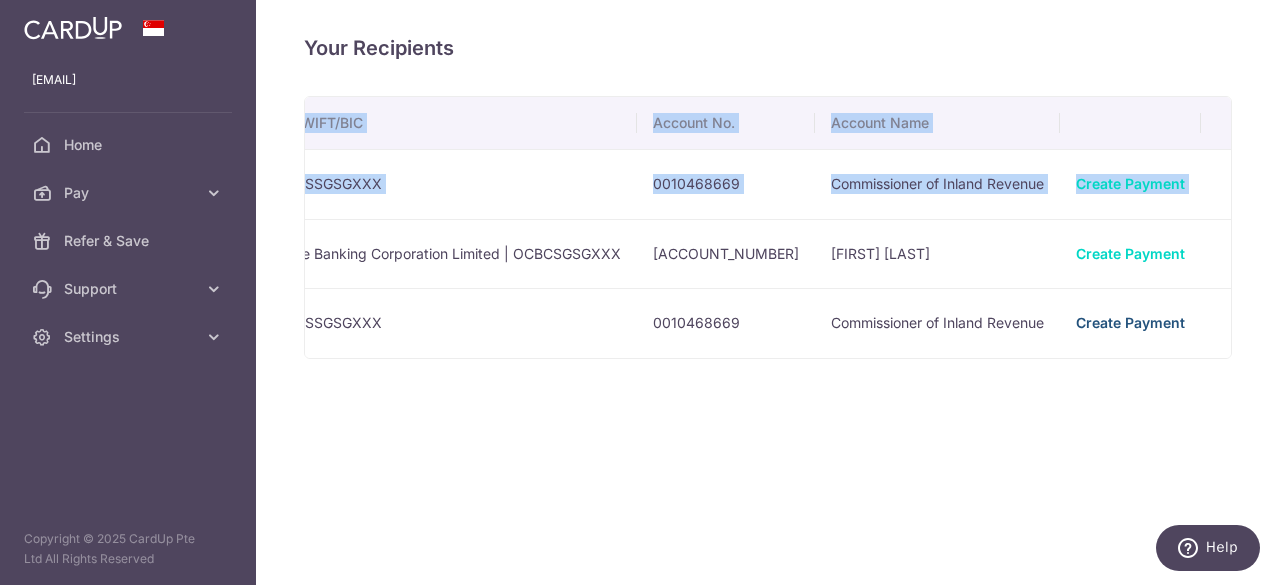 drag, startPoint x: 370, startPoint y: 251, endPoint x: 1058, endPoint y: 315, distance: 690.97034 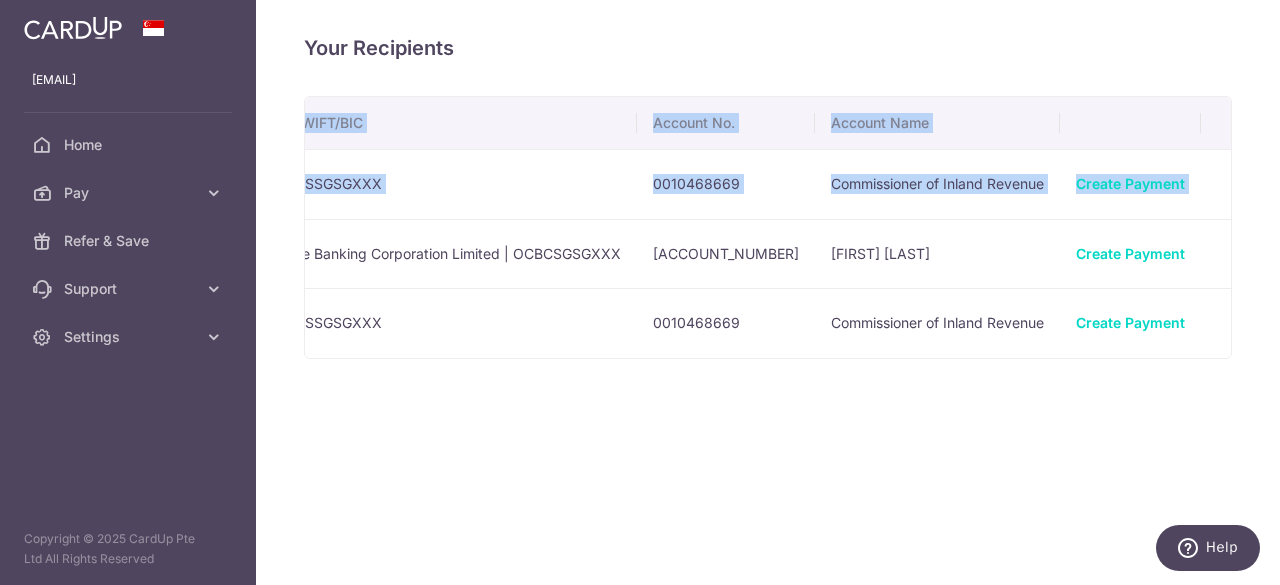 click on "Your Recipients
Name
Payment Type
Bank Name & SWIFT/BIC
Account No.
Account Name
Inland Revenue Authority of Singapore
Property Tax
DBS Bank | DBSSSGSGXXX
0010468669
Commissioner of Inland Revenue
Create Payment
View/Edit
Linked Payments
OCBC Bank
Mortgage" at bounding box center (768, 292) 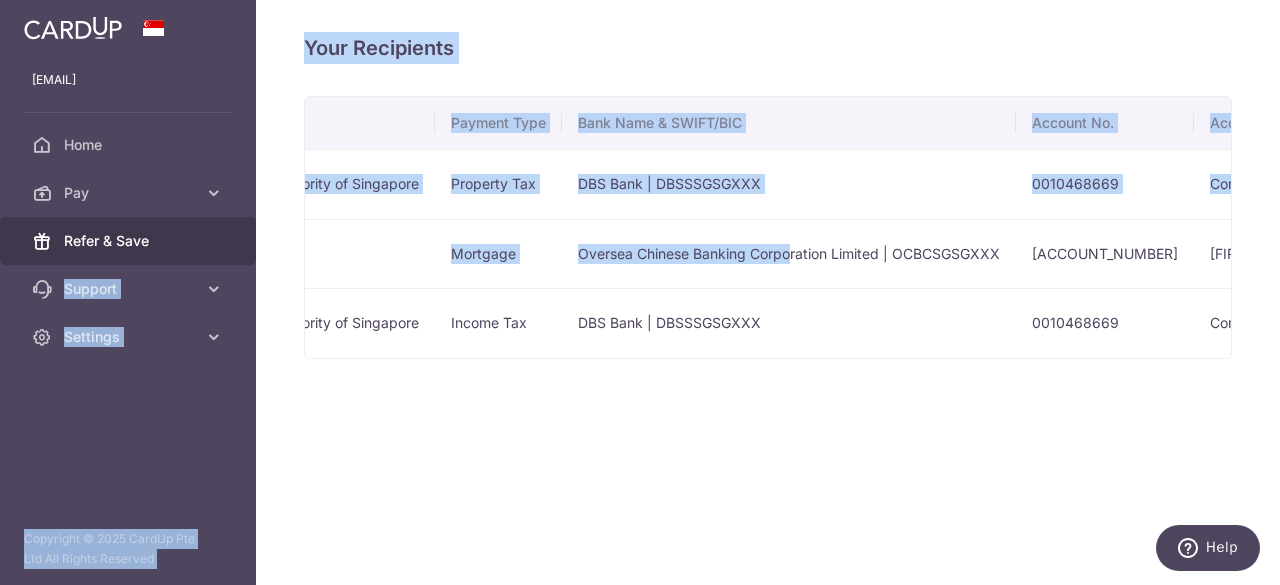 scroll, scrollTop: 0, scrollLeft: 0, axis: both 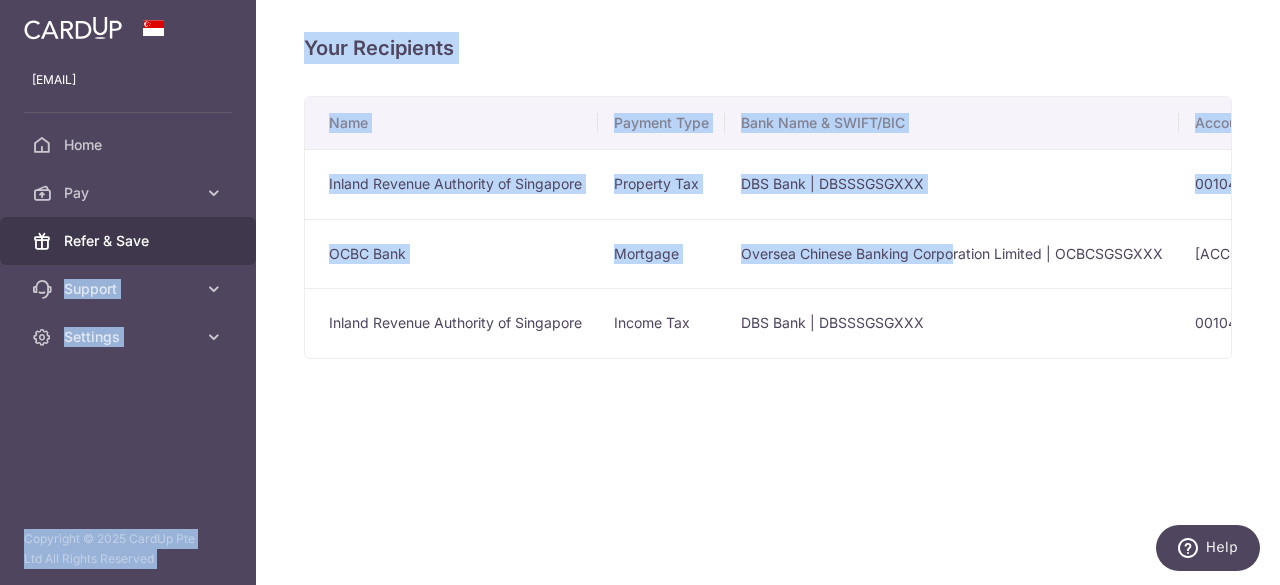 drag, startPoint x: 416, startPoint y: 265, endPoint x: 196, endPoint y: 237, distance: 221.77466 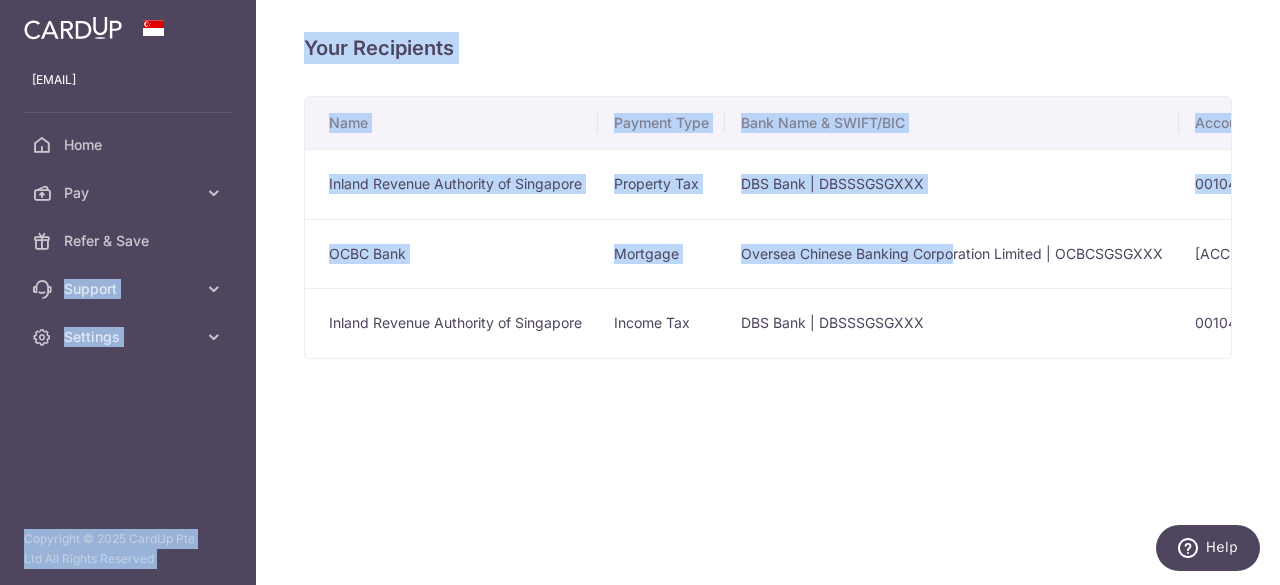 click on "Your Recipients
Name
Payment Type
Bank Name & SWIFT/BIC
Account No.
Account Name
Inland Revenue Authority of Singapore
Property Tax
DBS Bank | DBSSSGSGXXX
0010468669
Commissioner of Inland Revenue
Create Payment
View/Edit
Linked Payments
OCBC Bank
Mortgage" at bounding box center [768, 292] 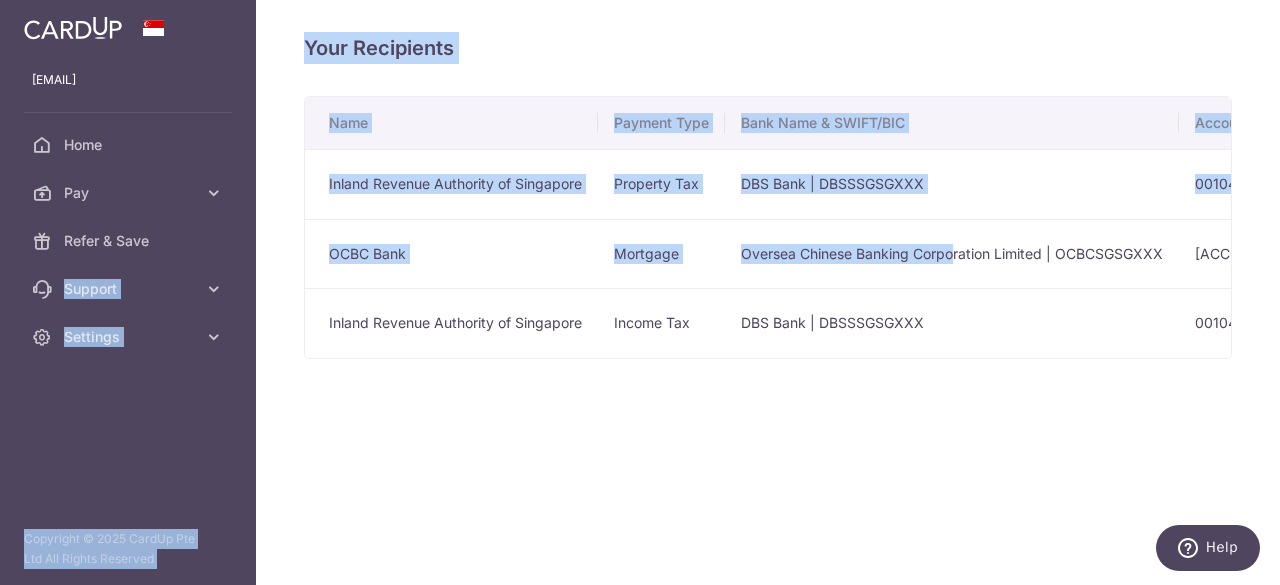 click on "Oversea Chinese Banking Corporation Limited | OCBCSGSGXXX" at bounding box center [952, 254] 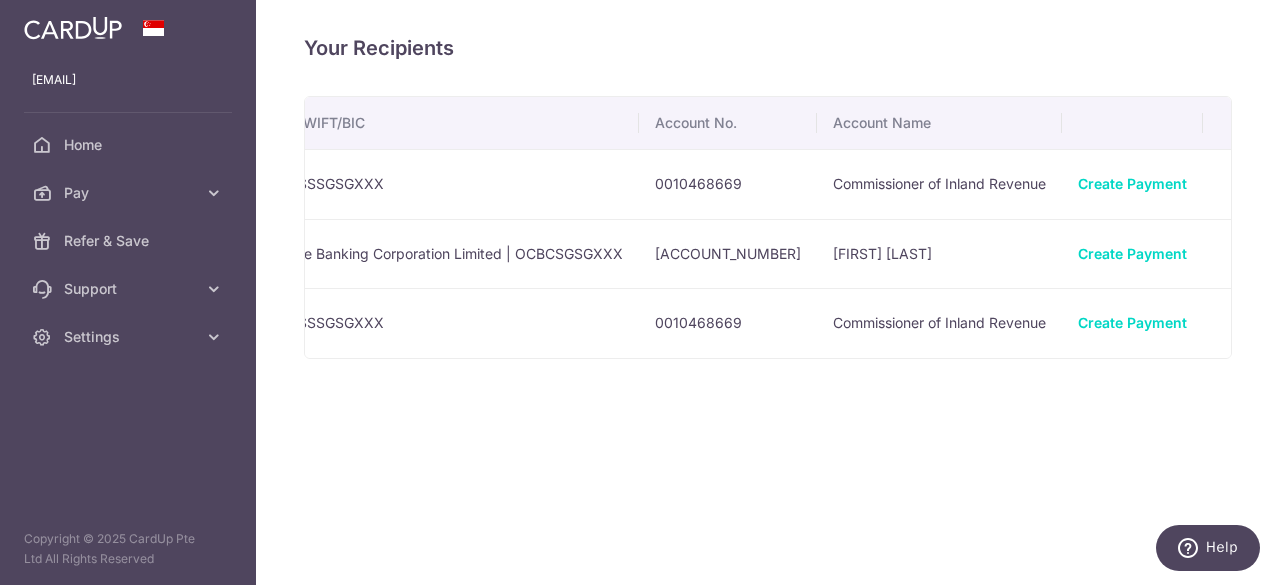 scroll, scrollTop: 0, scrollLeft: 542, axis: horizontal 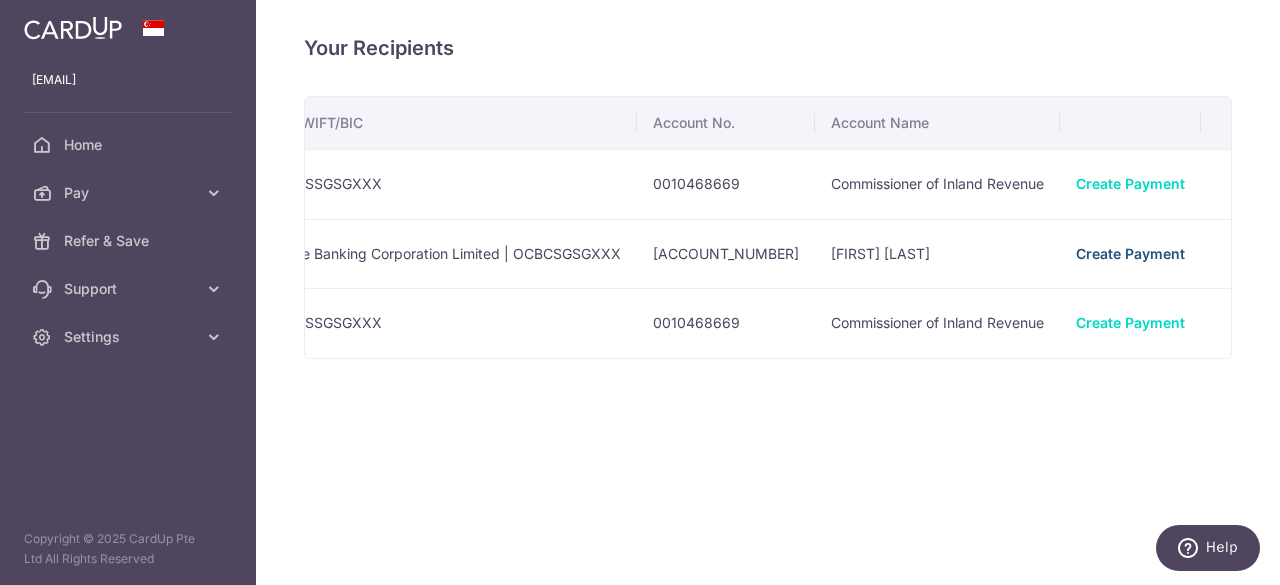 click on "Create Payment" at bounding box center (1130, 253) 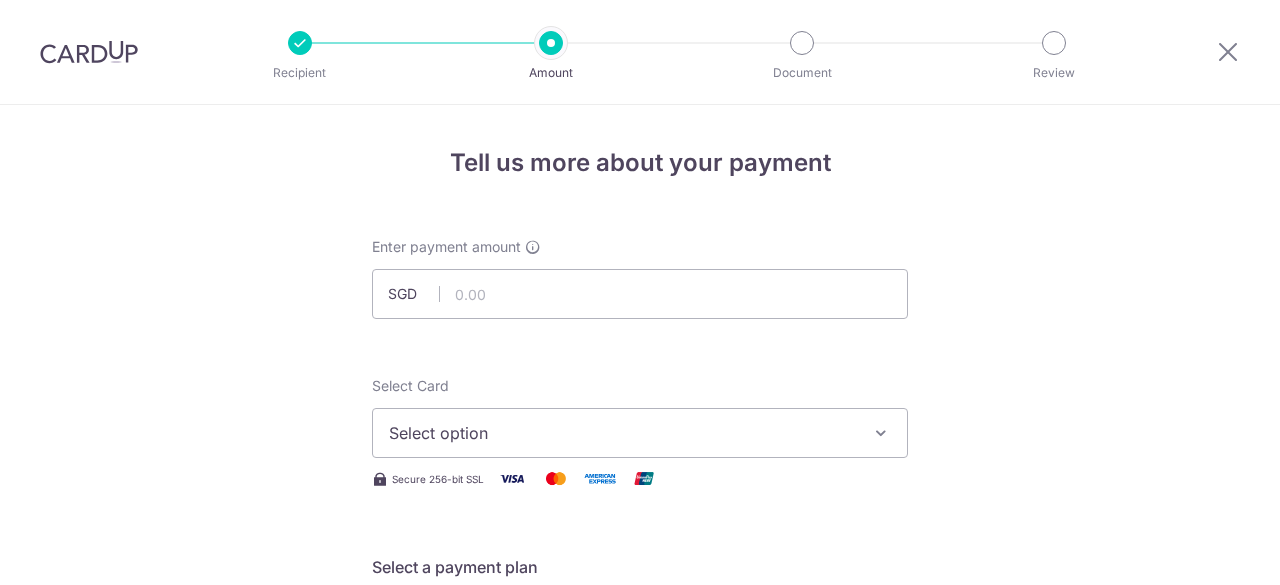 scroll, scrollTop: 0, scrollLeft: 0, axis: both 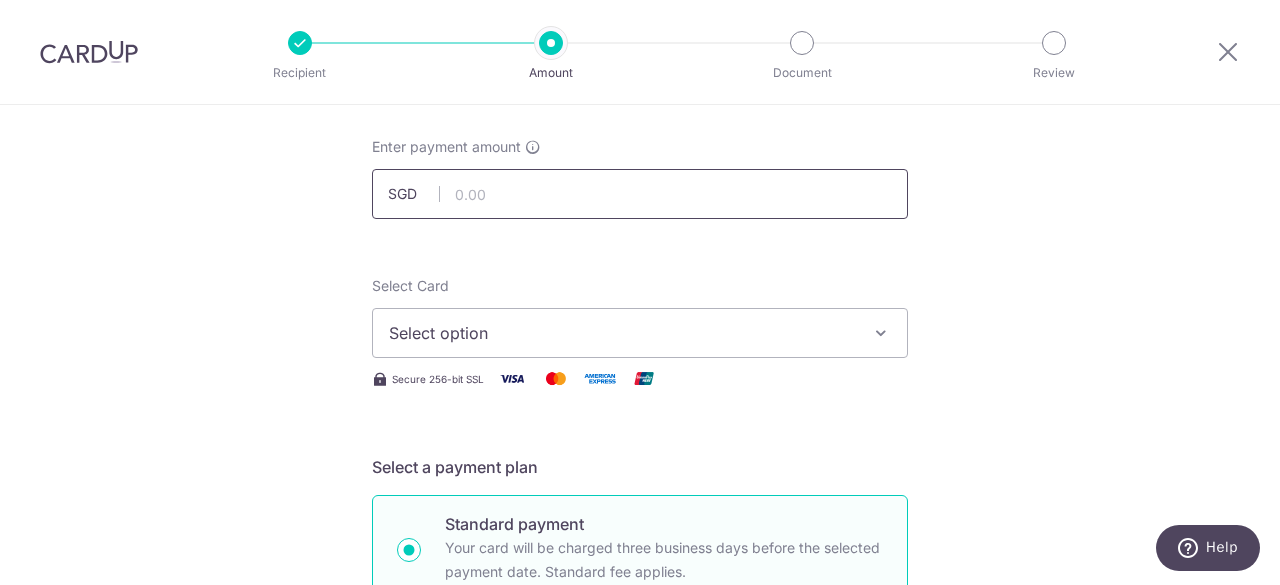 click at bounding box center [640, 194] 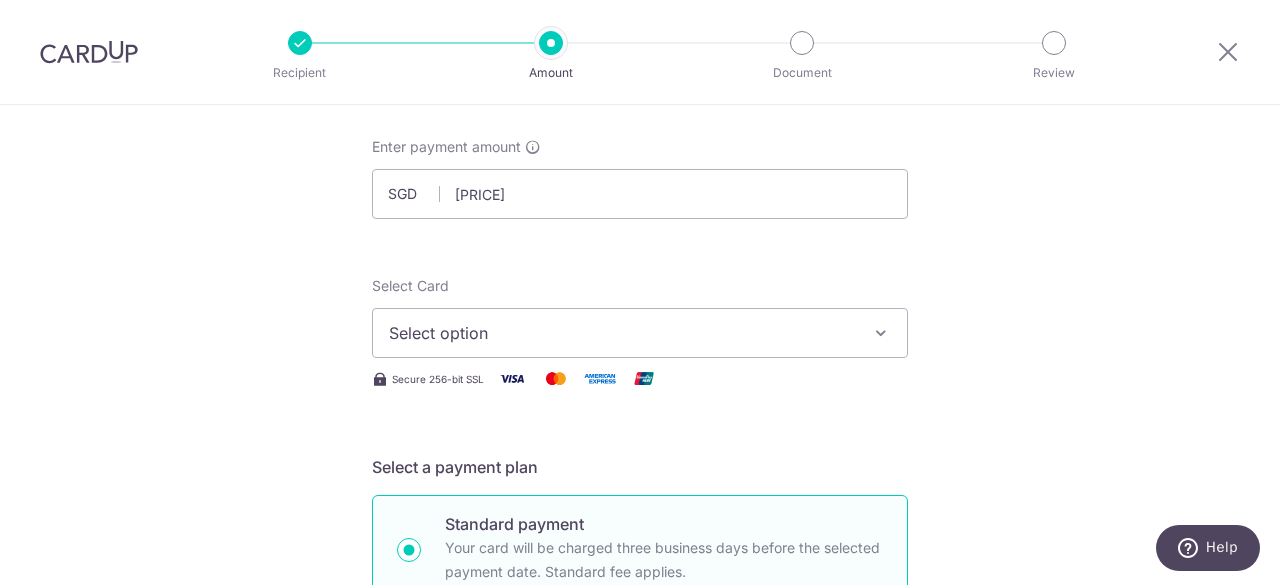 type on "[PRICE]" 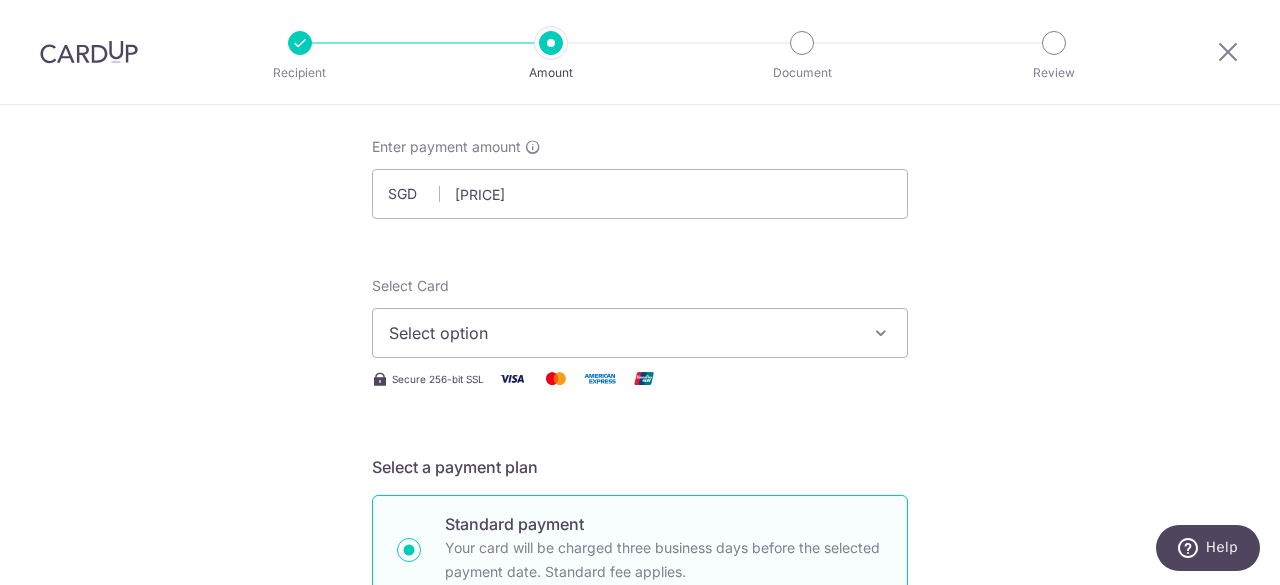 click on "Select option" at bounding box center [622, 333] 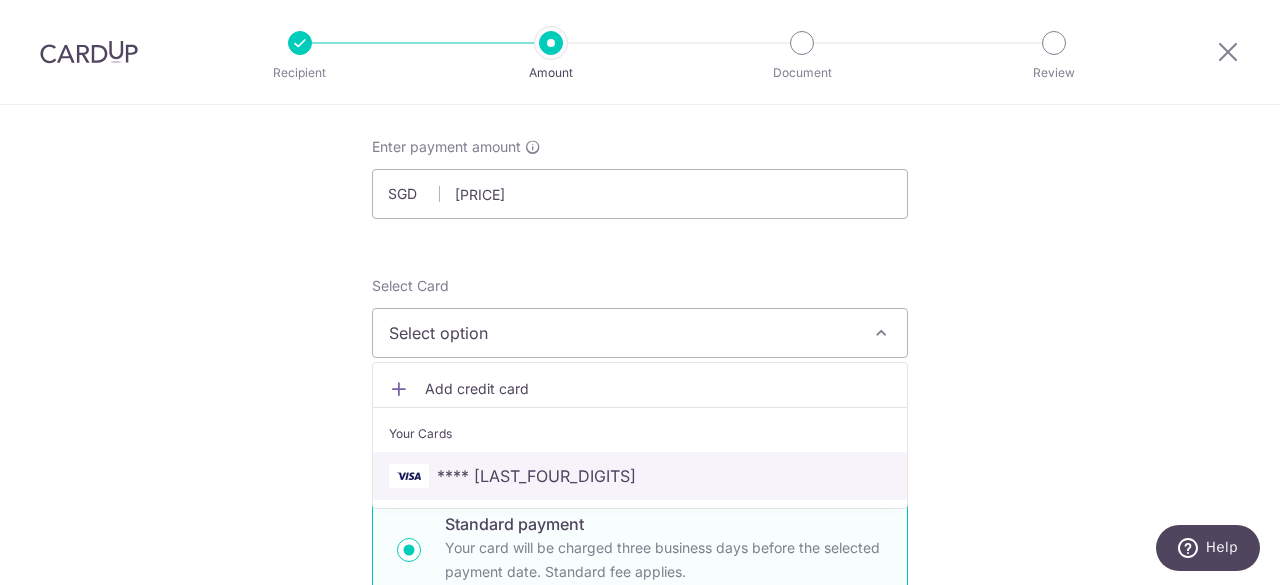 click on "**** [LAST_FOUR]" at bounding box center (536, 476) 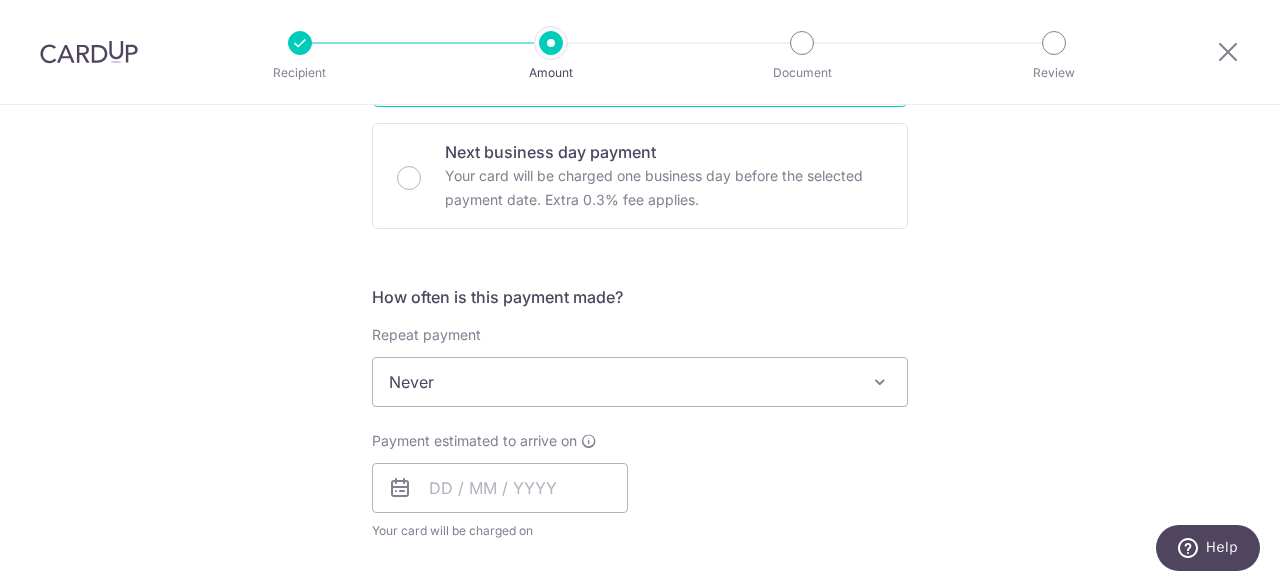 scroll, scrollTop: 600, scrollLeft: 0, axis: vertical 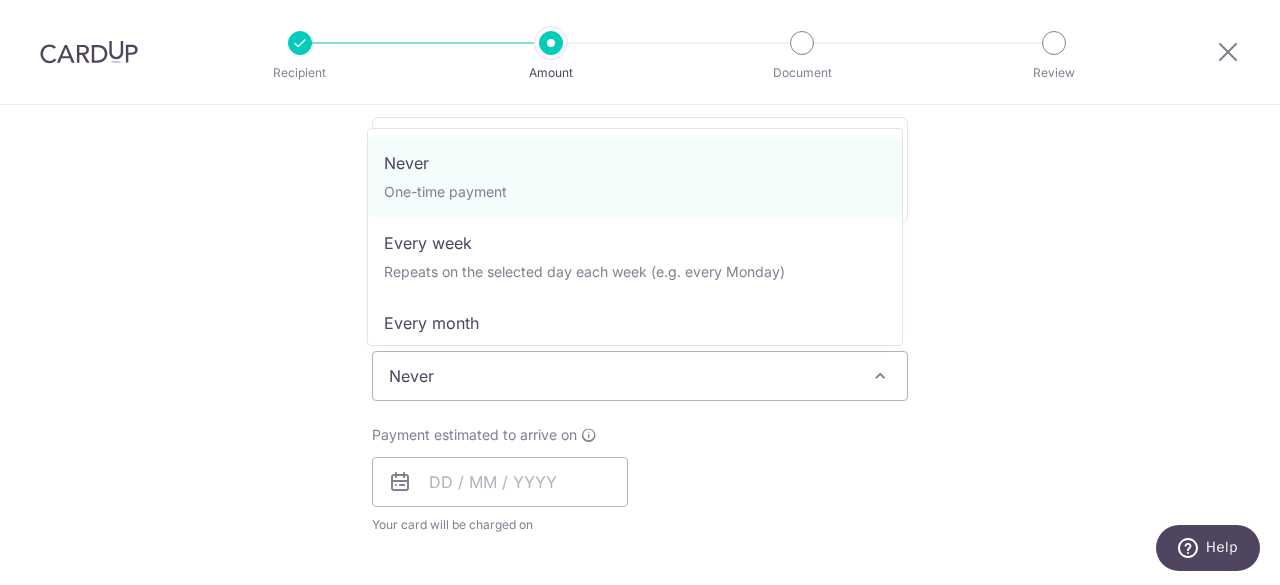 click on "Never" at bounding box center [640, 376] 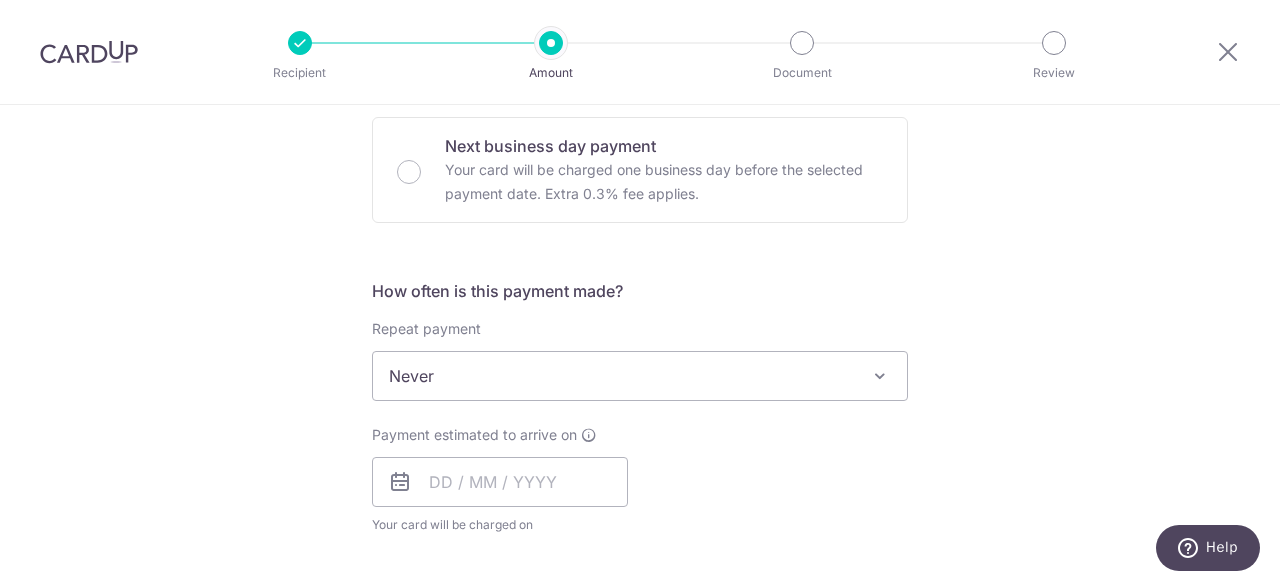 click on "Tell us more about your payment
SGD
[AMOUNT]
[AMOUNT]
**** [LAST_FOUR]
Add credit card
Your Cards
**** [LAST_FOUR]
Secure 256-bit SSL
Text
New card details
Card
Secure 256-bit SSL" at bounding box center (640, 409) 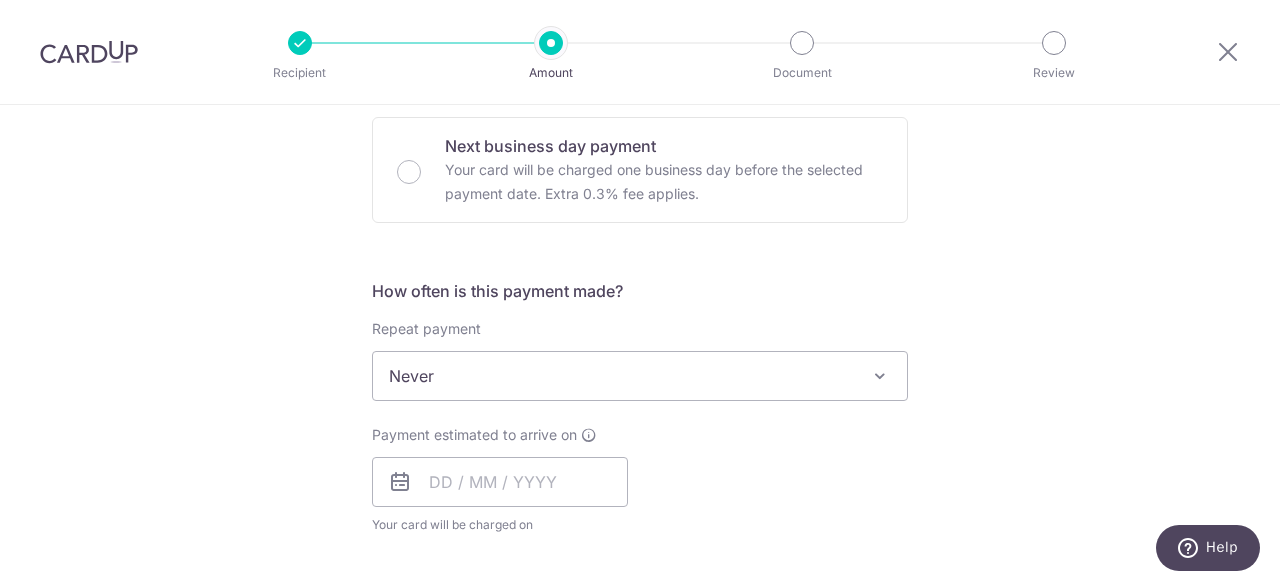 click on "Tell us more about your payment
SGD
[AMOUNT]
[AMOUNT]
**** [LAST_FOUR]
Add credit card
Your Cards
**** [LAST_FOUR]
Secure 256-bit SSL
Text
New card details
Card
Secure 256-bit SSL" at bounding box center [640, 409] 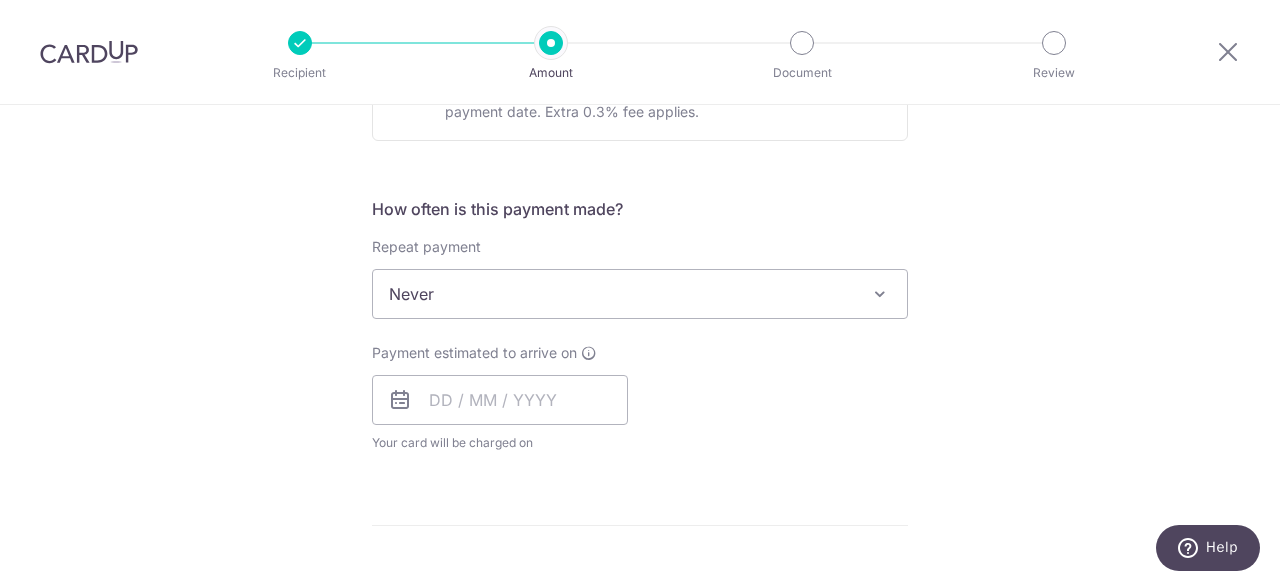 scroll, scrollTop: 800, scrollLeft: 0, axis: vertical 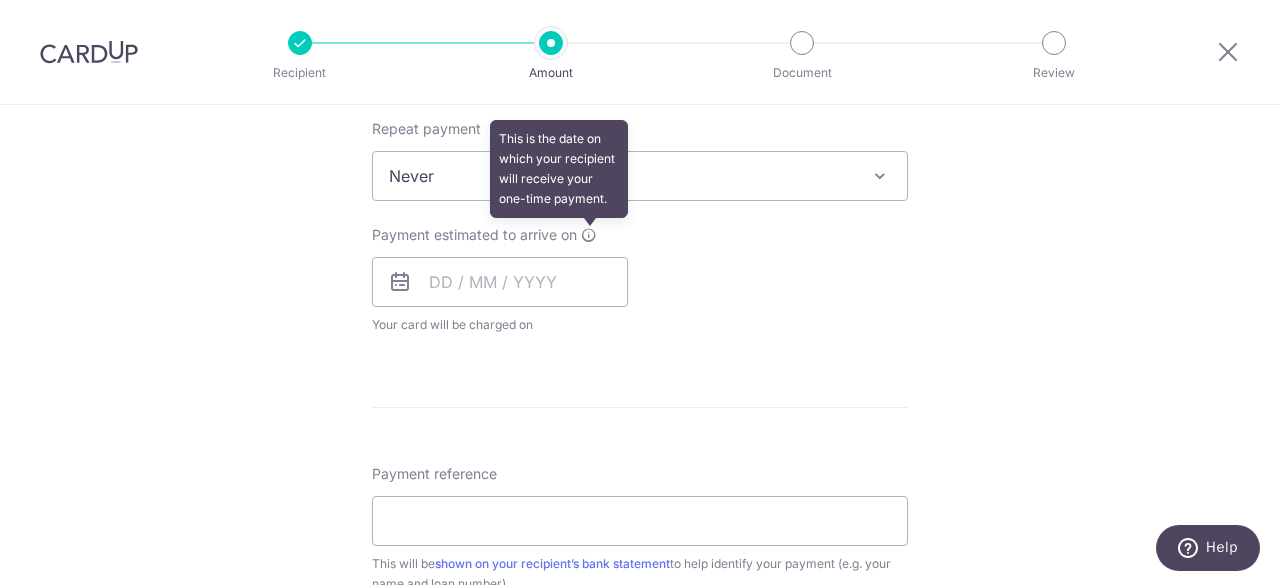 click at bounding box center (589, 235) 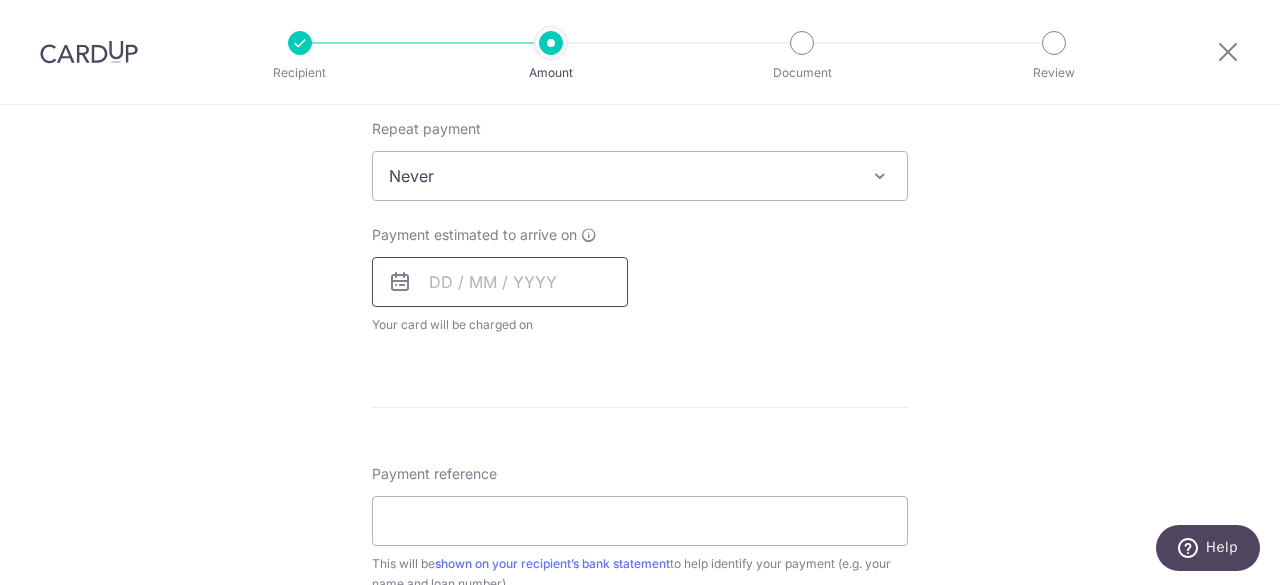 click at bounding box center [500, 282] 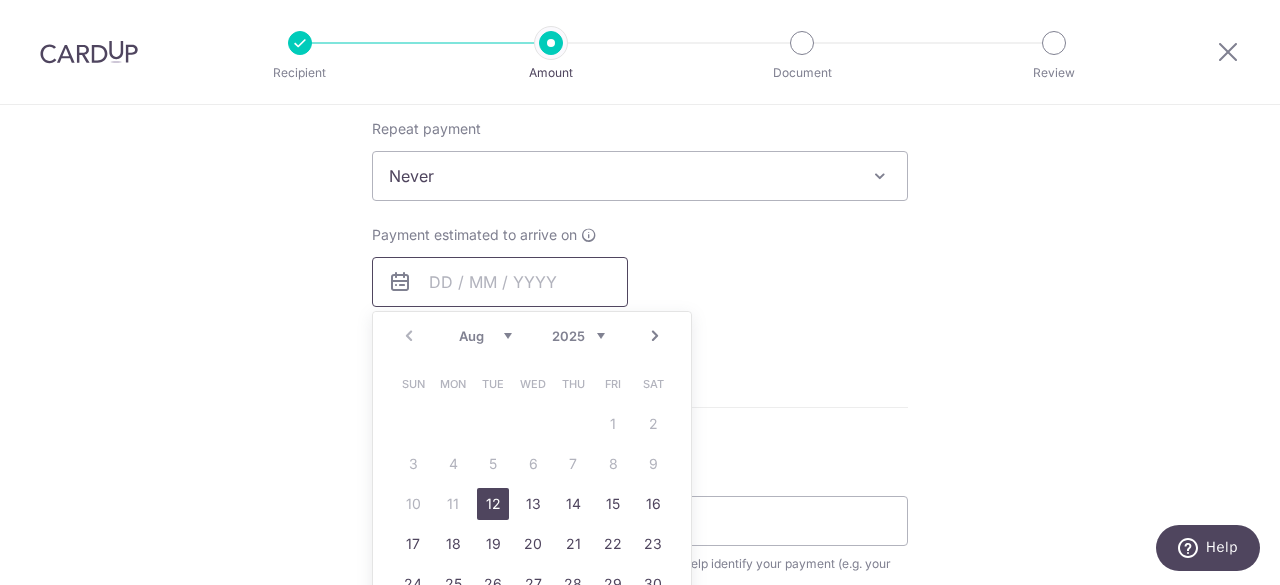 scroll, scrollTop: 900, scrollLeft: 0, axis: vertical 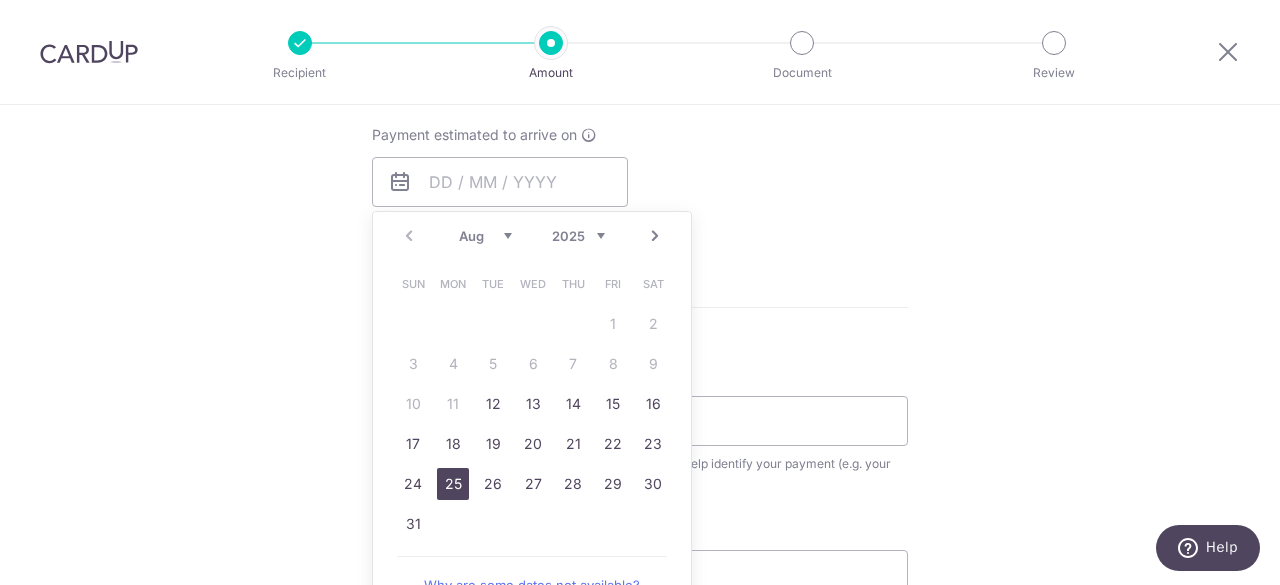 click on "25" at bounding box center (453, 484) 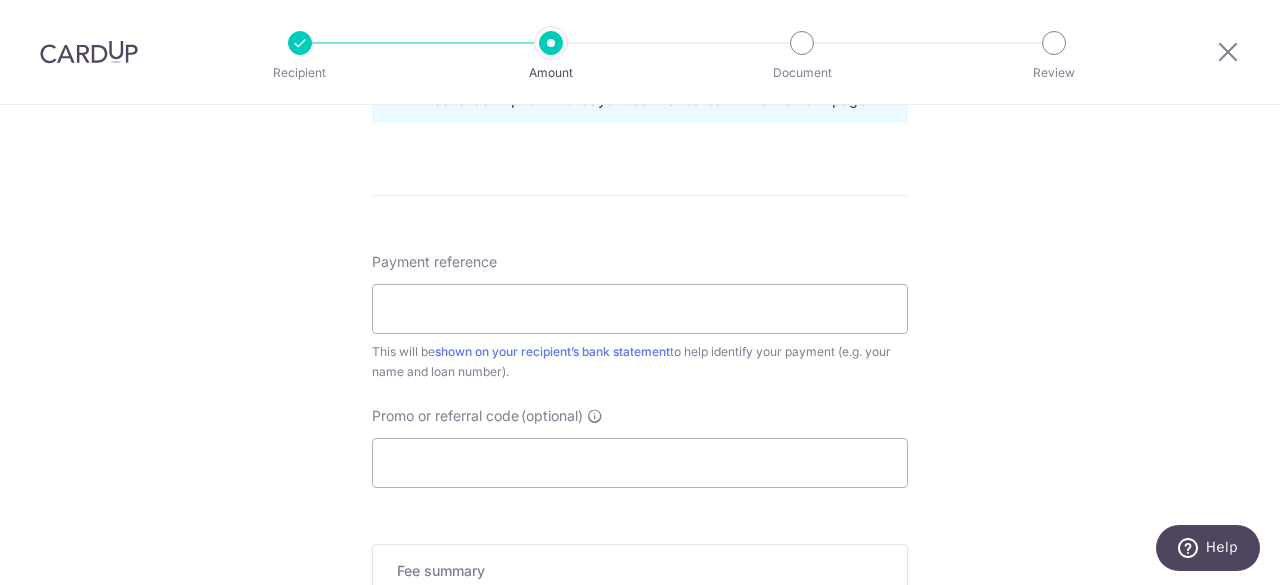 scroll, scrollTop: 1100, scrollLeft: 0, axis: vertical 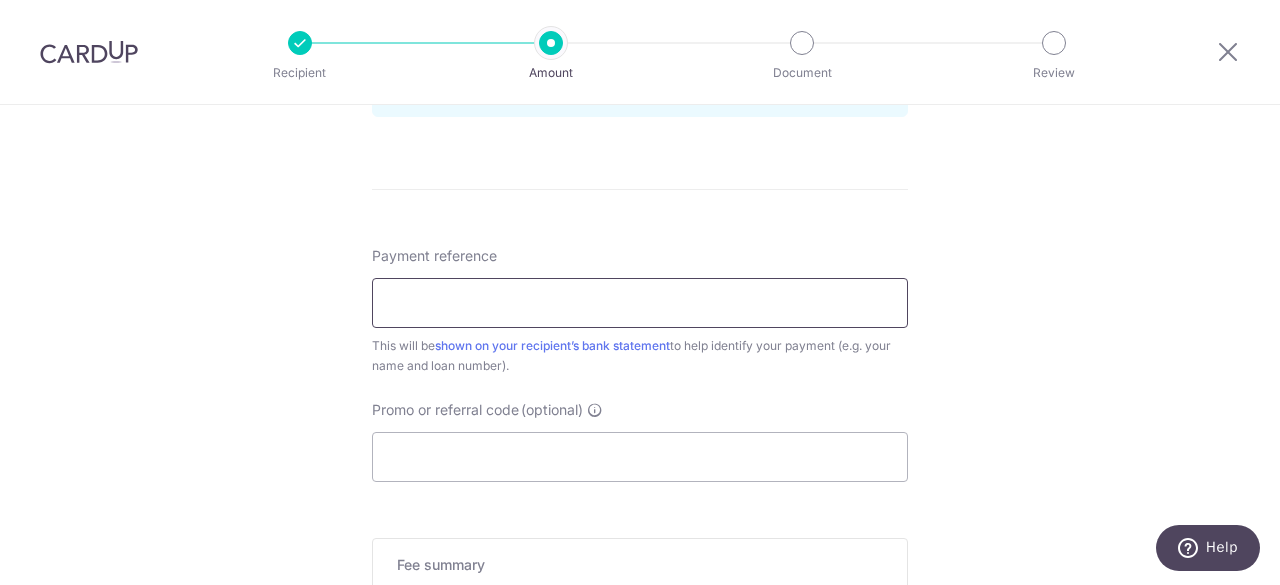 click on "Payment reference" at bounding box center [640, 303] 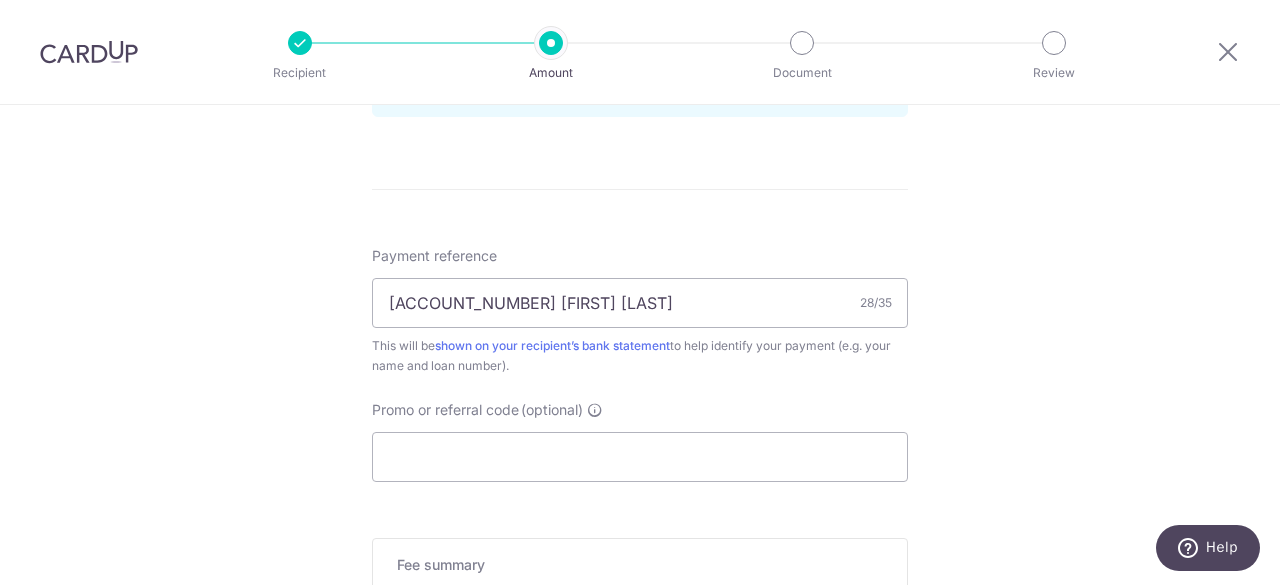 click on "Tell us more about your payment
Enter payment amount
SGD
5,268.72
5268.72
Select Card
**** 1397
Add credit card
Your Cards
**** 1397
Secure 256-bit SSL
Text
New card details
Card
Secure 256-bit SSL" at bounding box center (640, -50) 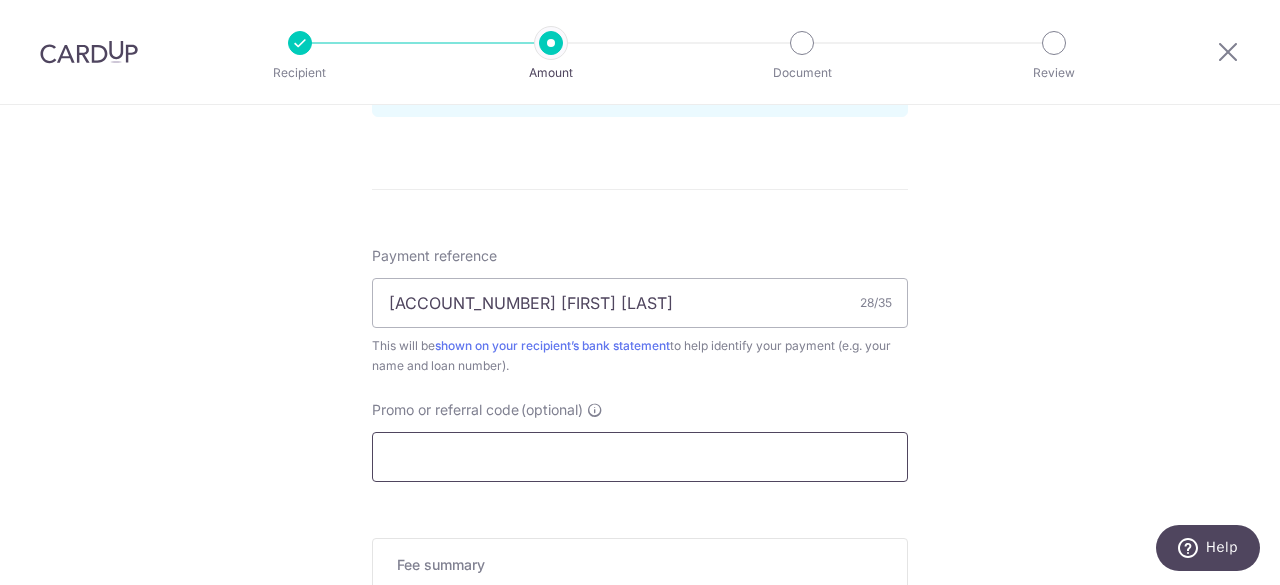 click on "Promo or referral code
(optional)" at bounding box center [640, 457] 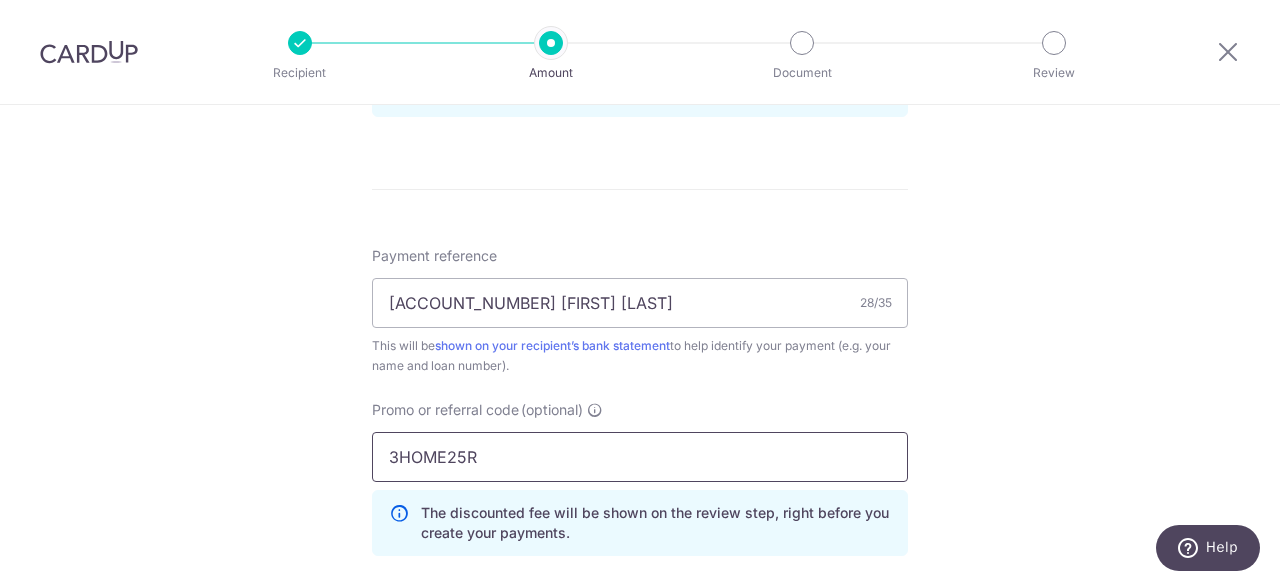 type on "3HOME25R" 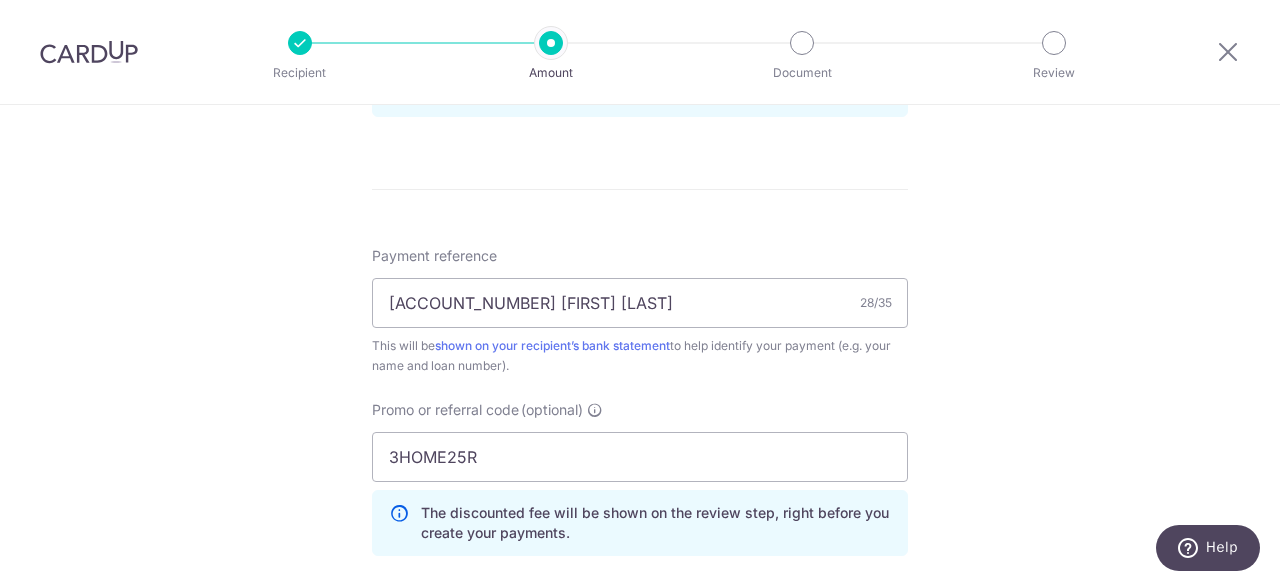 click on "Tell us more about your payment
SGD
5,268.72
5268.72
Select Card
**** [LAST_FOUR]
Add credit card
Your Cards
**** [LAST_FOUR]
Secure 256-bit SSL
Text
New card details
Card
Secure 256-bit SSL" at bounding box center (640, -5) 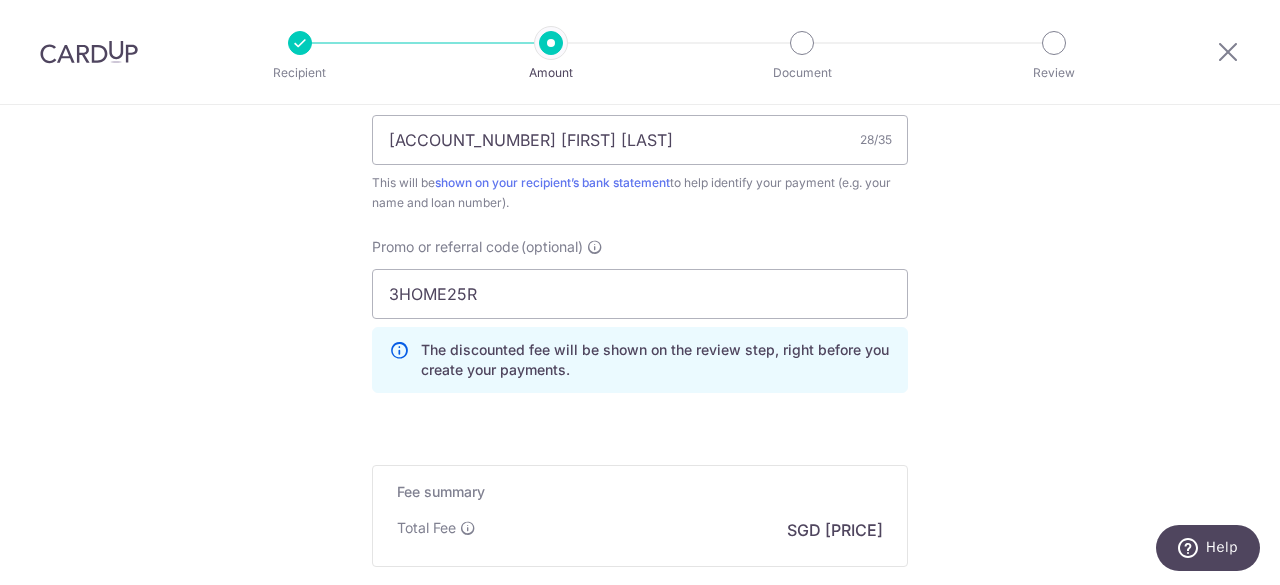 scroll, scrollTop: 1400, scrollLeft: 0, axis: vertical 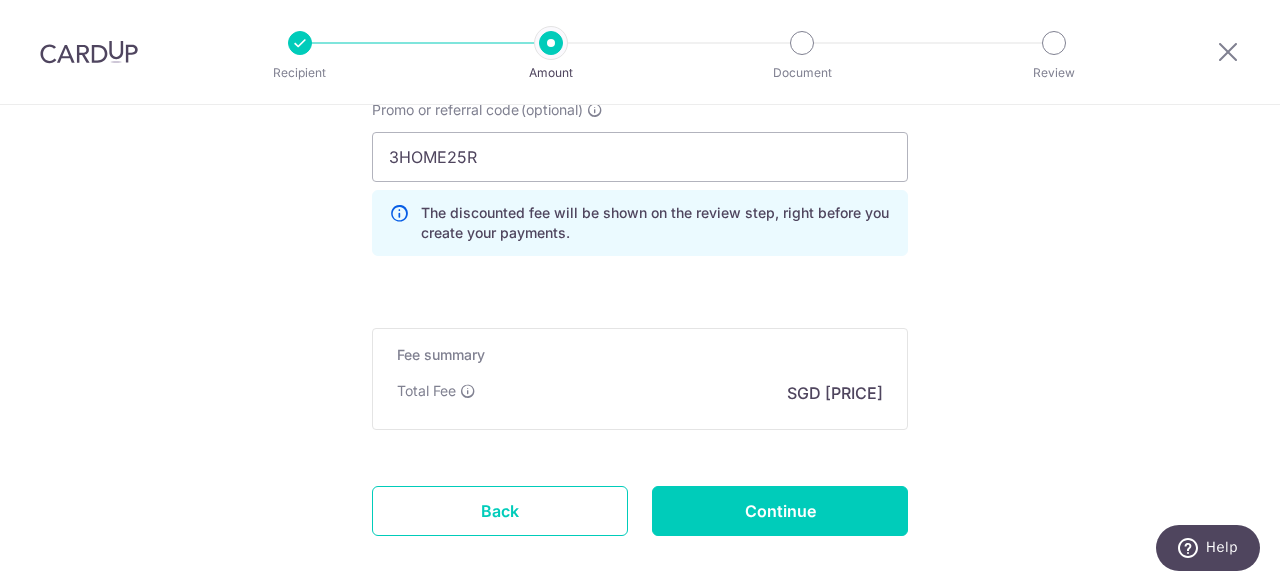 click on "Tell us more about your payment
SGD
5,268.72
5268.72
Select Card
**** [LAST_FOUR]
Add credit card
Your Cards
**** [LAST_FOUR]
Secure 256-bit SSL
Text
New card details
Card
Secure 256-bit SSL" at bounding box center [640, -305] 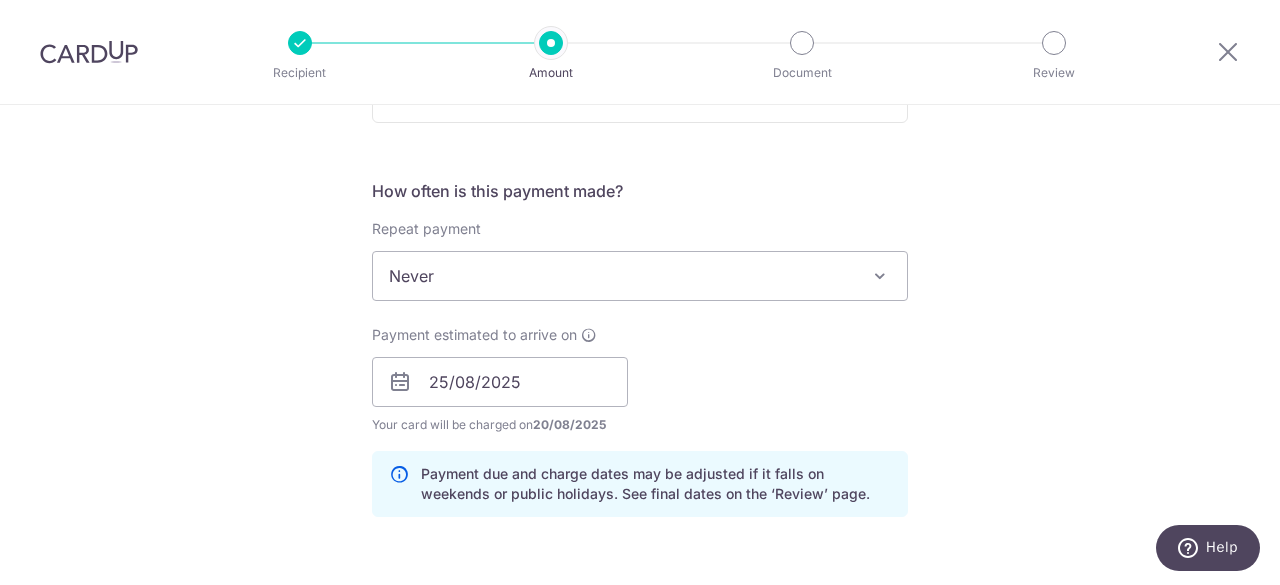 scroll, scrollTop: 800, scrollLeft: 0, axis: vertical 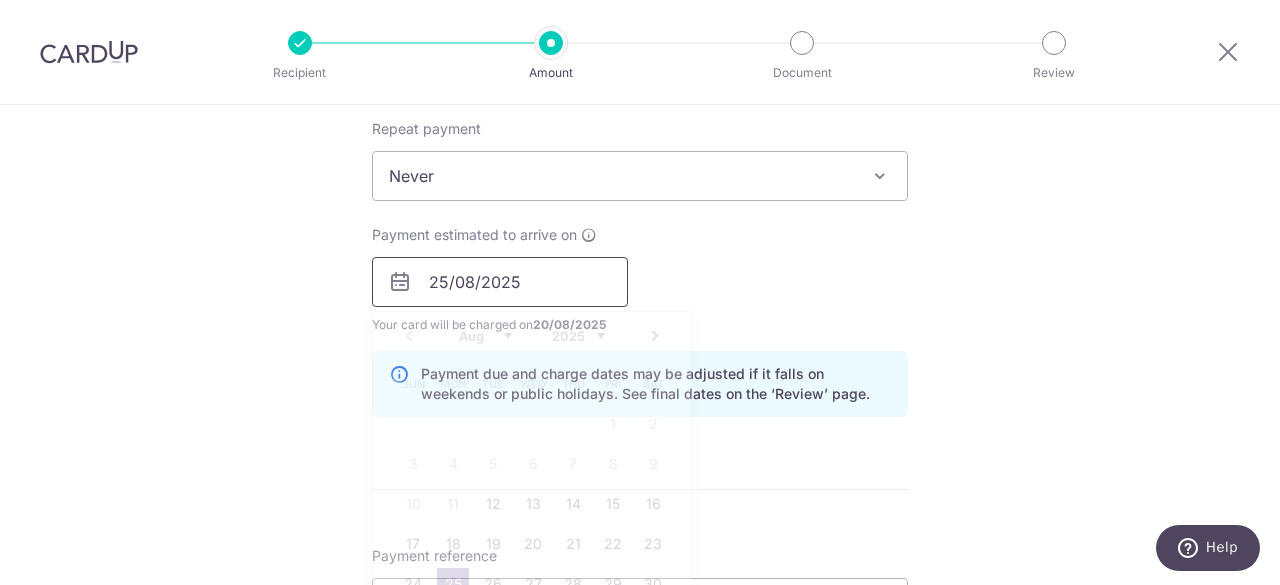 click on "25/08/2025" at bounding box center [500, 282] 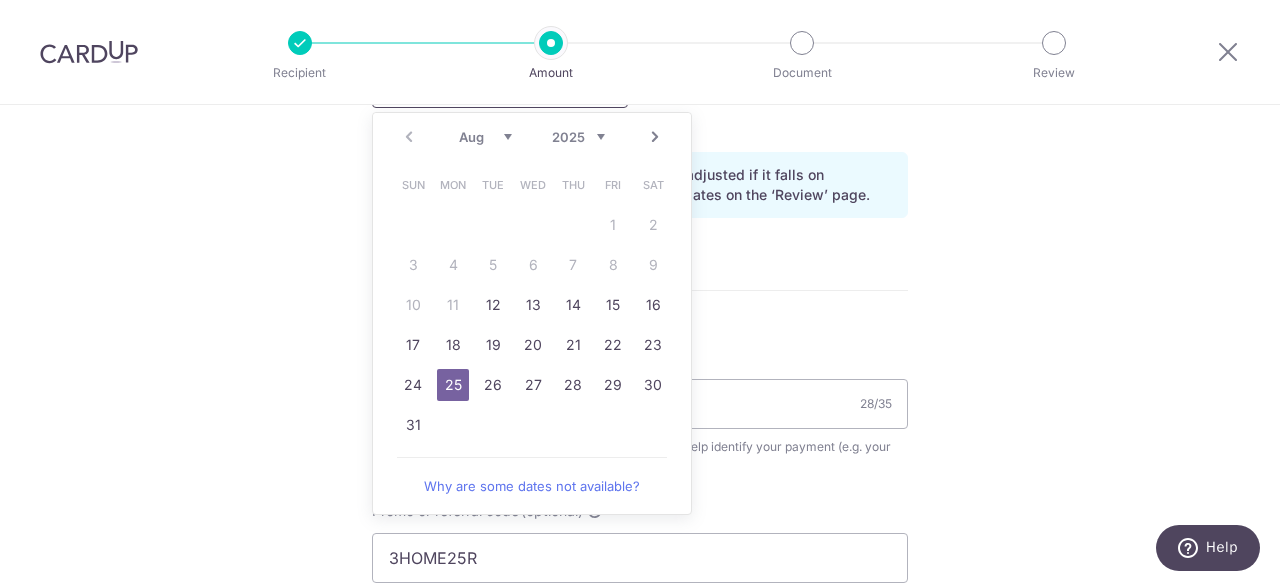 scroll, scrollTop: 1000, scrollLeft: 0, axis: vertical 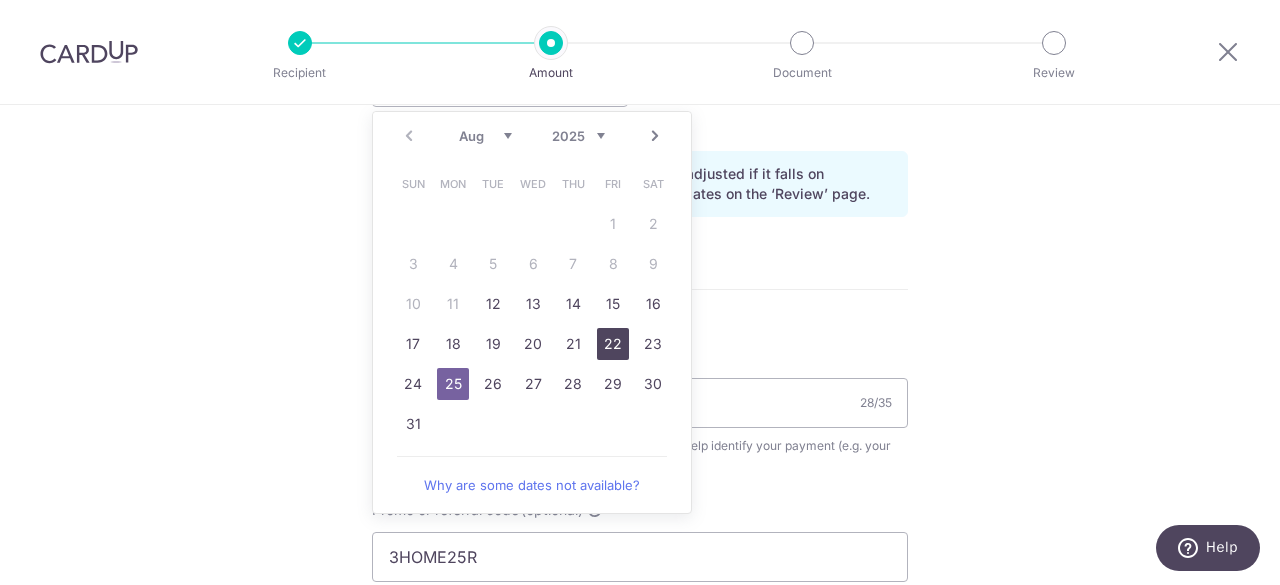 click on "22" at bounding box center [613, 344] 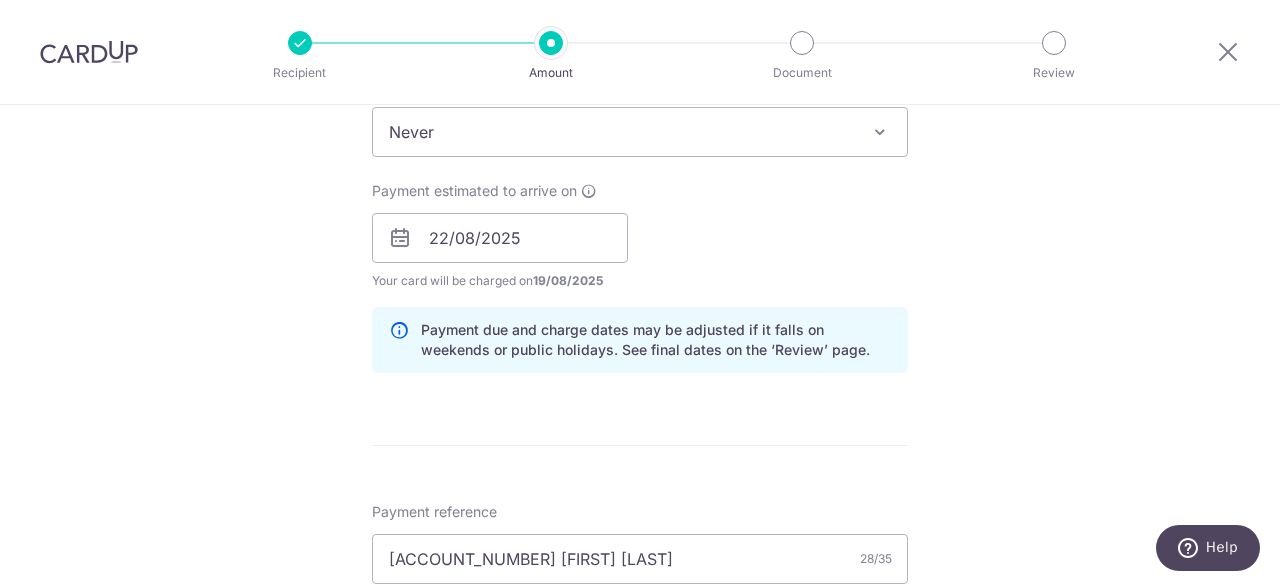 scroll, scrollTop: 800, scrollLeft: 0, axis: vertical 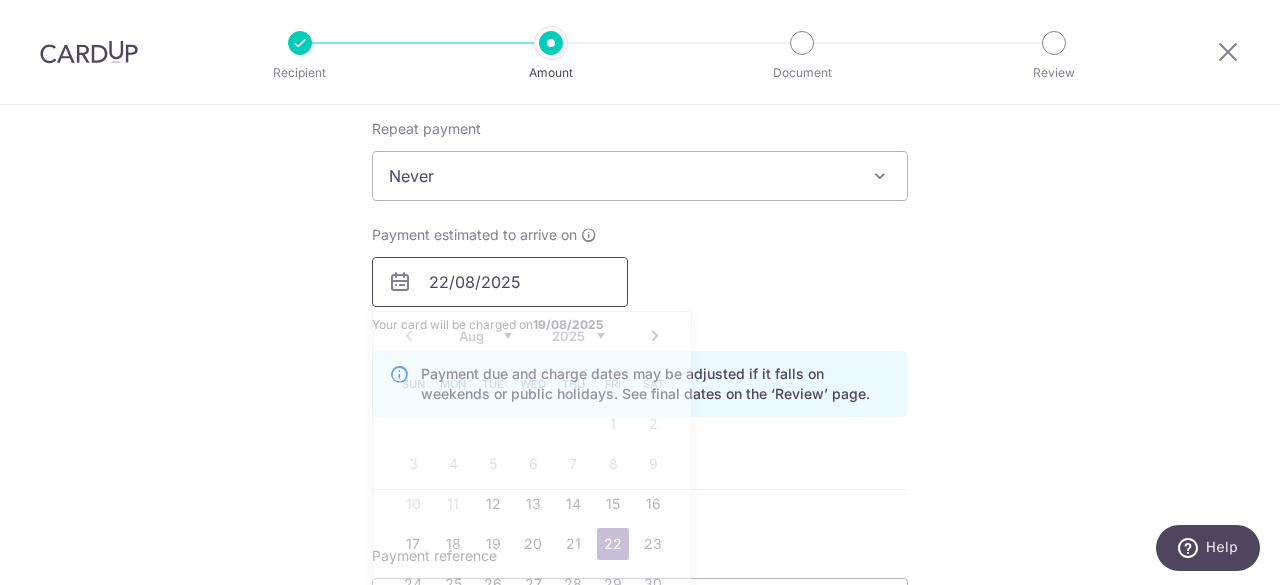 click on "22/08/2025" at bounding box center (500, 282) 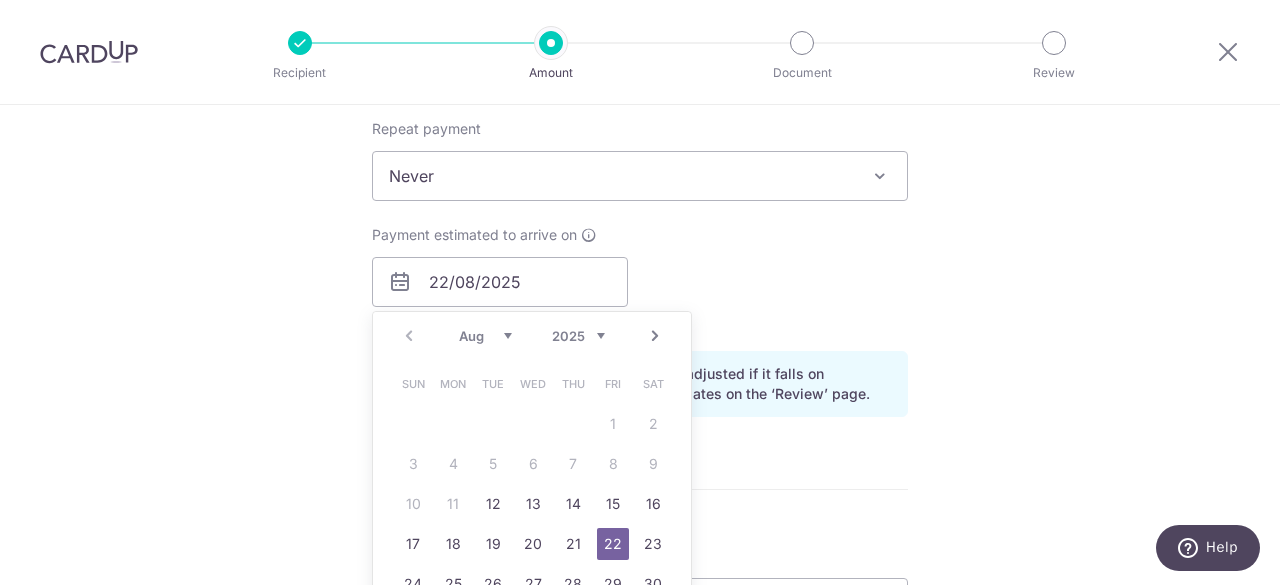 click on "Tell us more about your payment
Enter payment amount
SGD
5,268.72
5268.72
Select Card
**** [CREDIT CARD]
Add credit card
Your Cards
**** [CREDIT CARD]
Secure 256-bit SSL
Text
New card details
Card
Secure 256-bit SSL" at bounding box center [640, 295] 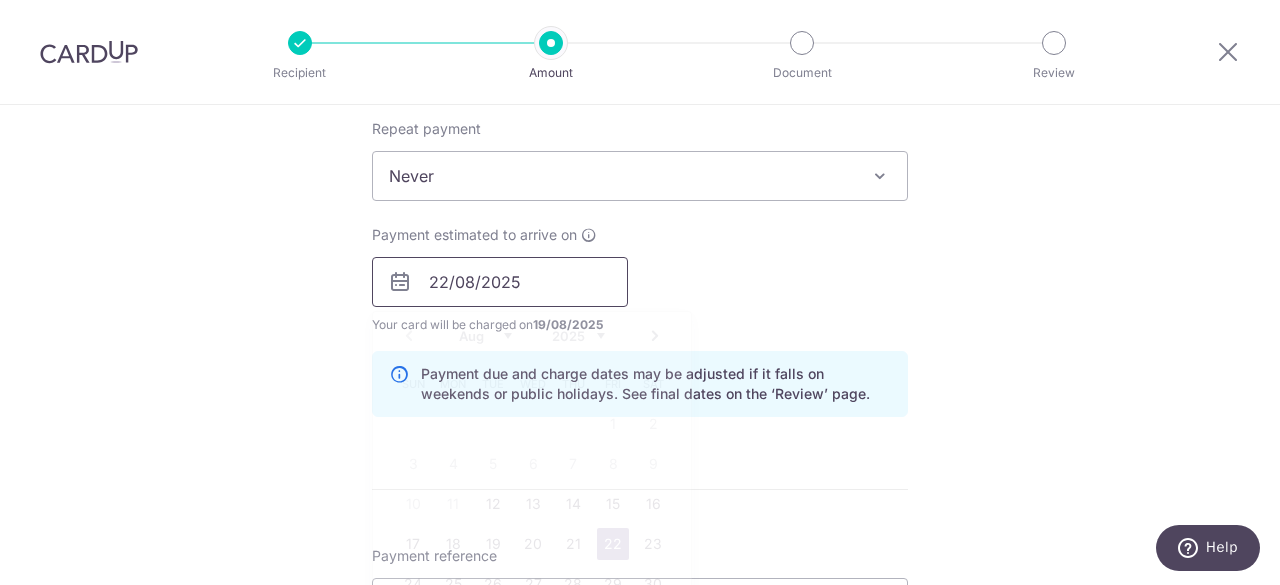 click on "22/08/2025" at bounding box center [500, 282] 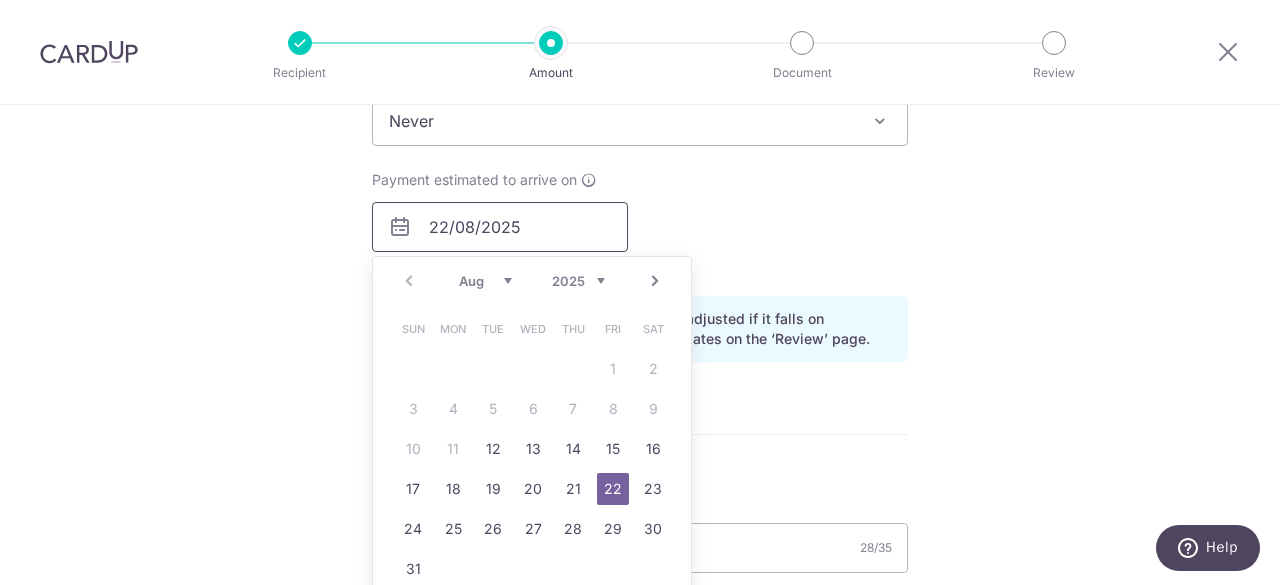scroll, scrollTop: 900, scrollLeft: 0, axis: vertical 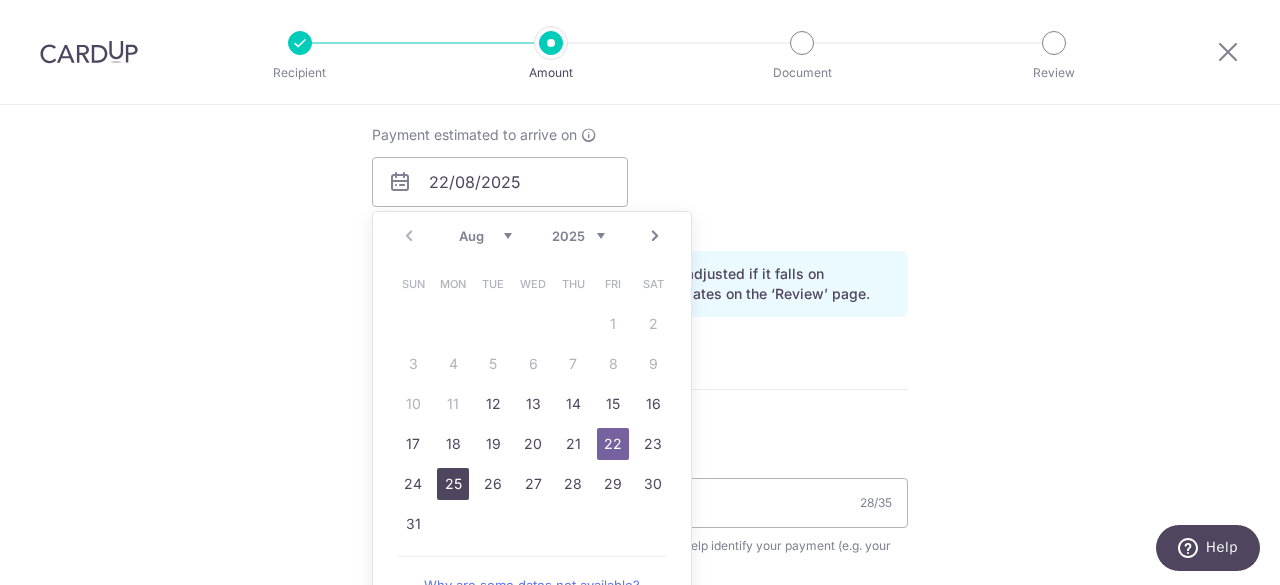 click on "25" at bounding box center [453, 484] 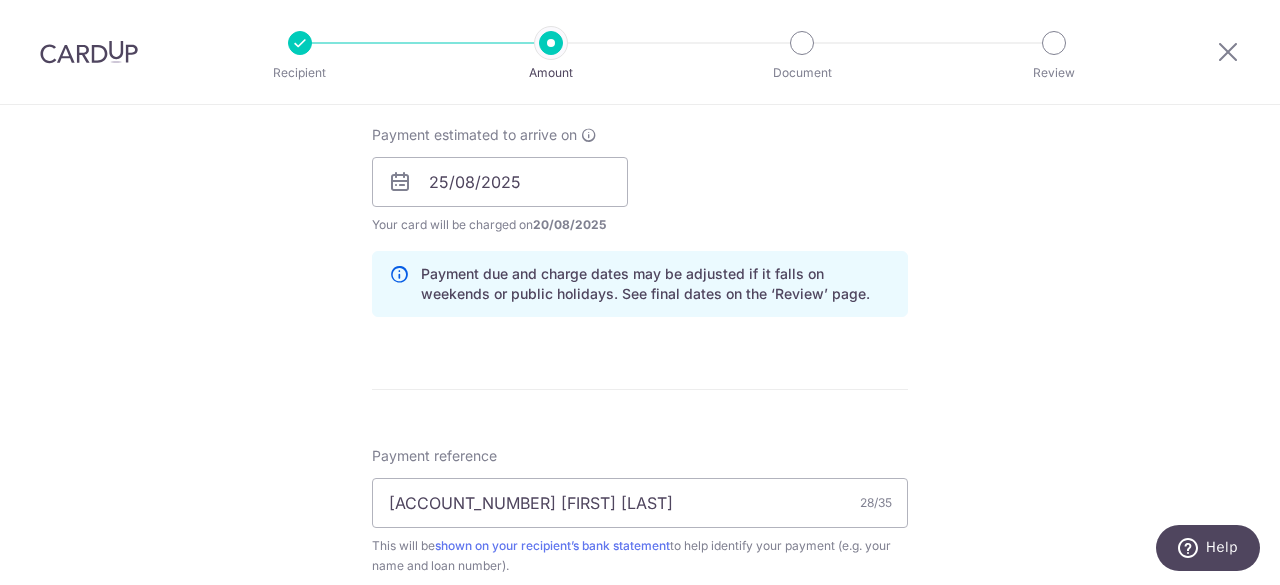 click on "Tell us more about your payment
Enter payment amount
SGD
5,268.72
5268.72
Select Card
**** [CREDIT CARD]
Add credit card
Your Cards
**** [CREDIT CARD]
Secure 256-bit SSL
Text
New card details
Card
Secure 256-bit SSL" at bounding box center [640, 195] 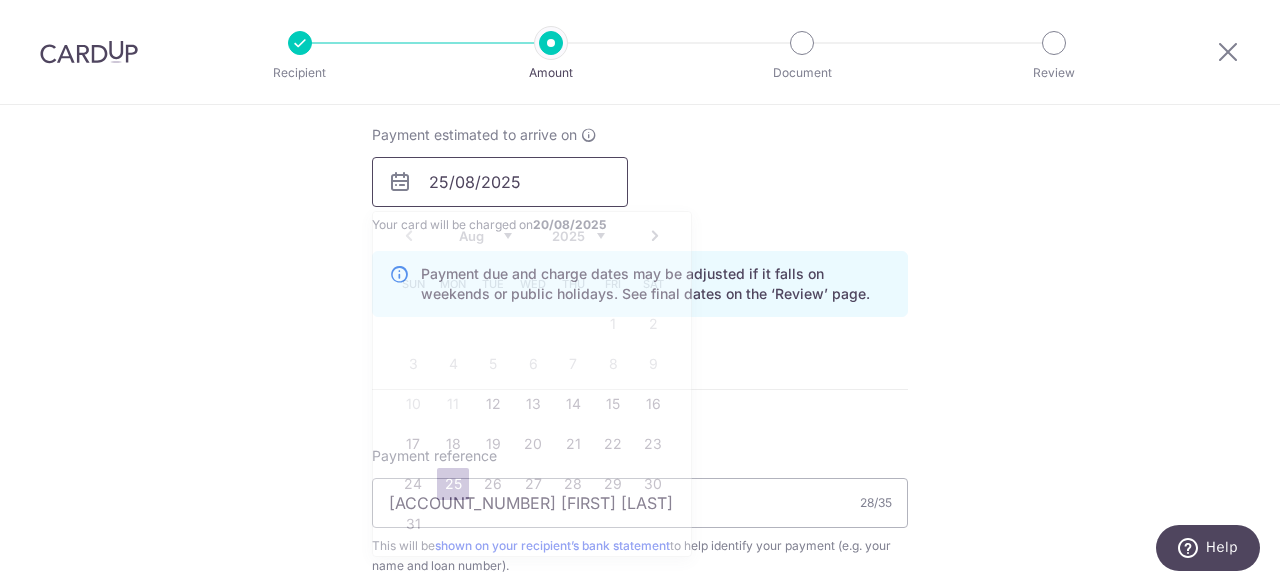 click on "25/08/2025" at bounding box center [500, 182] 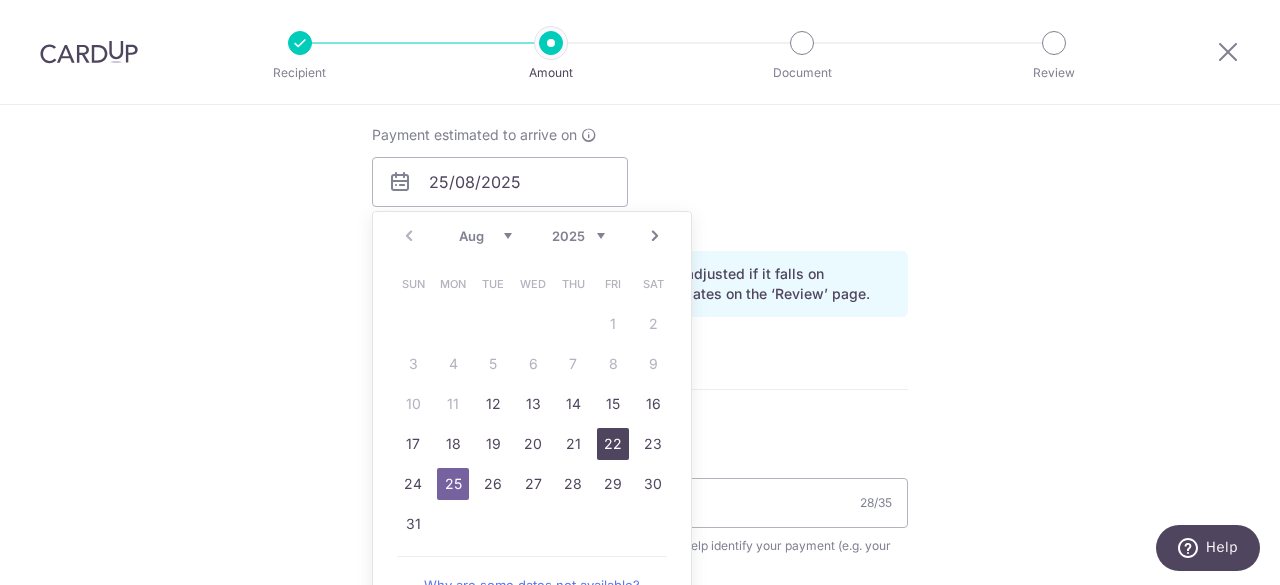 click on "22" at bounding box center (613, 444) 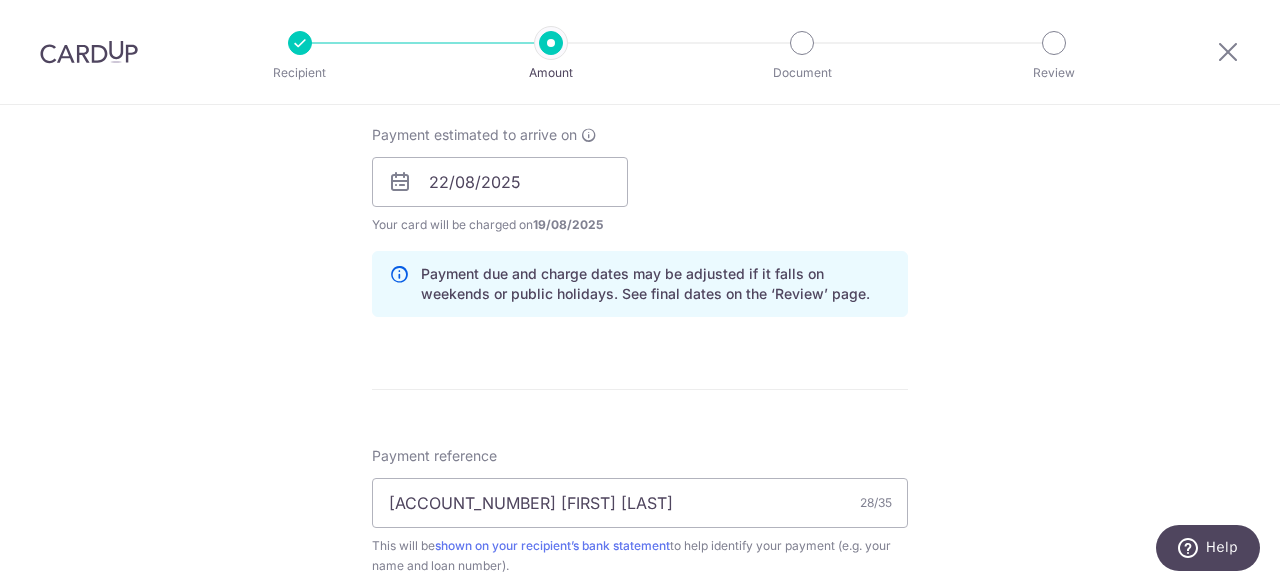 click on "Tell us more about your payment
Enter payment amount
SGD
5,268.72
5268.72
Select Card
**** [CREDIT CARD]
Add credit card
Your Cards
**** [CREDIT CARD]
Secure 256-bit SSL
Text
New card details
Card
Secure 256-bit SSL" at bounding box center [640, 195] 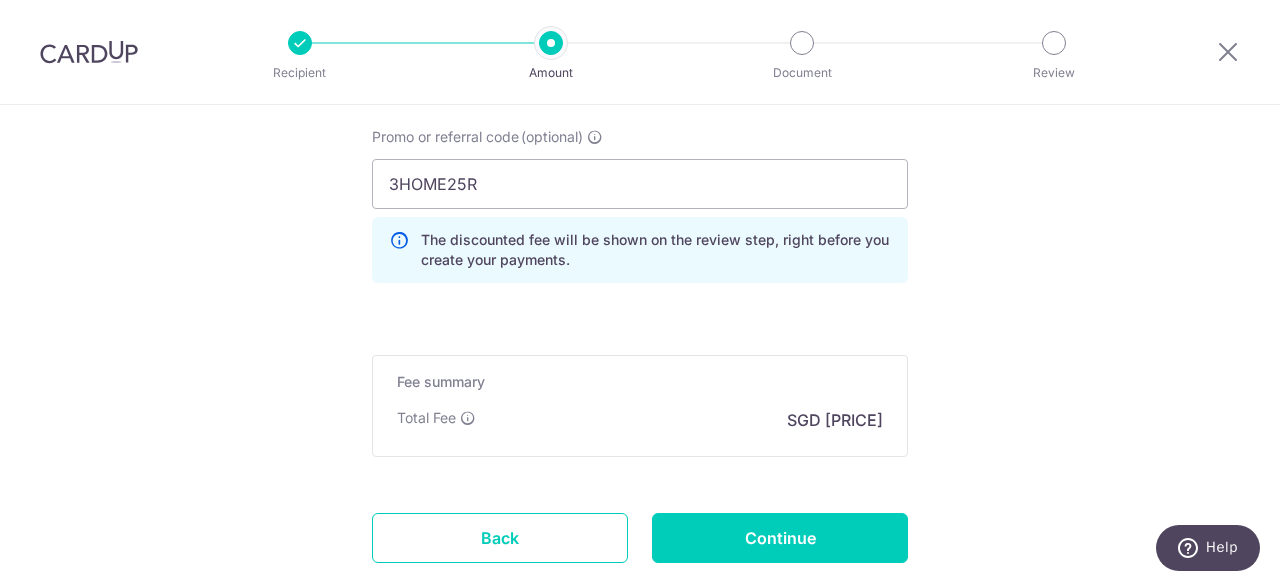 scroll, scrollTop: 1395, scrollLeft: 0, axis: vertical 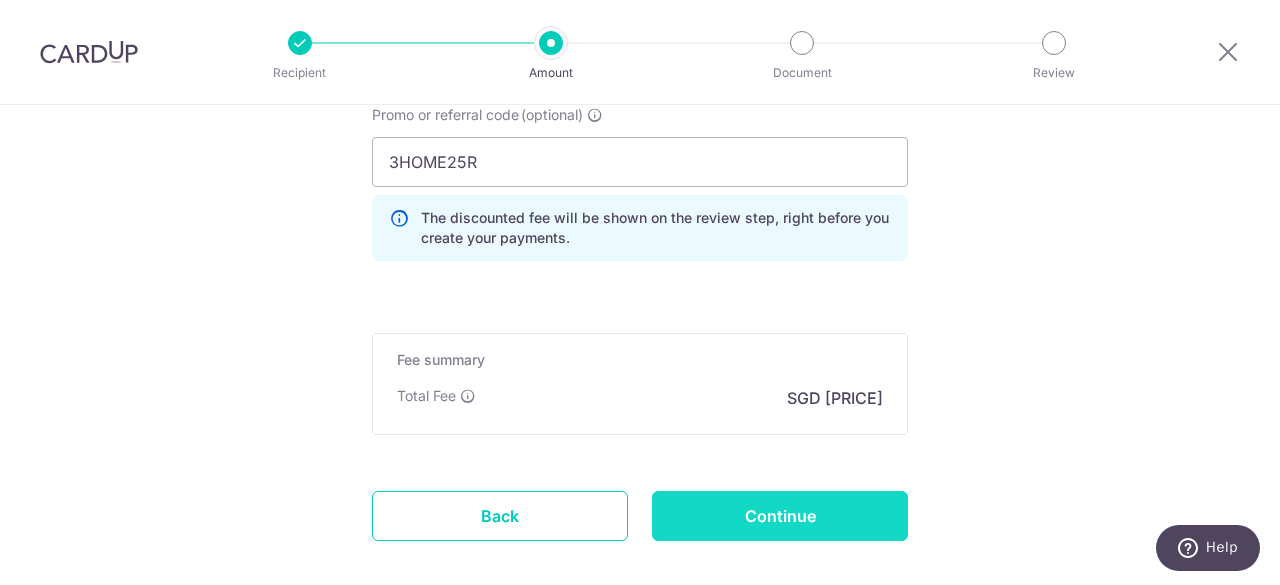 click on "Continue" at bounding box center [780, 516] 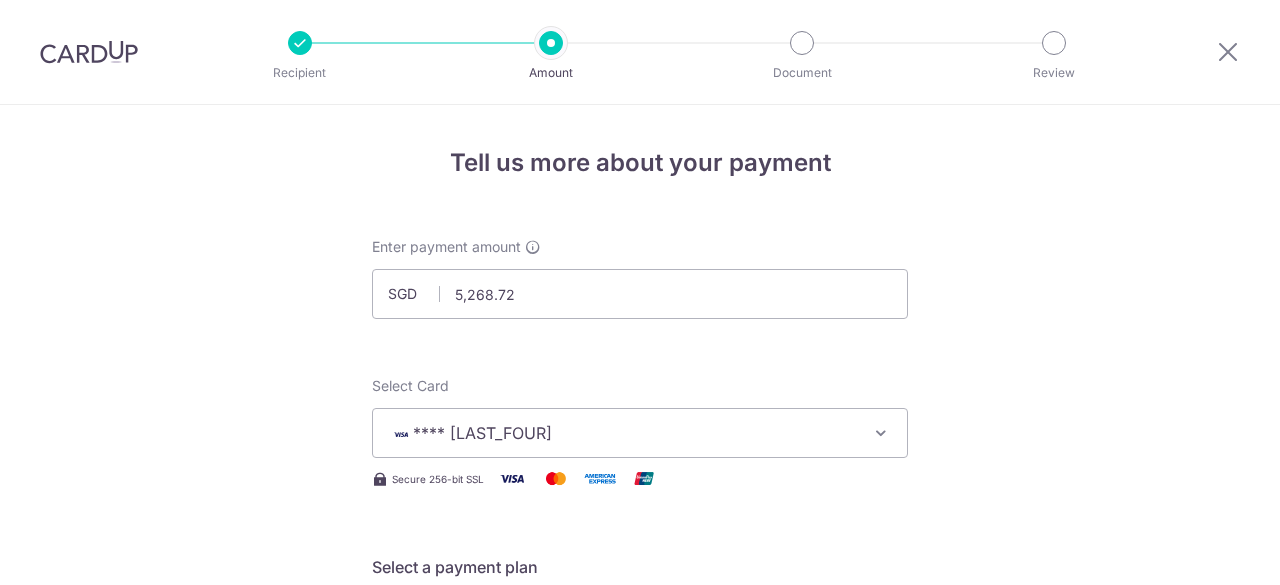 scroll, scrollTop: 0, scrollLeft: 0, axis: both 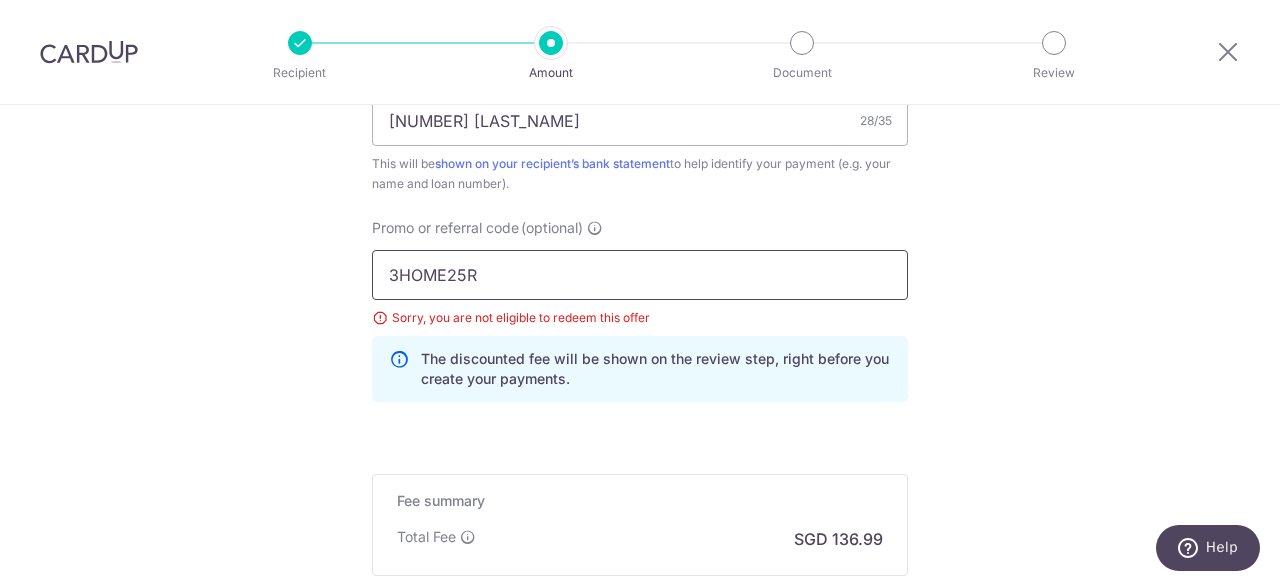 drag, startPoint x: 476, startPoint y: 285, endPoint x: 362, endPoint y: 261, distance: 116.498924 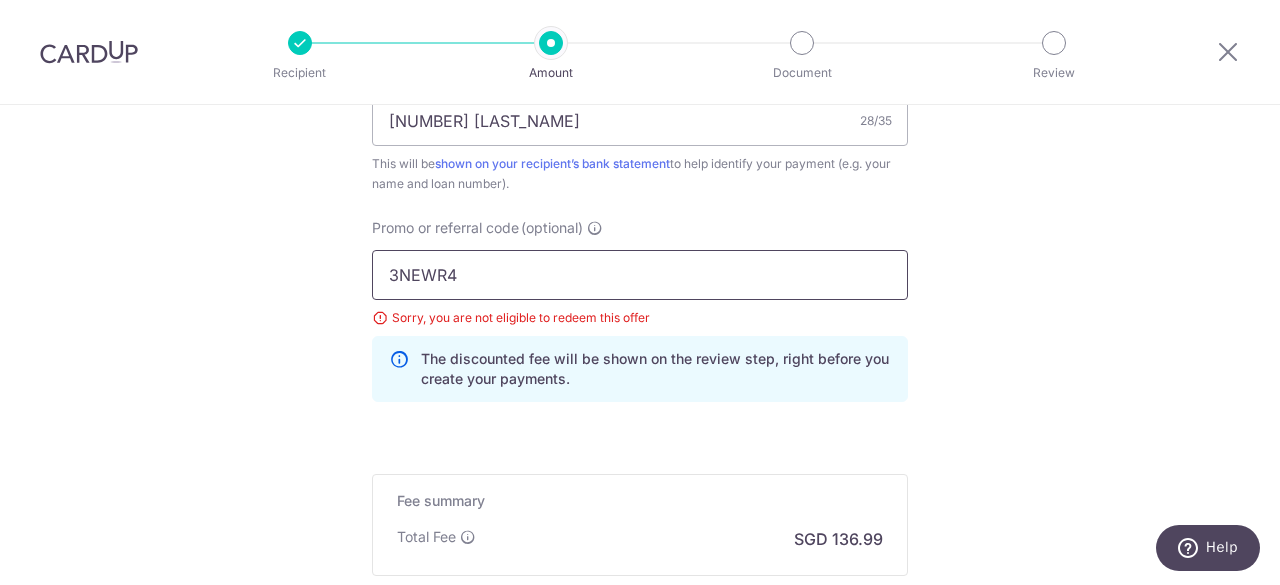 type on "3NEWR4" 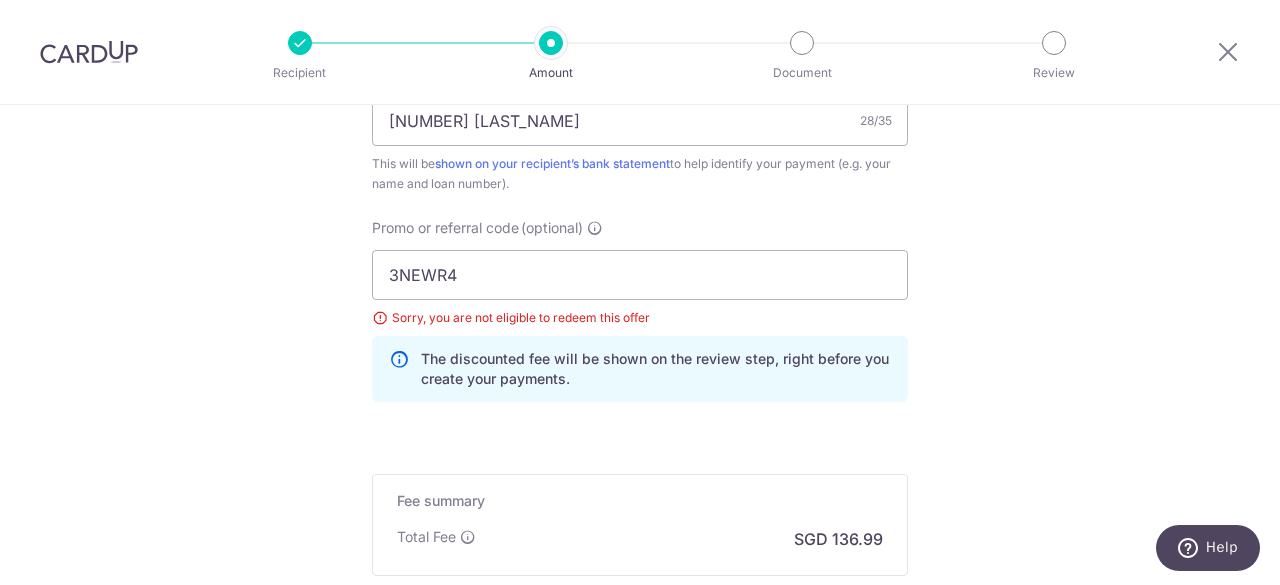 click on "Tell us more about your payment
SGD
[AMOUNT]
[AMOUNT]
**** [LAST_FOUR]
Add credit card
Your Cards
**** [LAST_FOUR]
Secure 256-bit SSL
Text
New card details
Card
Secure 256-bit SSL" at bounding box center [640, -173] 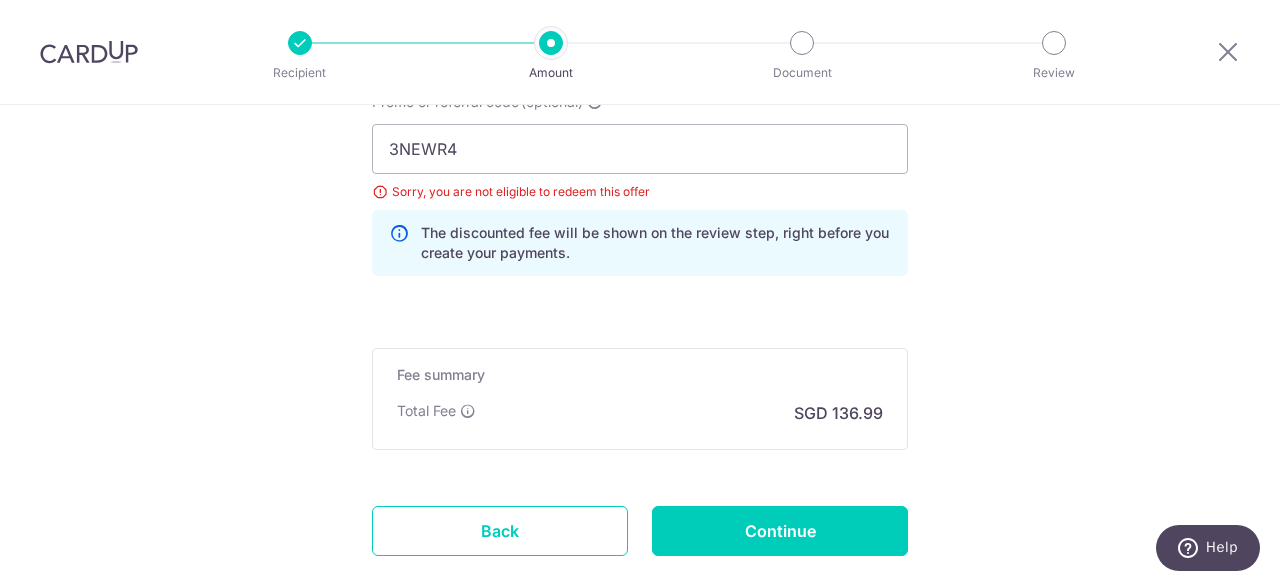 scroll, scrollTop: 1482, scrollLeft: 0, axis: vertical 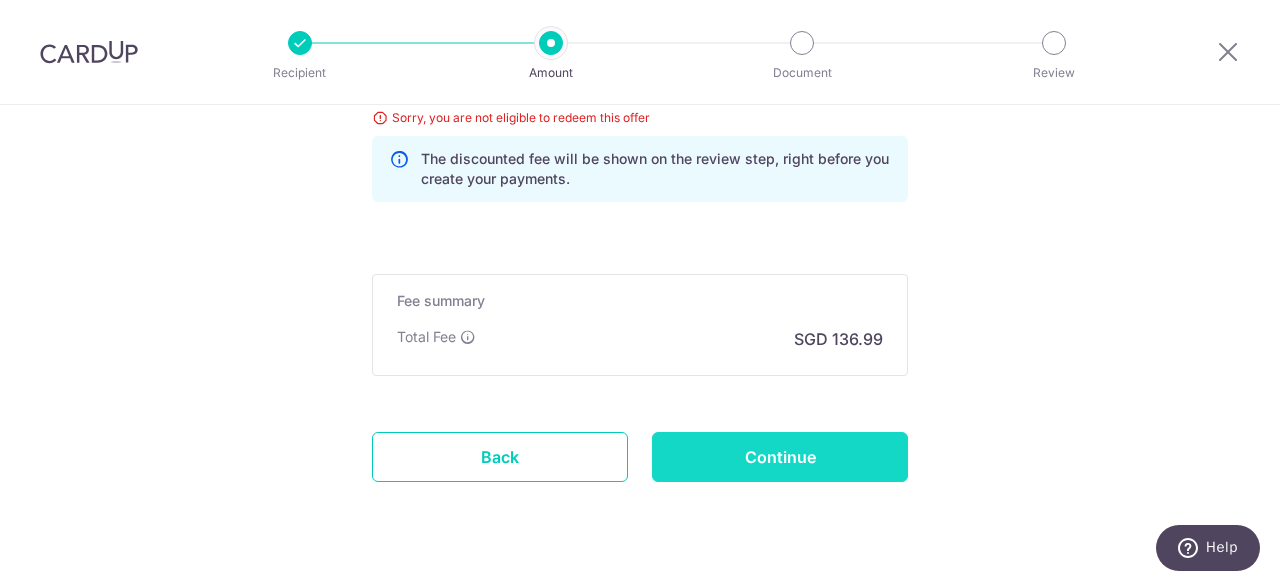 click on "Continue" at bounding box center [780, 457] 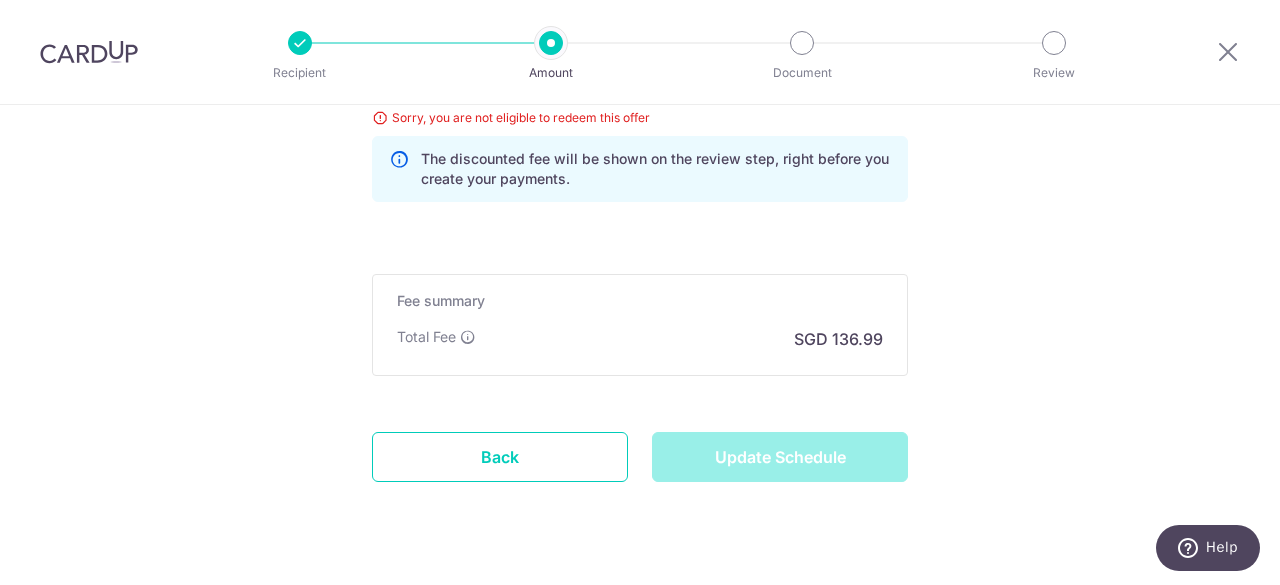 type on "Update Schedule" 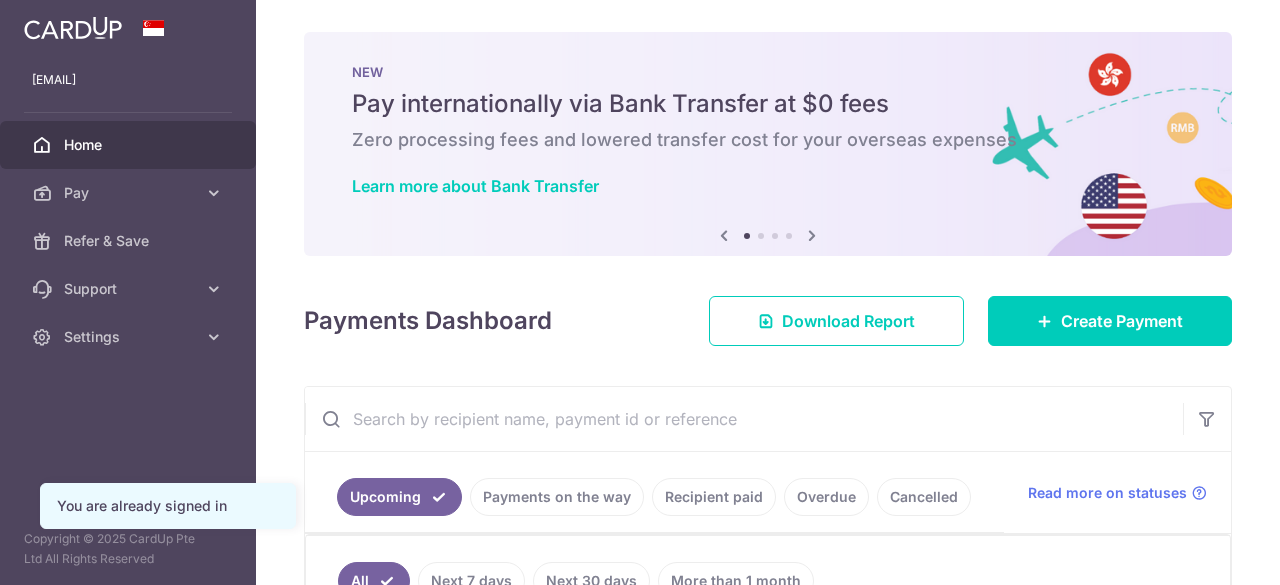 scroll, scrollTop: 0, scrollLeft: 0, axis: both 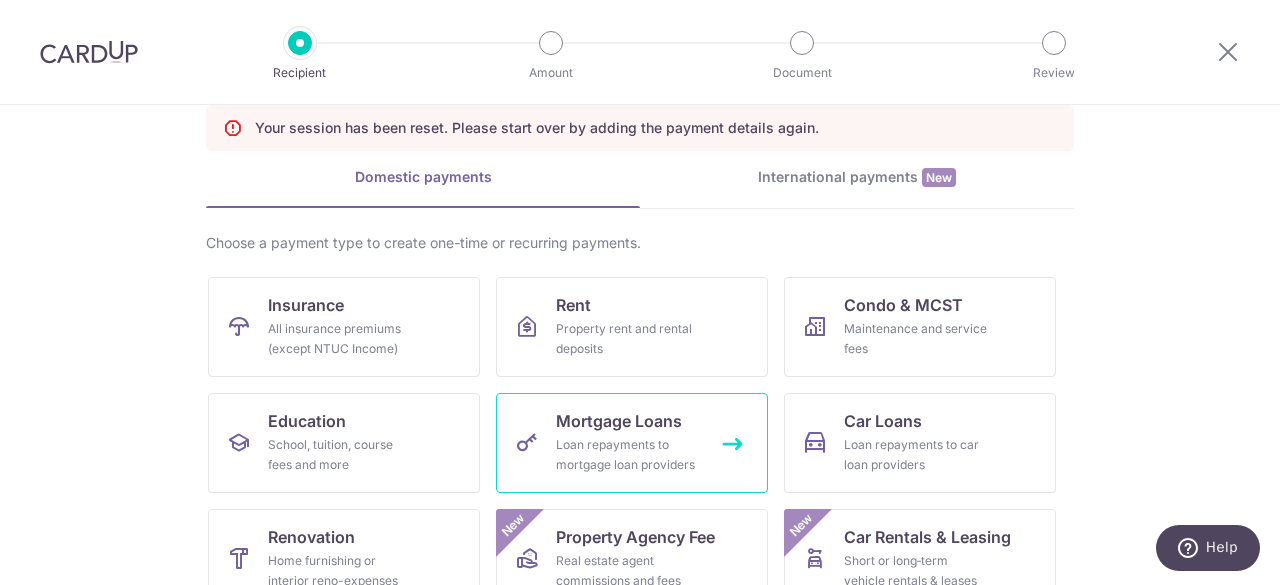 click on "Loan repayments to mortgage loan providers" at bounding box center [628, 455] 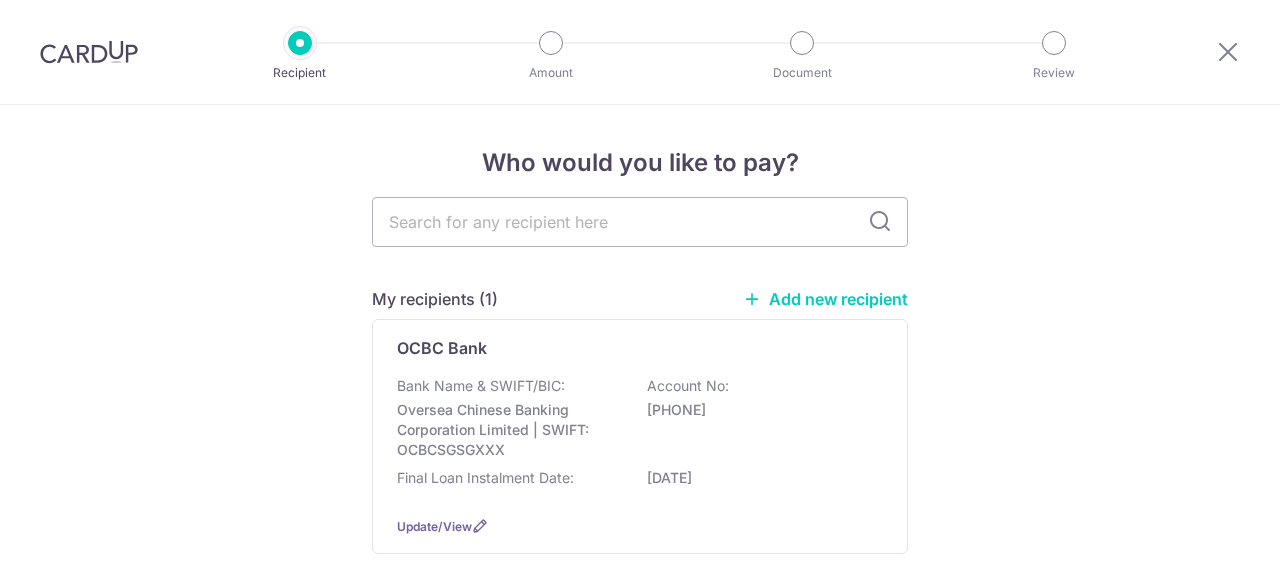 scroll, scrollTop: 0, scrollLeft: 0, axis: both 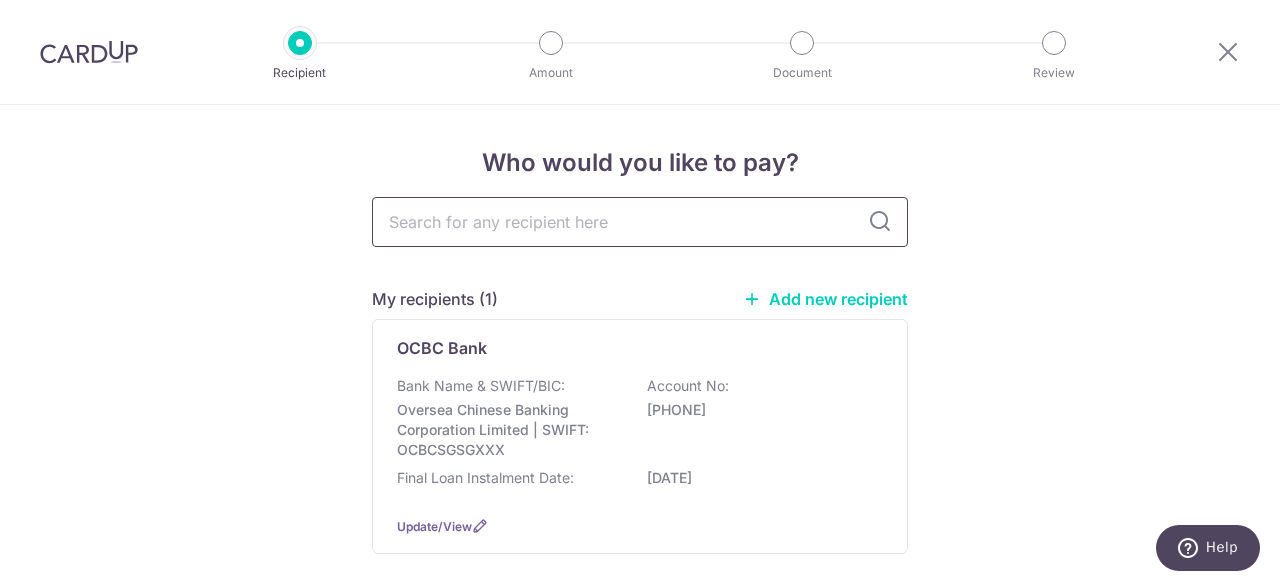 click at bounding box center [640, 222] 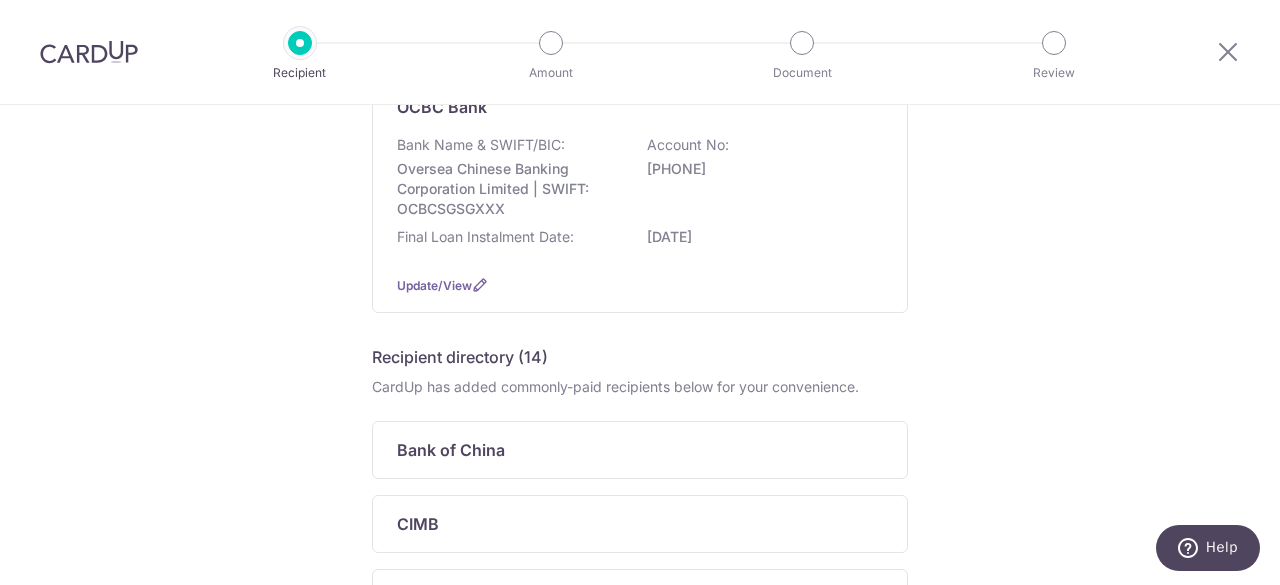 scroll, scrollTop: 51, scrollLeft: 0, axis: vertical 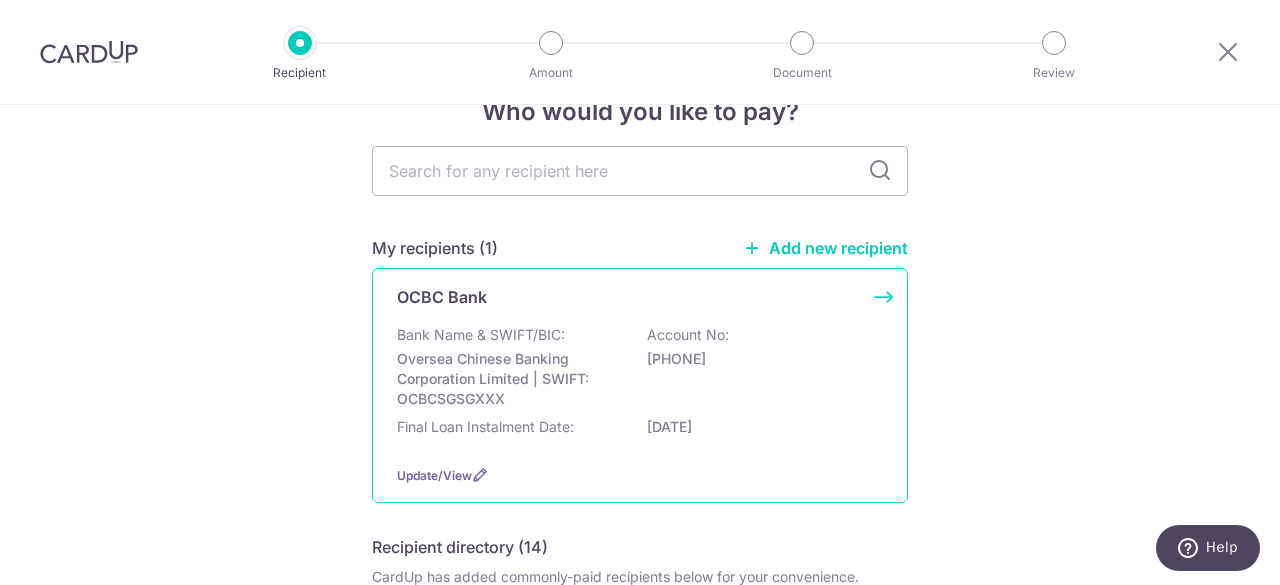 click on "Oversea Chinese Banking Corporation Limited | SWIFT: OCBCSGSGXXX" at bounding box center [509, 379] 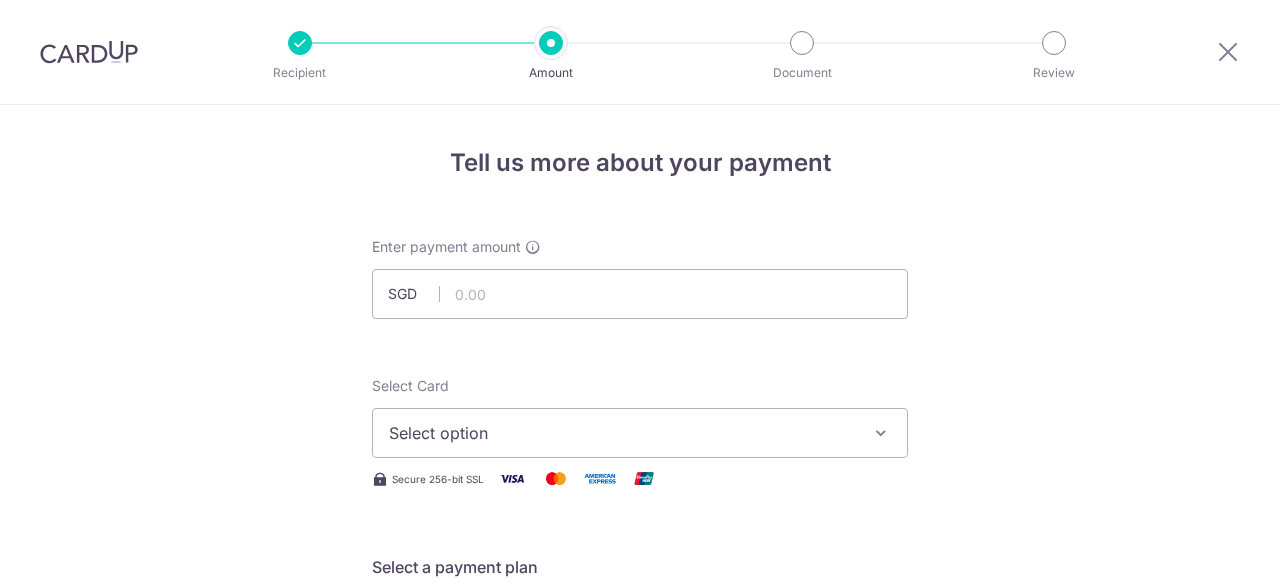 scroll, scrollTop: 0, scrollLeft: 0, axis: both 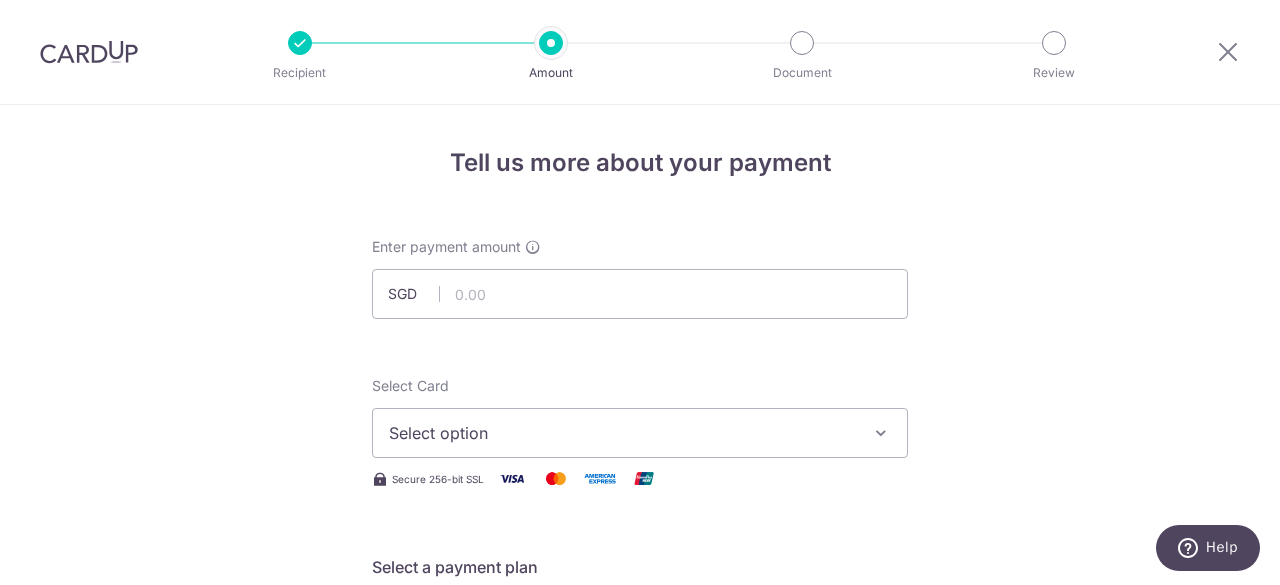 click on "Select option" at bounding box center (622, 433) 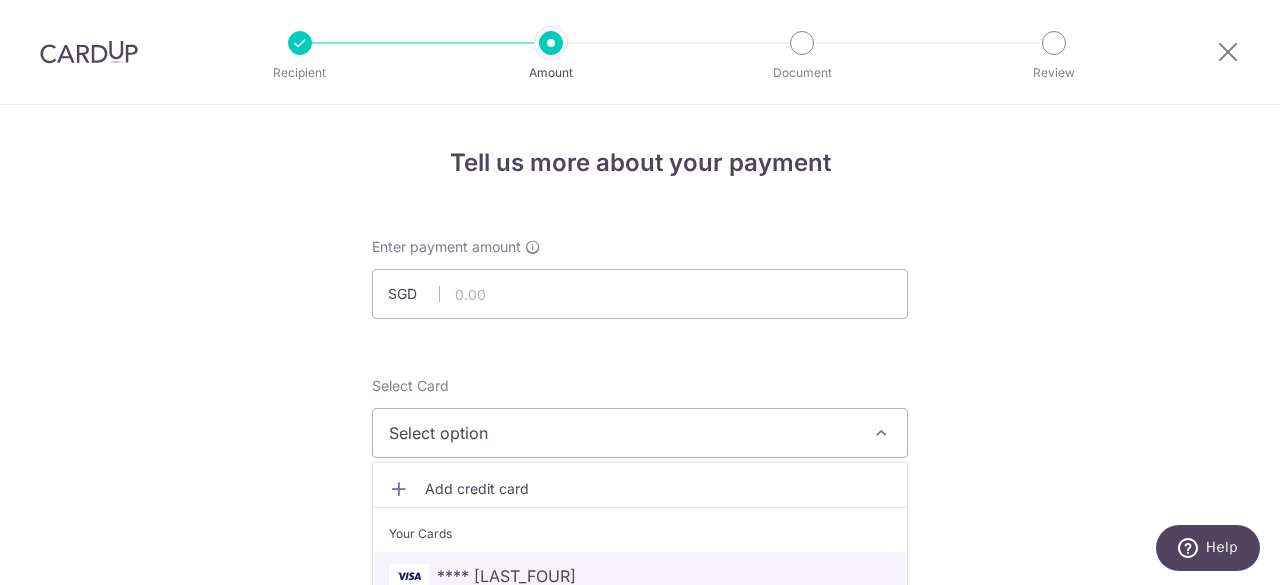 click on "**** [LAST_FOUR]" at bounding box center (506, 576) 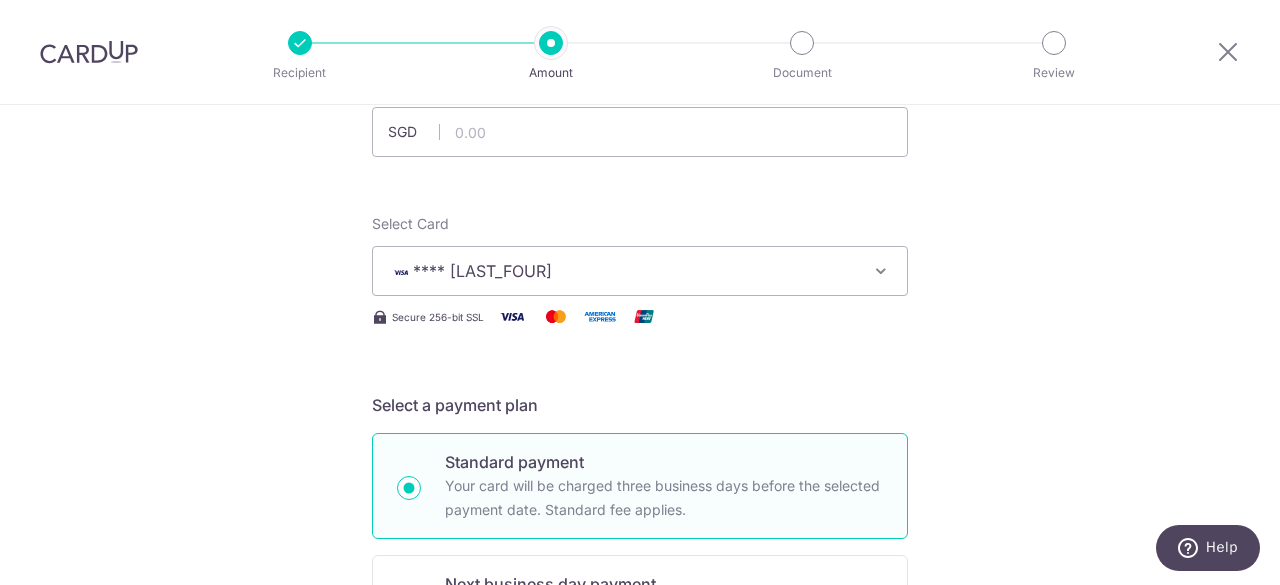 scroll, scrollTop: 0, scrollLeft: 0, axis: both 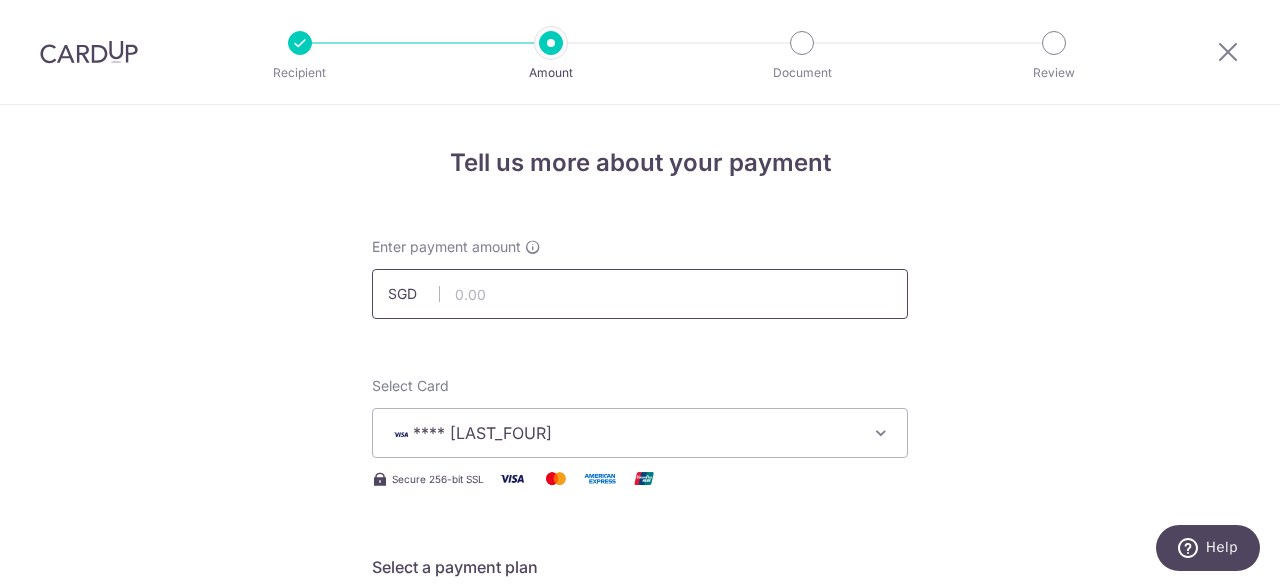 click at bounding box center (640, 294) 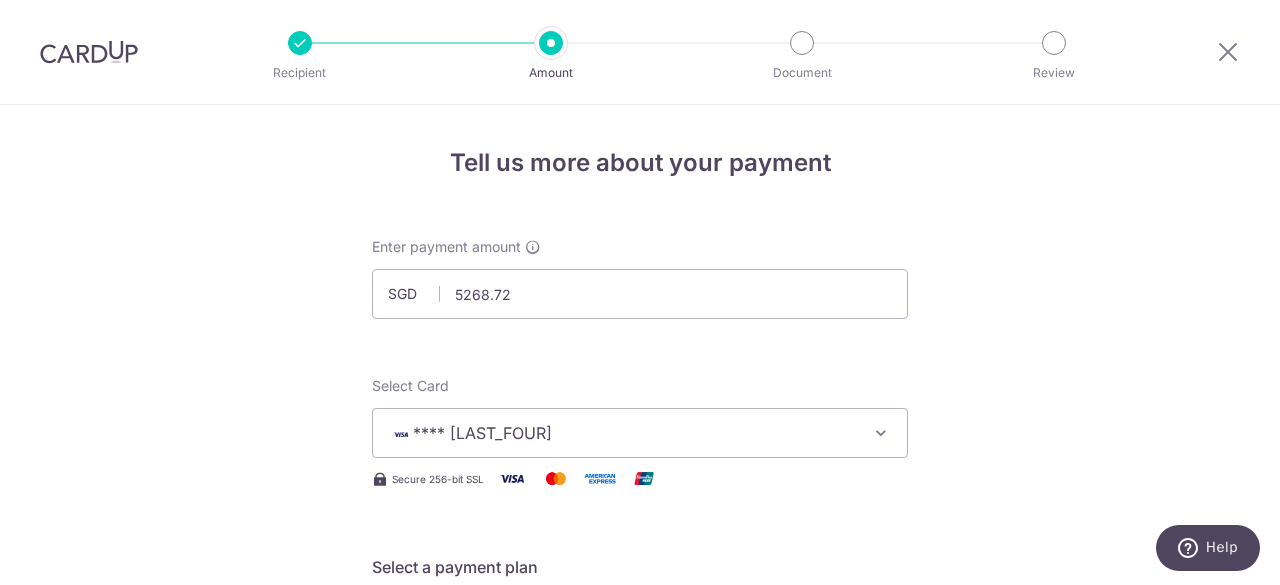 type on "5,268.72" 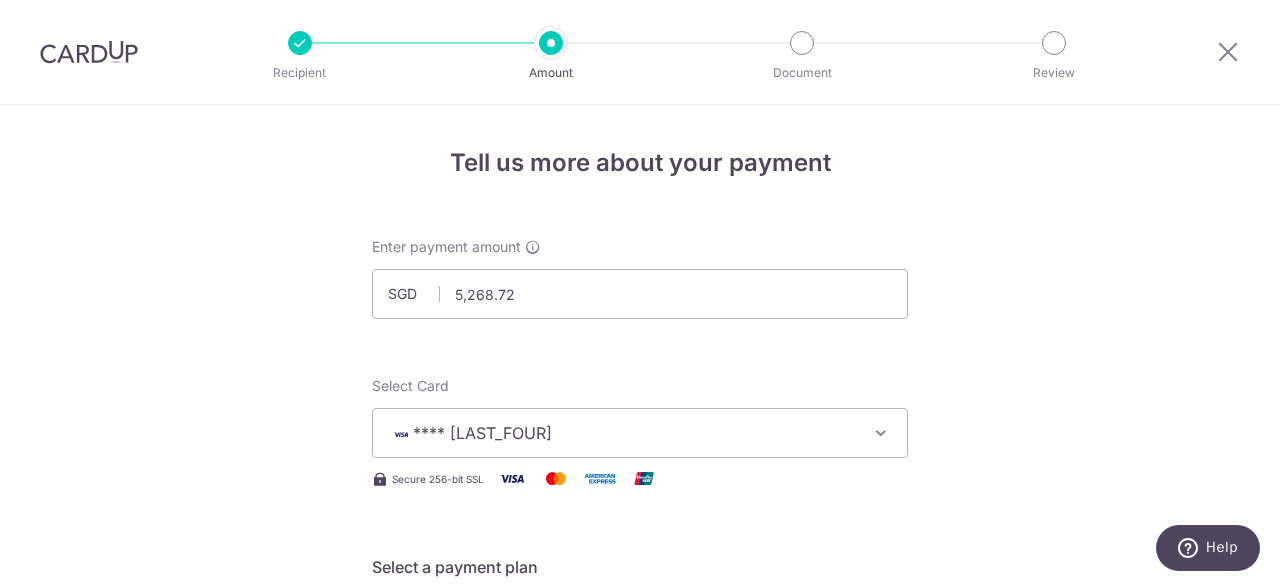 click on "Tell us more about your payment
Select Card
**** [CARD_LAST_FOUR]
Add credit card
Your Cards
**** [CARD_LAST_FOUR]
Secure 256-bit SSL
Text
New card details
Card
Secure 256-bit SSL" at bounding box center (640, 1009) 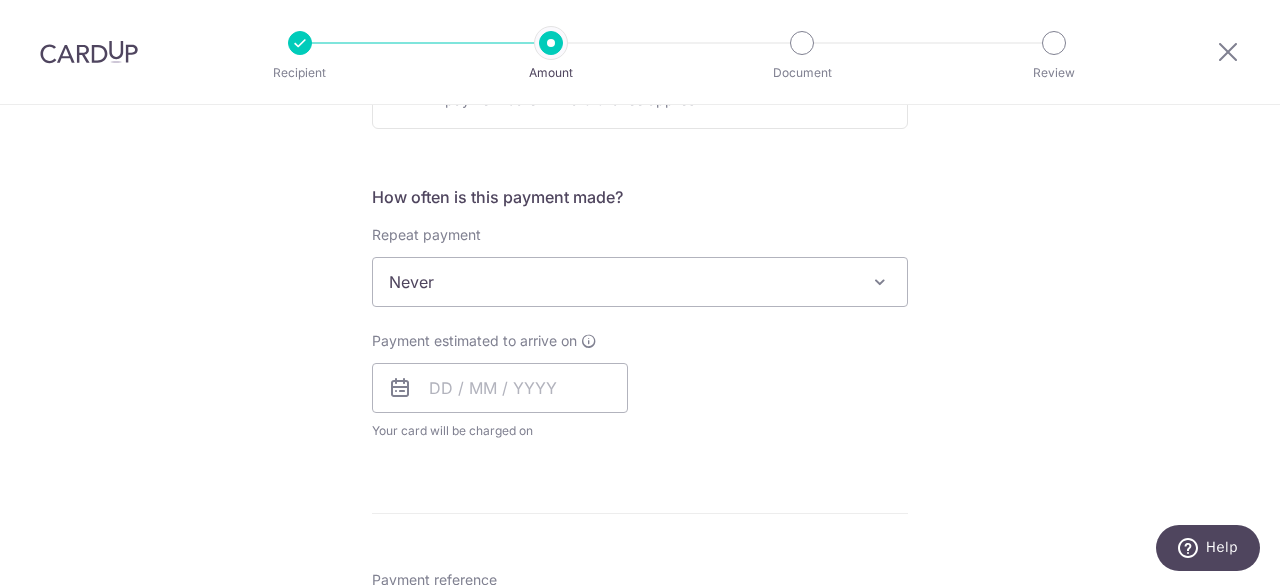 scroll, scrollTop: 700, scrollLeft: 0, axis: vertical 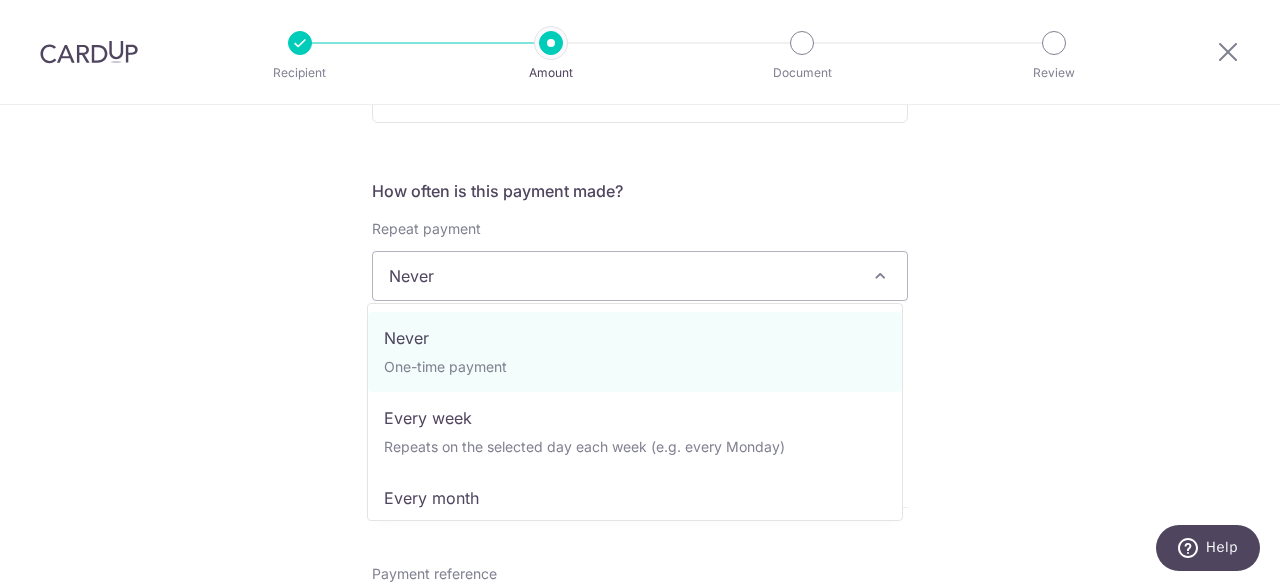 click on "Never" at bounding box center [640, 276] 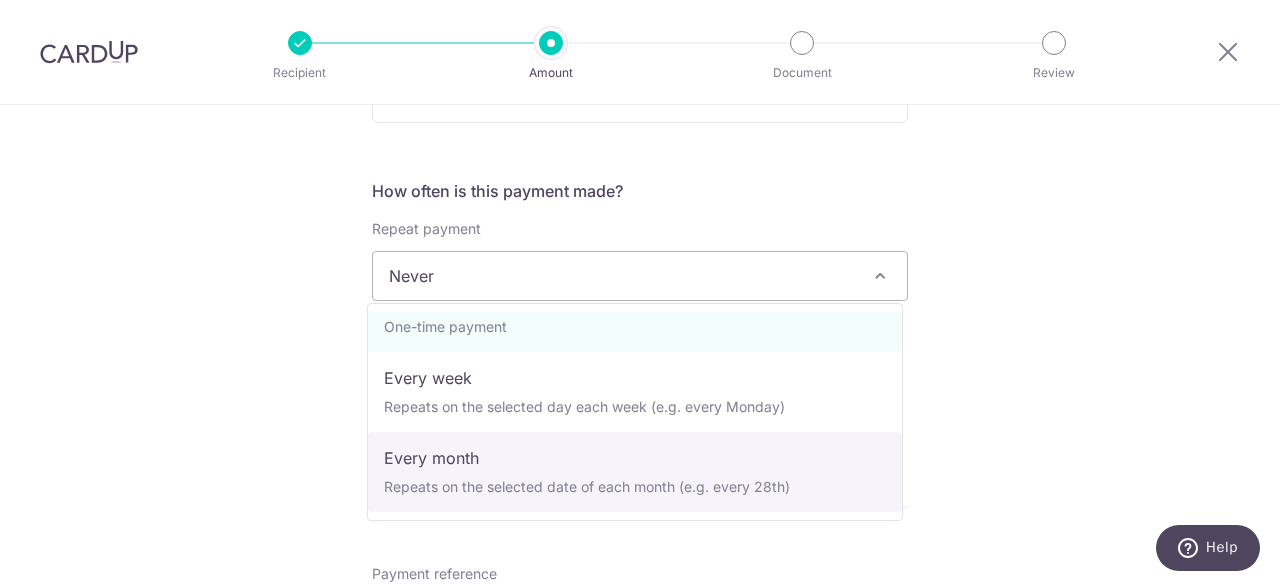 scroll, scrollTop: 80, scrollLeft: 0, axis: vertical 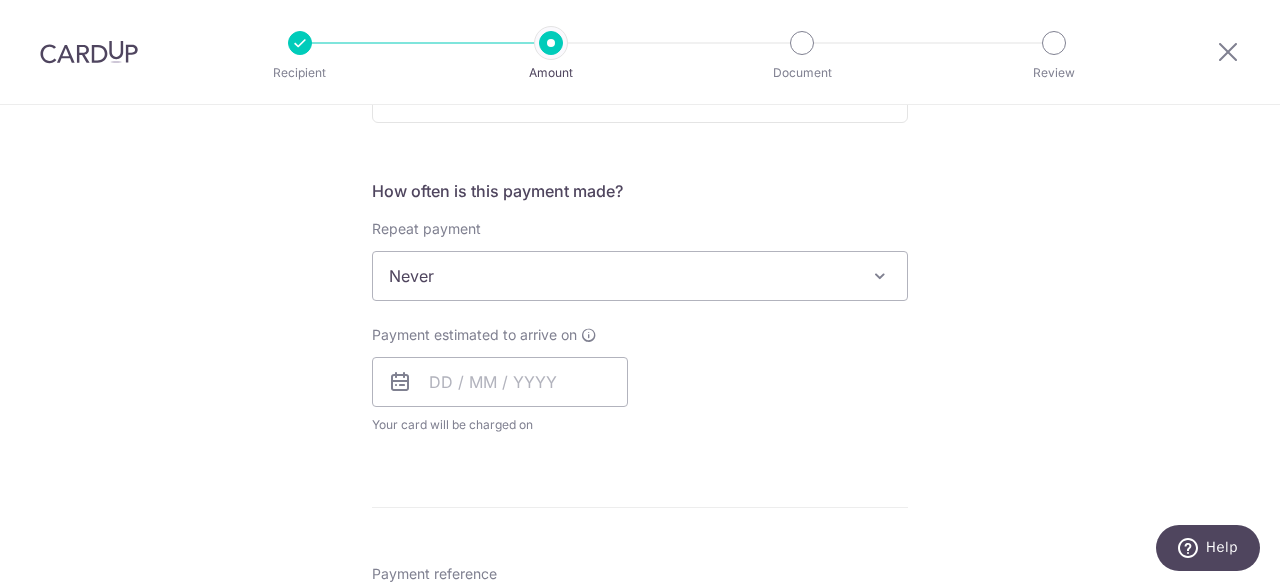 click on "Tell us more about your payment
Enter payment amount
SGD
5,268.72
5268.72
Select Card
**** [CREDIT CARD]
Add credit card
Your Cards
**** [CREDIT CARD]
Secure 256-bit SSL
Text
New card details
Card
Secure 256-bit SSL" at bounding box center [640, 309] 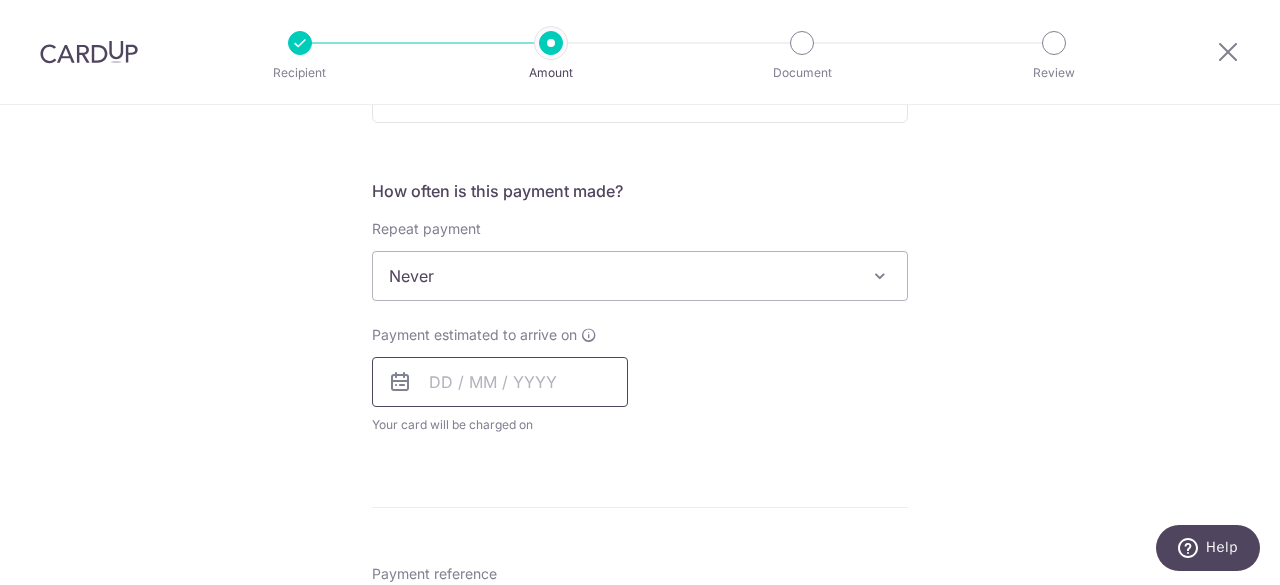 click at bounding box center [500, 382] 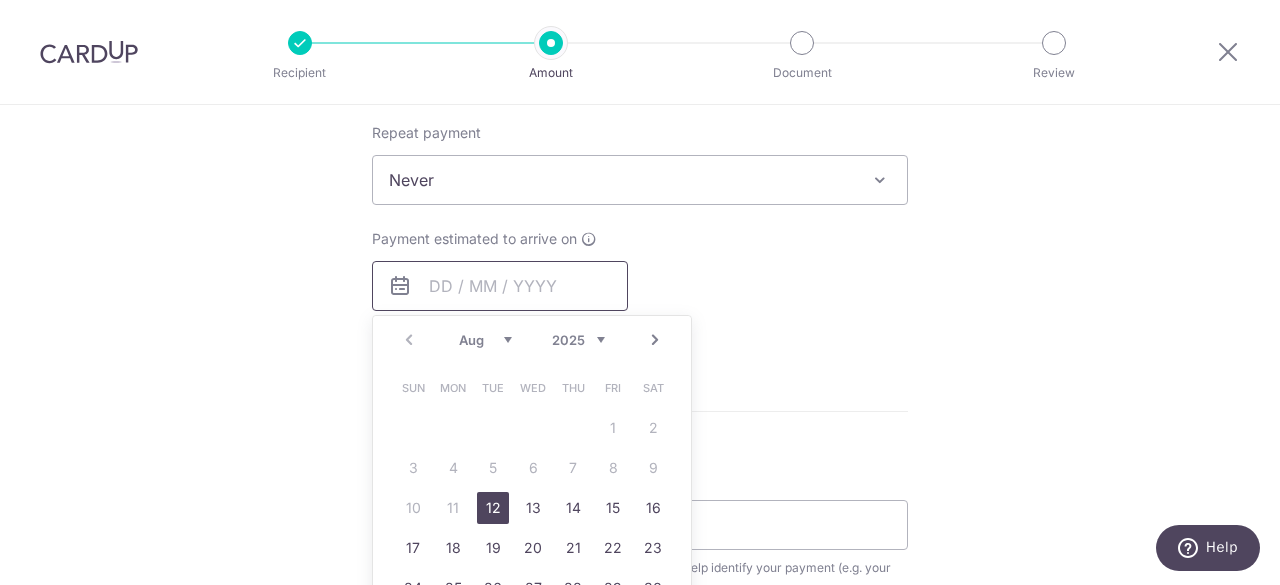 scroll, scrollTop: 1000, scrollLeft: 0, axis: vertical 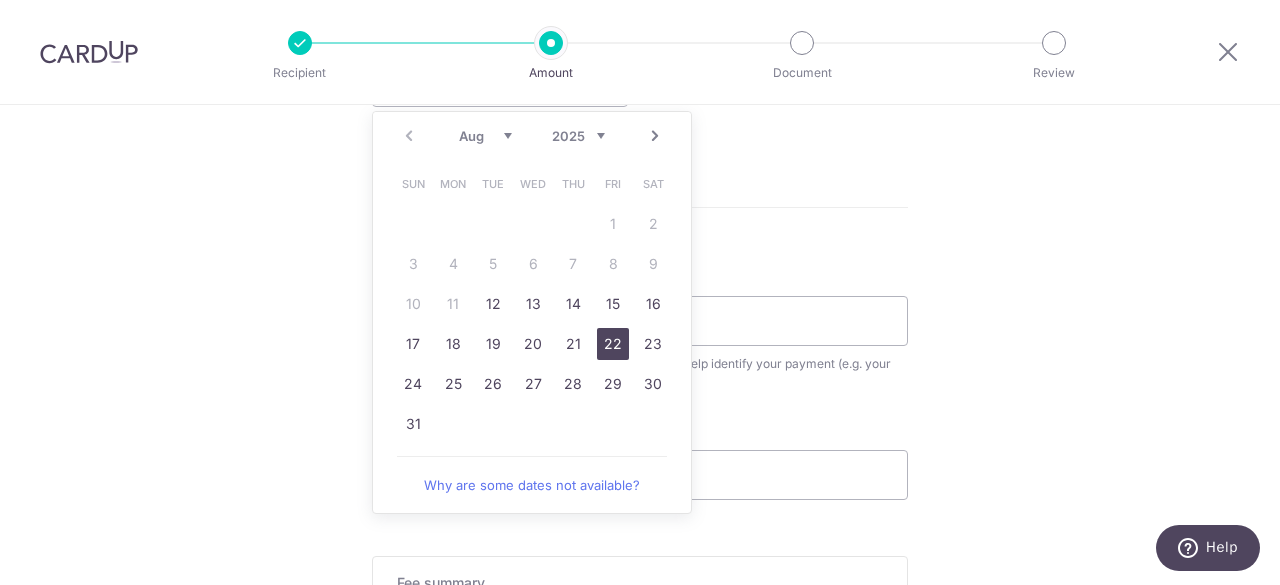 click on "22" at bounding box center [613, 344] 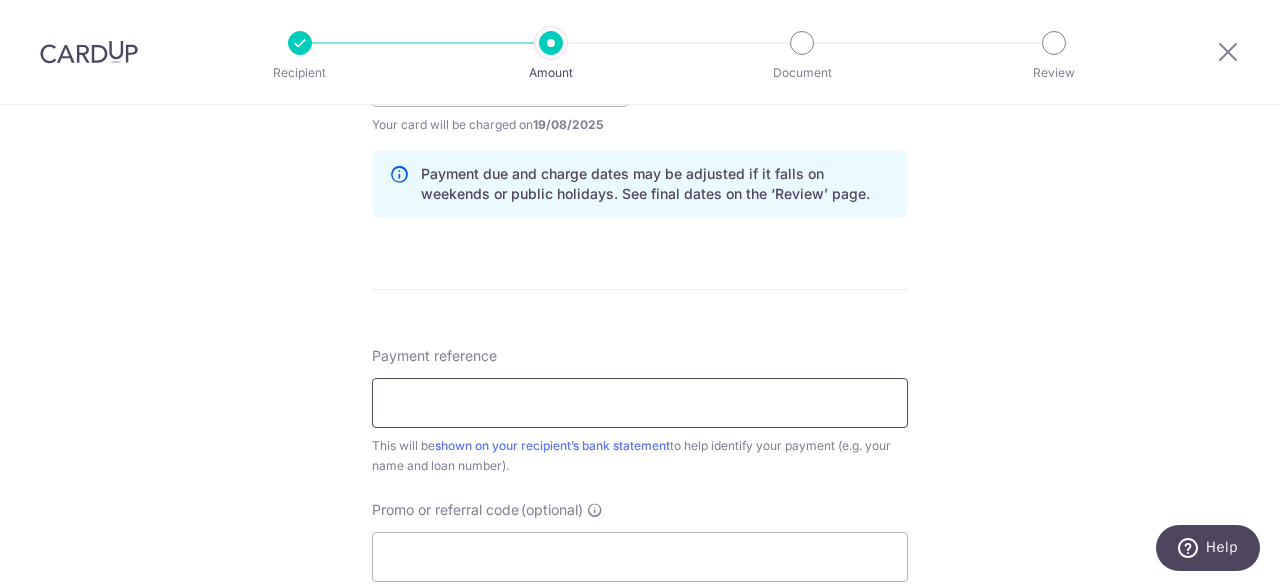 click on "Payment reference" at bounding box center [640, 403] 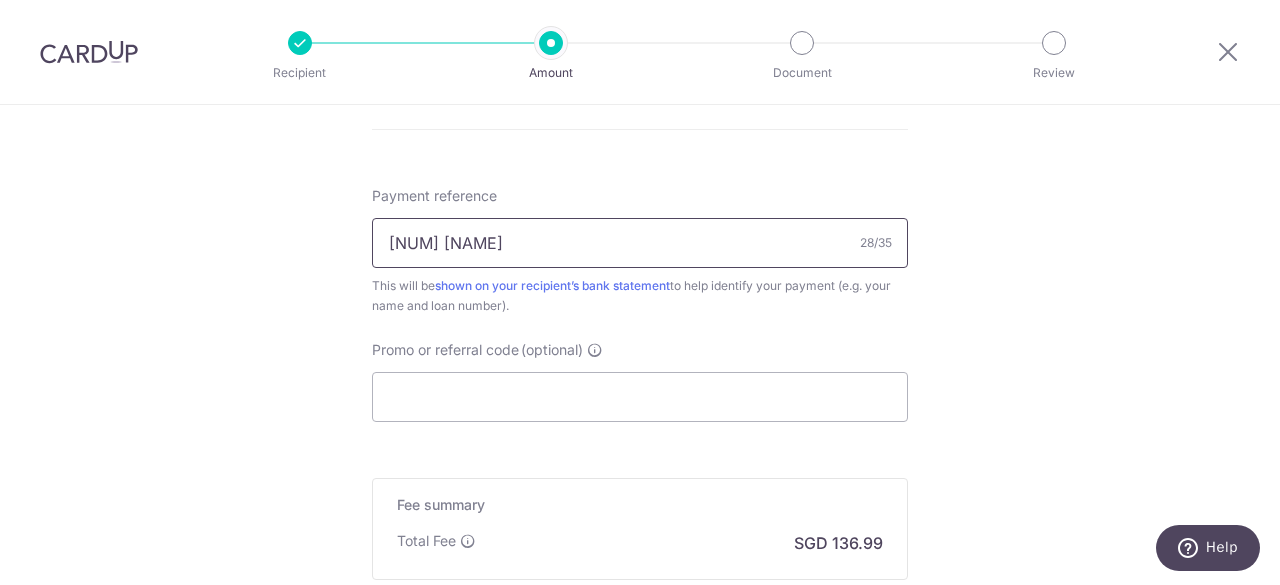 scroll, scrollTop: 1200, scrollLeft: 0, axis: vertical 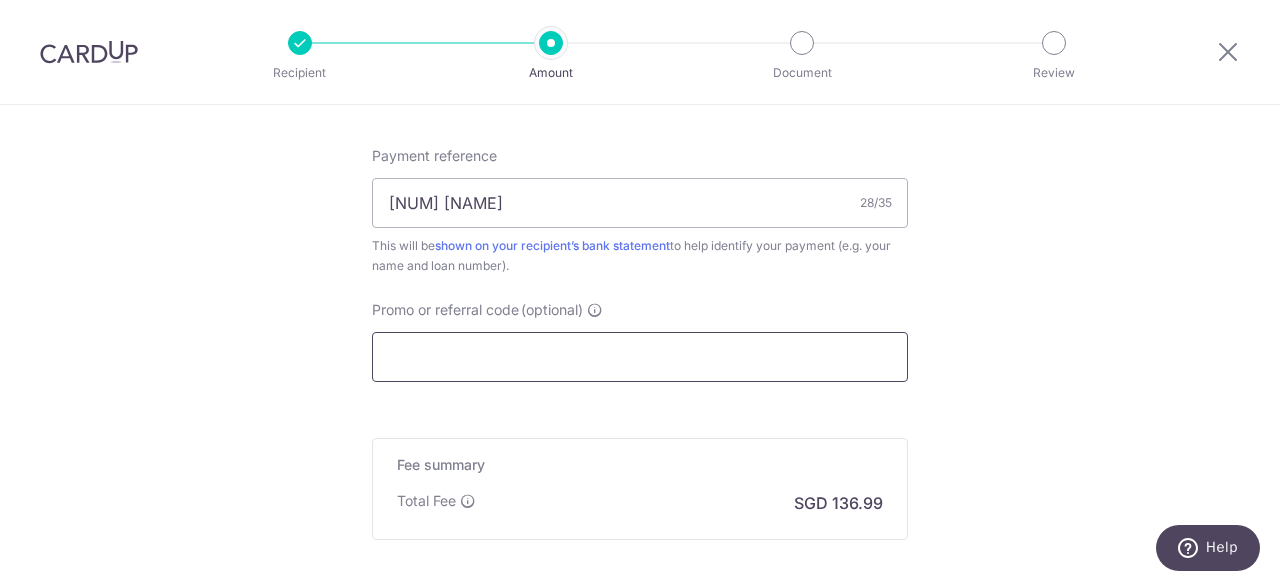click on "Promo or referral code
(optional)" at bounding box center (640, 357) 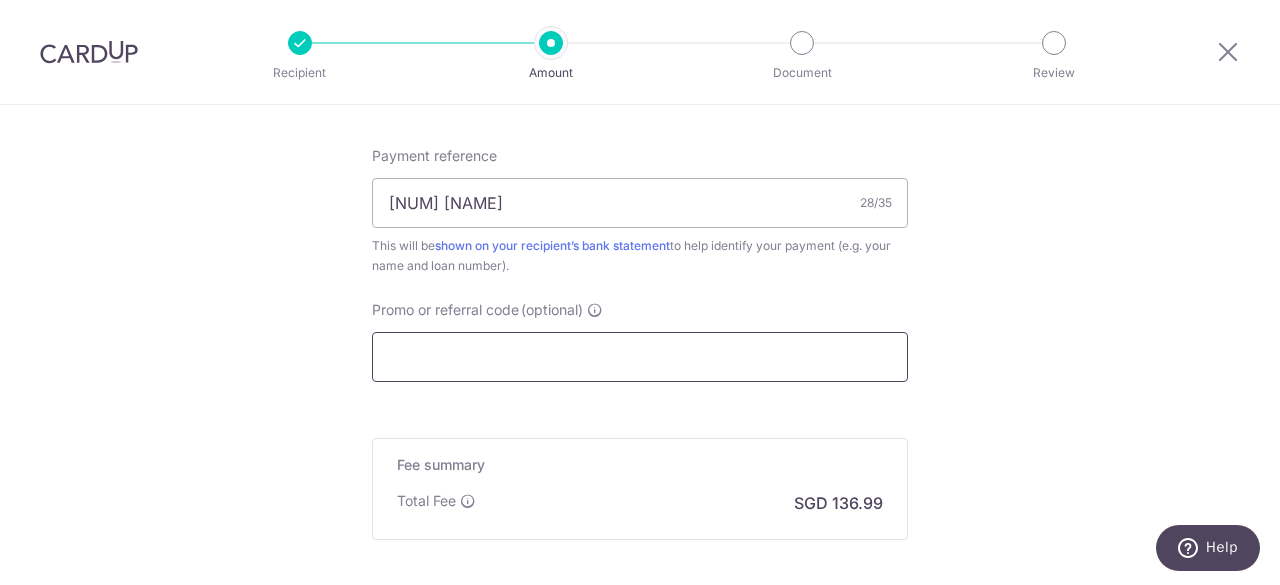 paste on "3NEWR4" 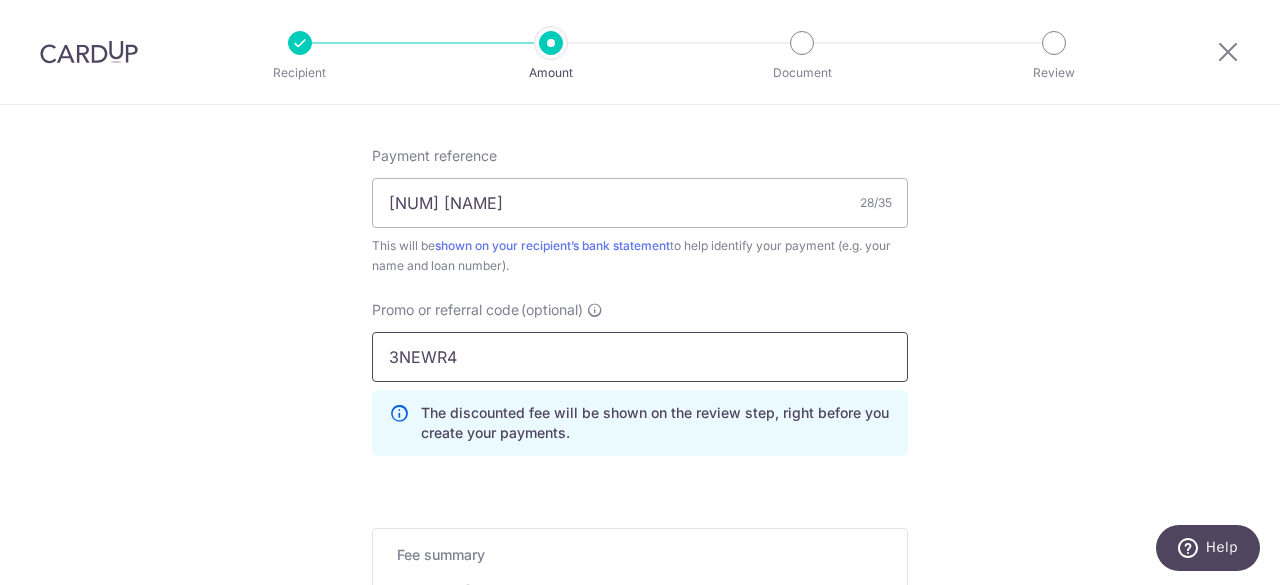 type on "3NEWR4" 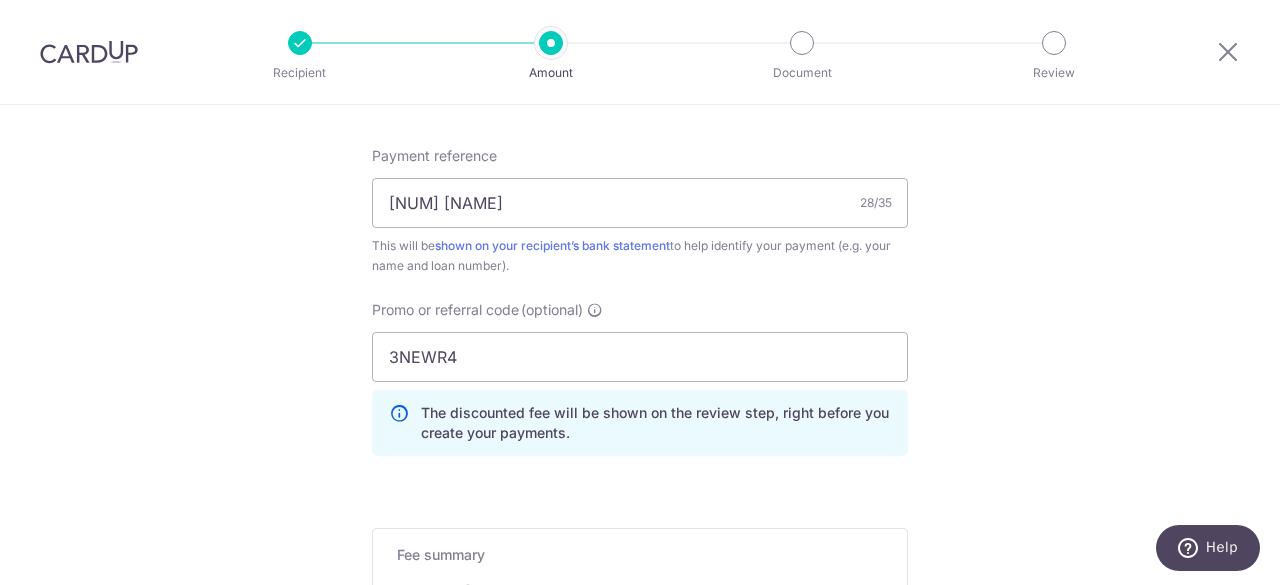 click on "Tell us more about your payment
Enter payment amount
SGD
5,268.72
5268.72
Select Card
**** [CREDIT CARD]
Add credit card
Your Cards
**** [CREDIT CARD]
Secure 256-bit SSL
Text
New card details
Card
Secure 256-bit SSL" at bounding box center (640, -105) 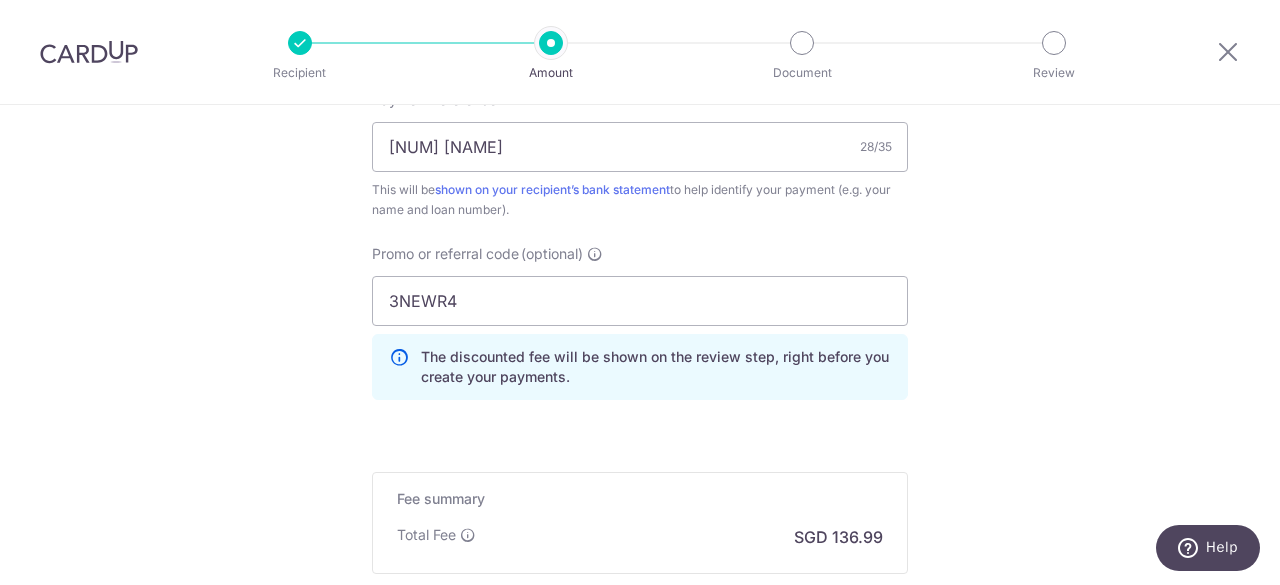 scroll, scrollTop: 1400, scrollLeft: 0, axis: vertical 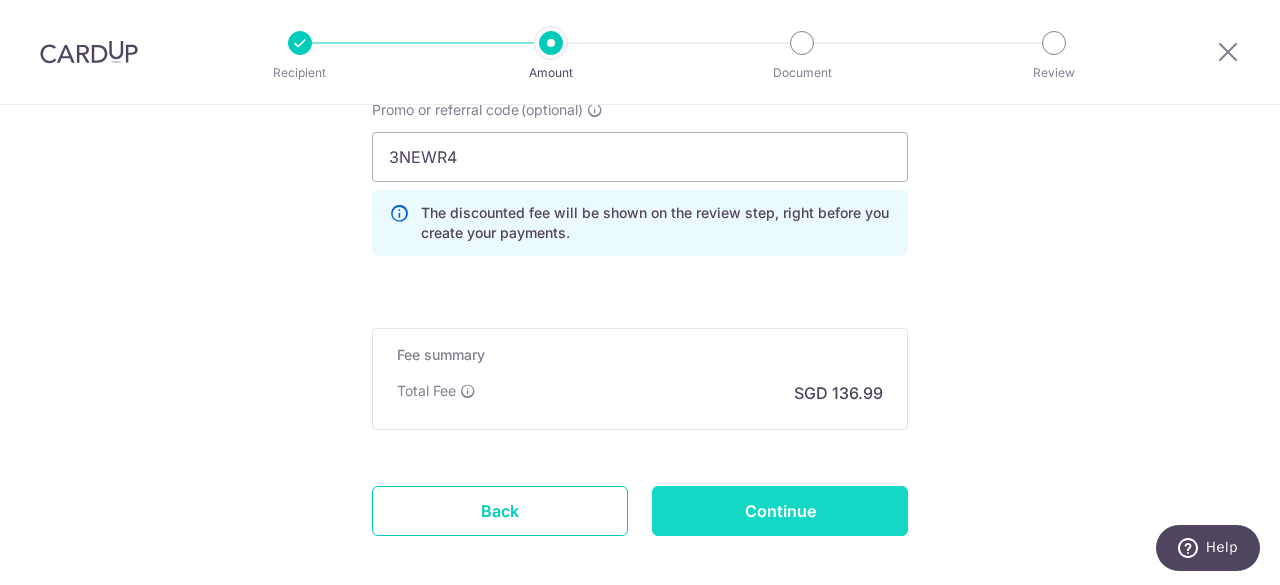 click on "Continue" at bounding box center [780, 511] 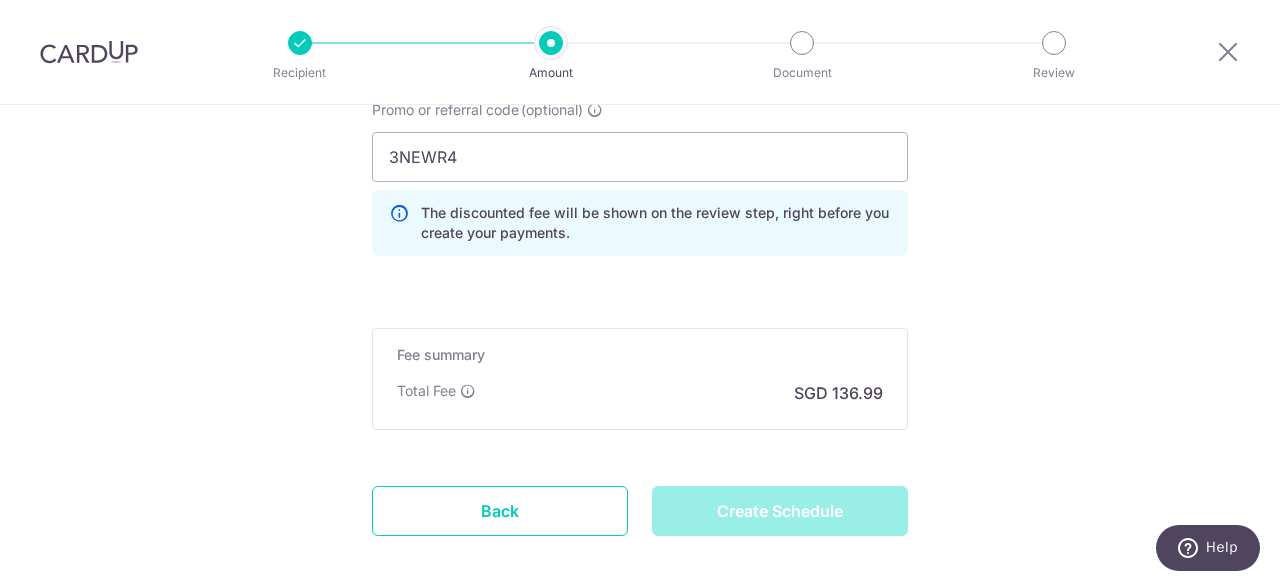 type on "Create Schedule" 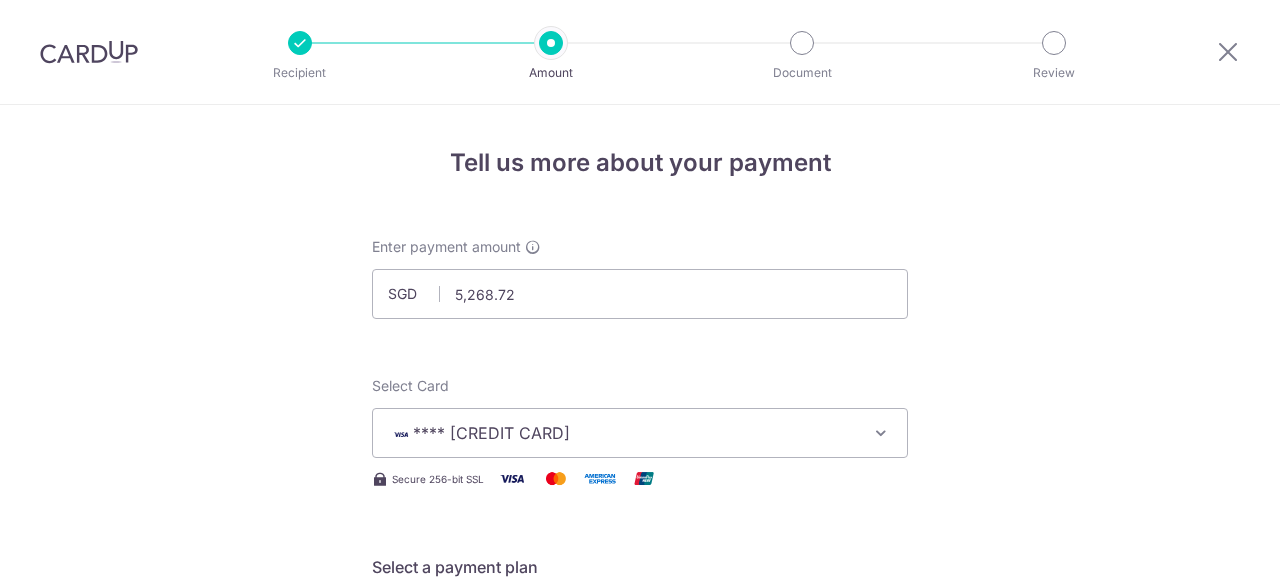 scroll, scrollTop: 0, scrollLeft: 0, axis: both 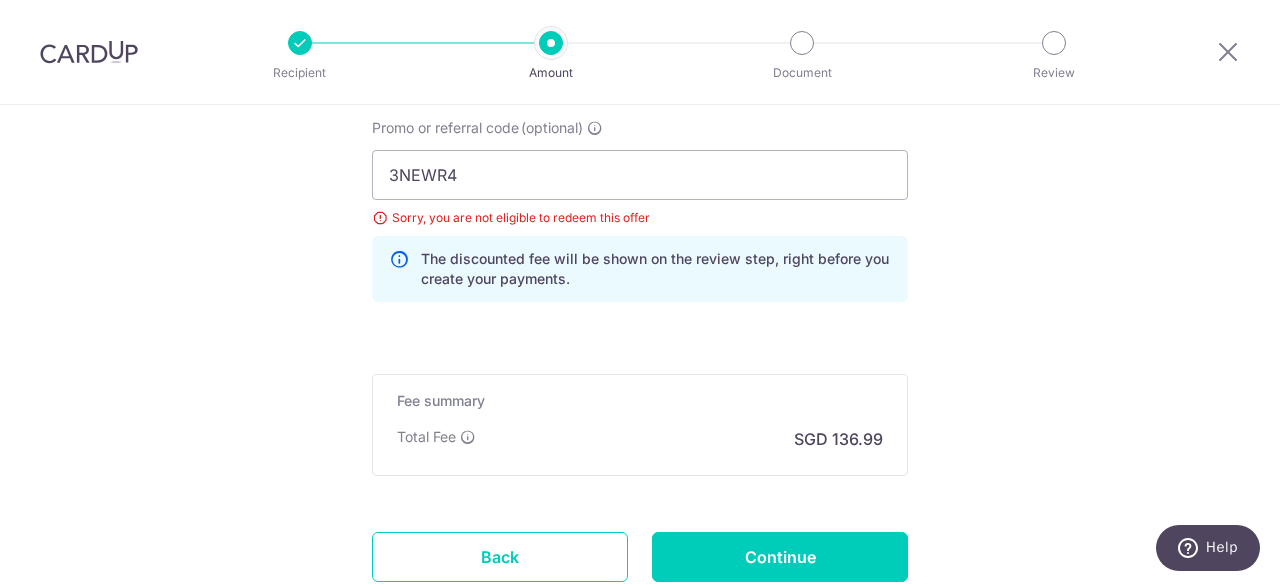click on "Tell us more about your payment
Enter payment amount
SGD
5,268.72
5268.72
Select Card
**** [CREDIT CARD]
Add credit card
Your Cards
**** [CREDIT CARD]
Secure 256-bit SSL
Text
New card details
Card
Secure 256-bit SSL" at bounding box center (640, -273) 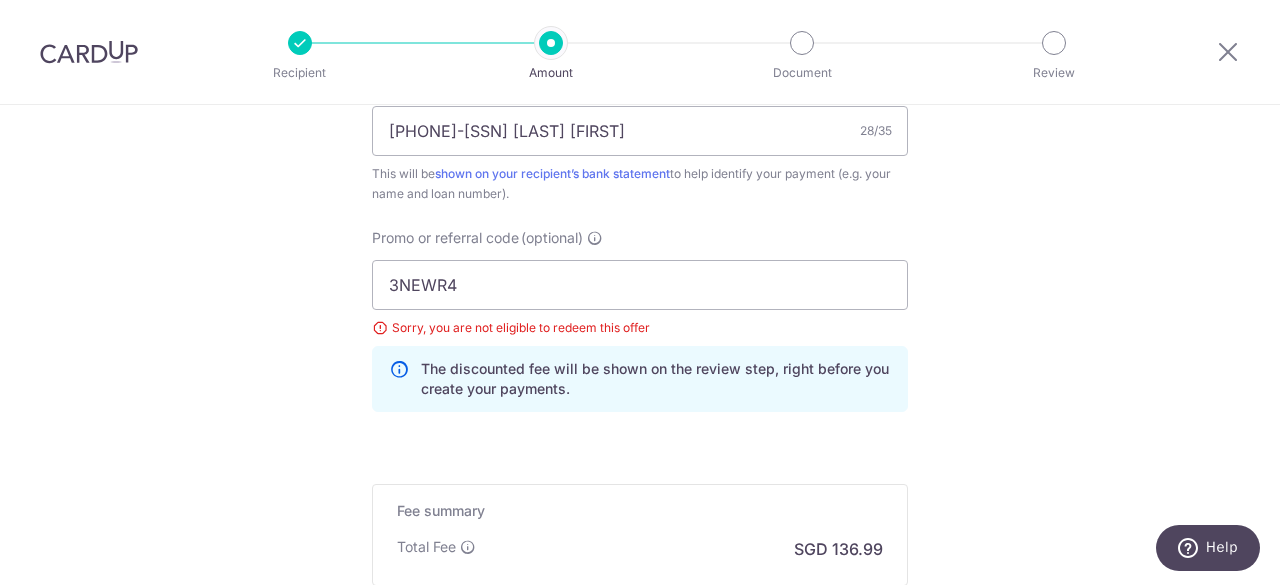 scroll, scrollTop: 1182, scrollLeft: 0, axis: vertical 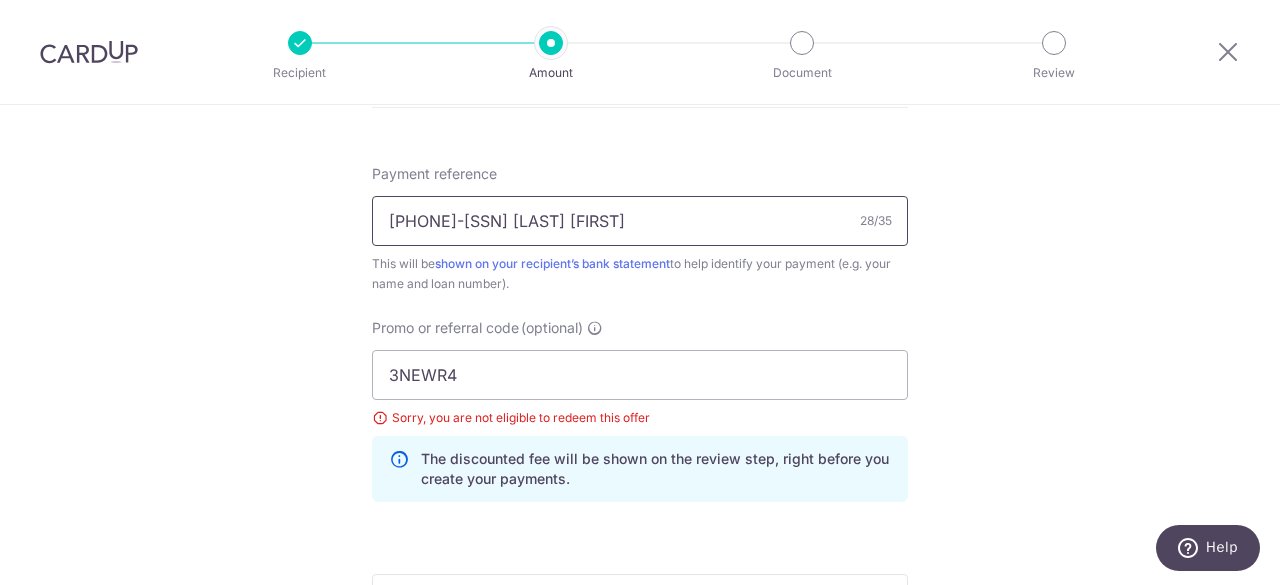 click on "[NUMBER] [NAME]" at bounding box center (640, 221) 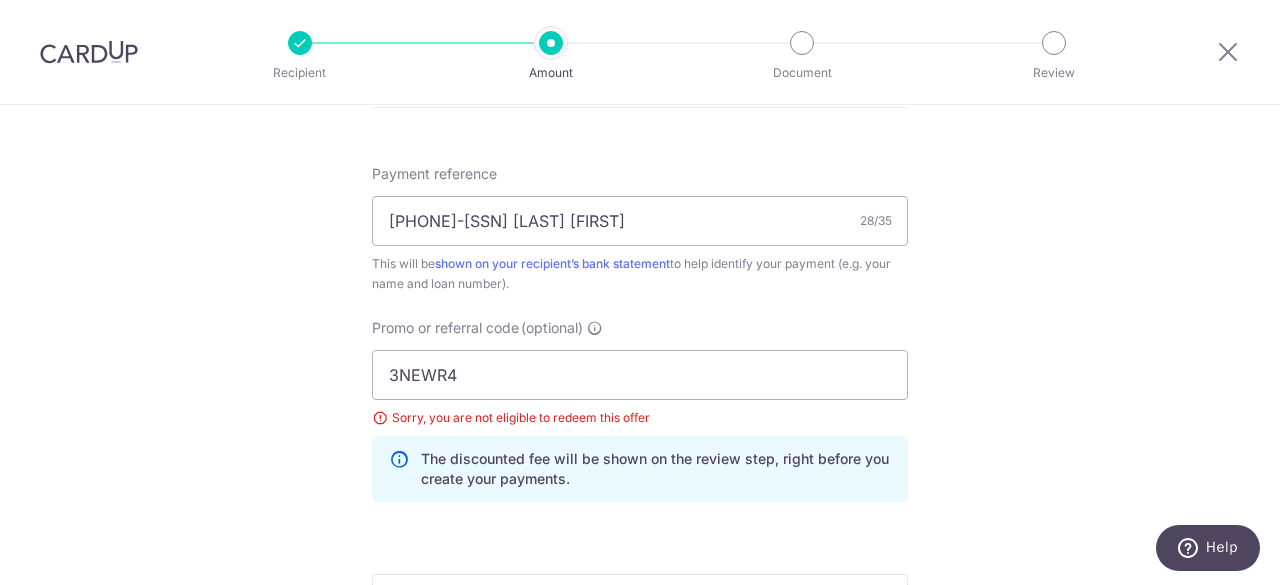 click on "Payment reference
5710234169-00000 Chu Eng Ann
28/35
This will be  shown on your recipient’s bank statement  to help identify your payment (e.g. your name and loan number)." at bounding box center (640, 229) 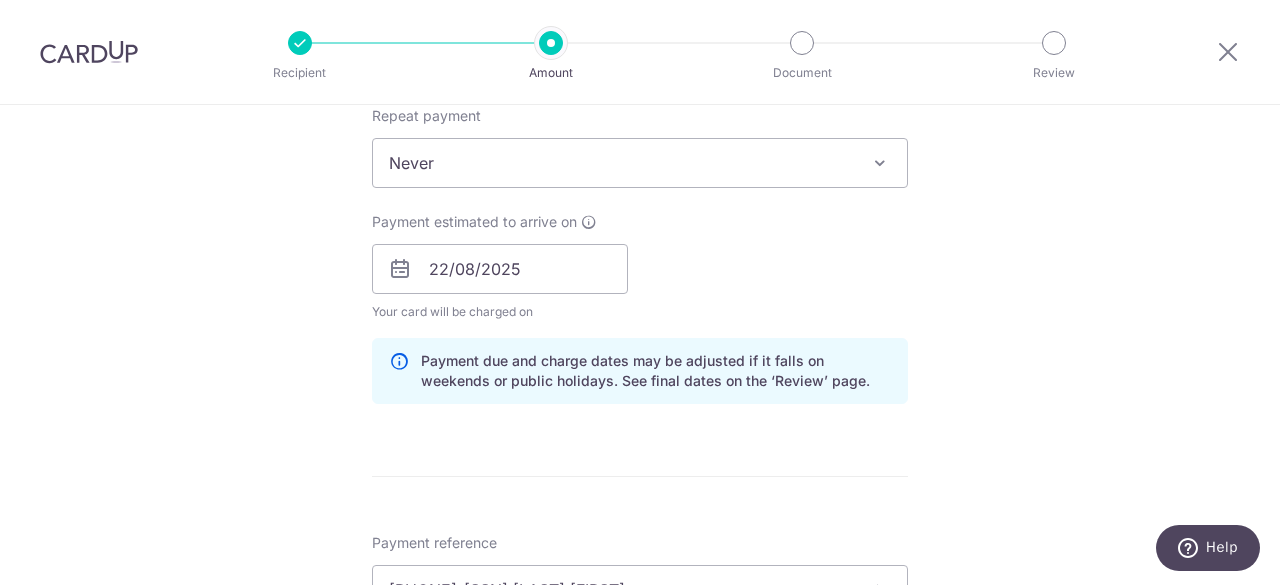 scroll, scrollTop: 782, scrollLeft: 0, axis: vertical 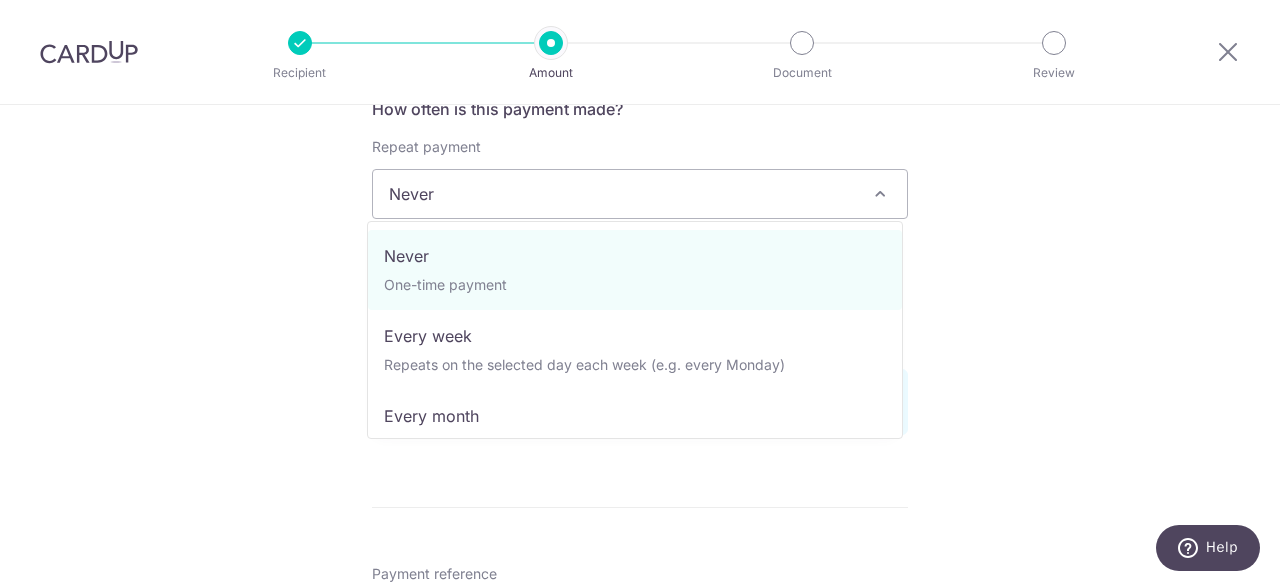 click on "Never" at bounding box center [640, 194] 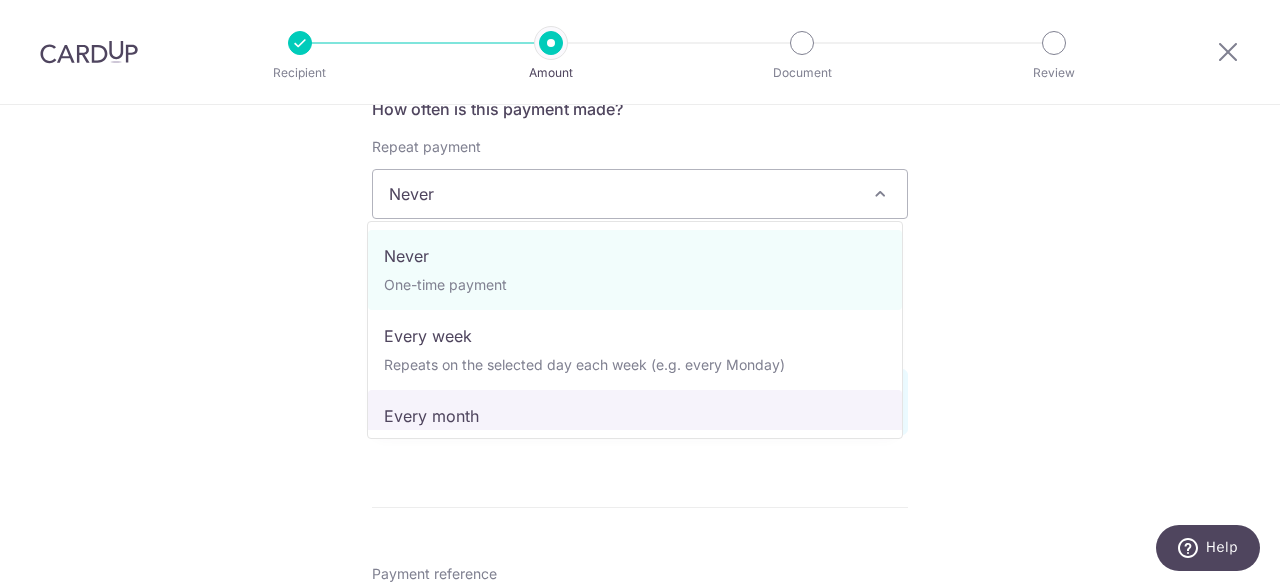 select on "3" 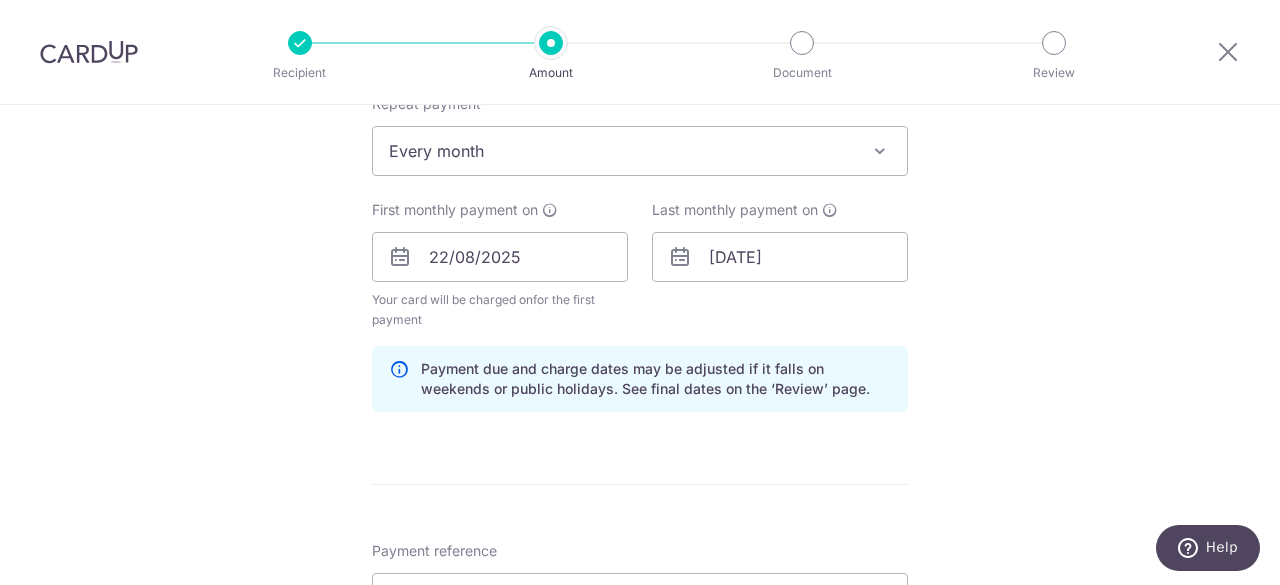 scroll, scrollTop: 682, scrollLeft: 0, axis: vertical 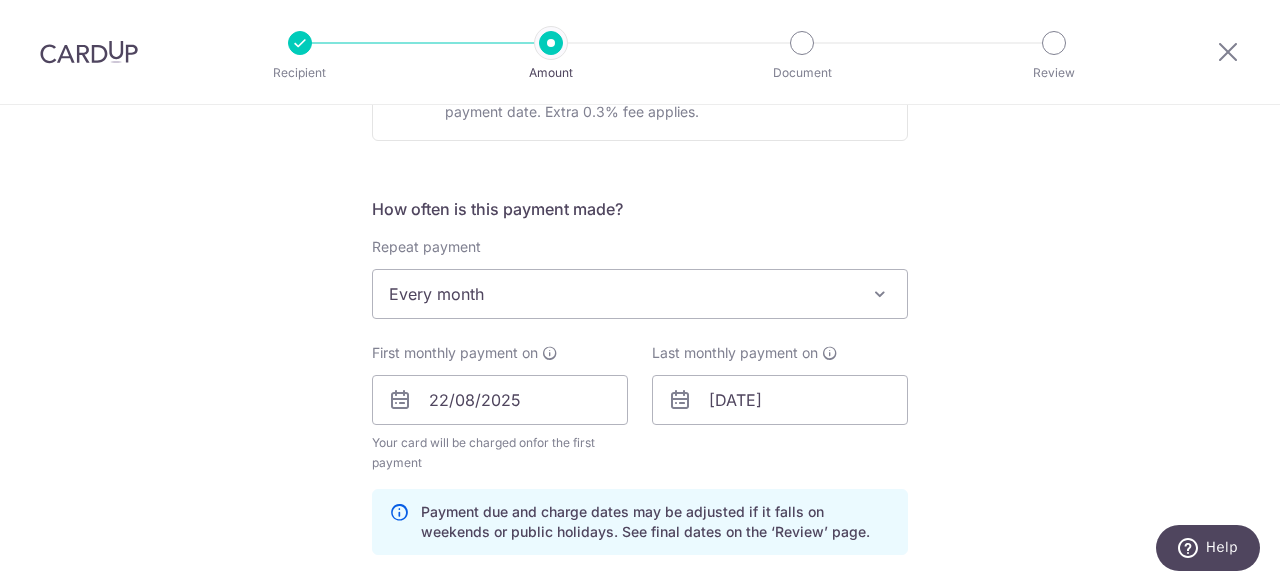 click on "Every month" at bounding box center [640, 294] 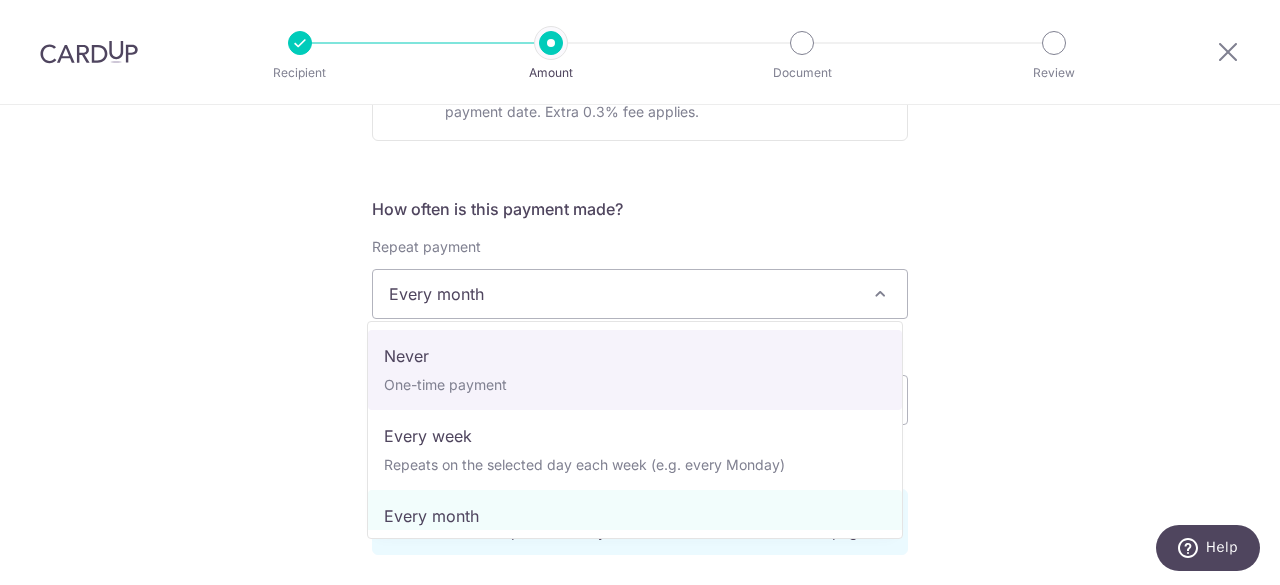 select on "1" 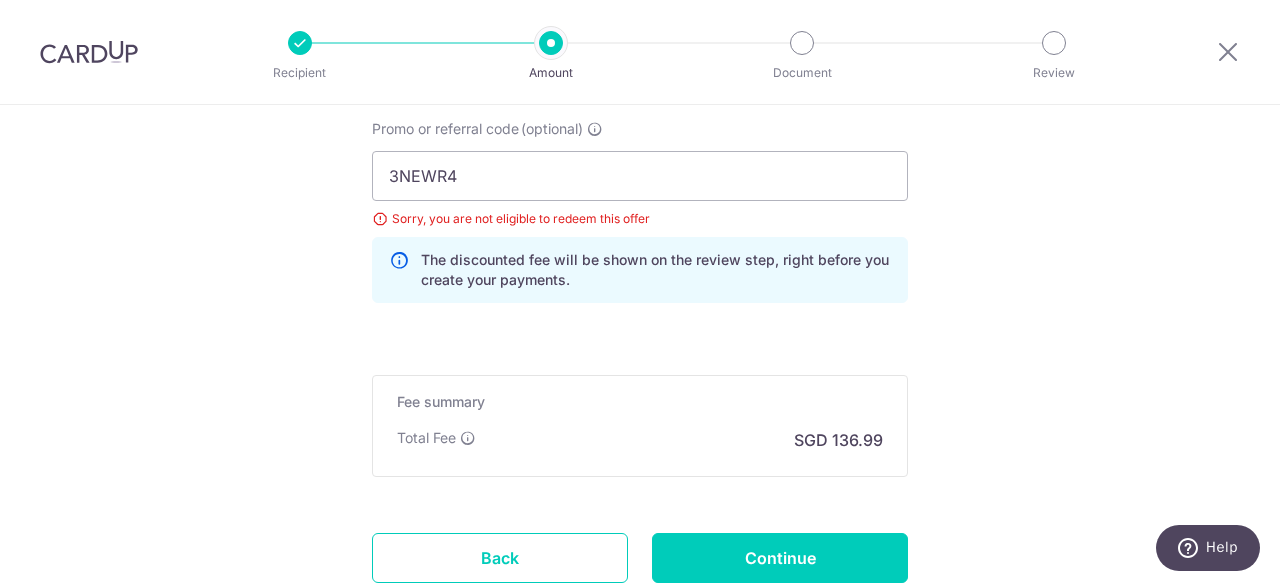 scroll, scrollTop: 1382, scrollLeft: 0, axis: vertical 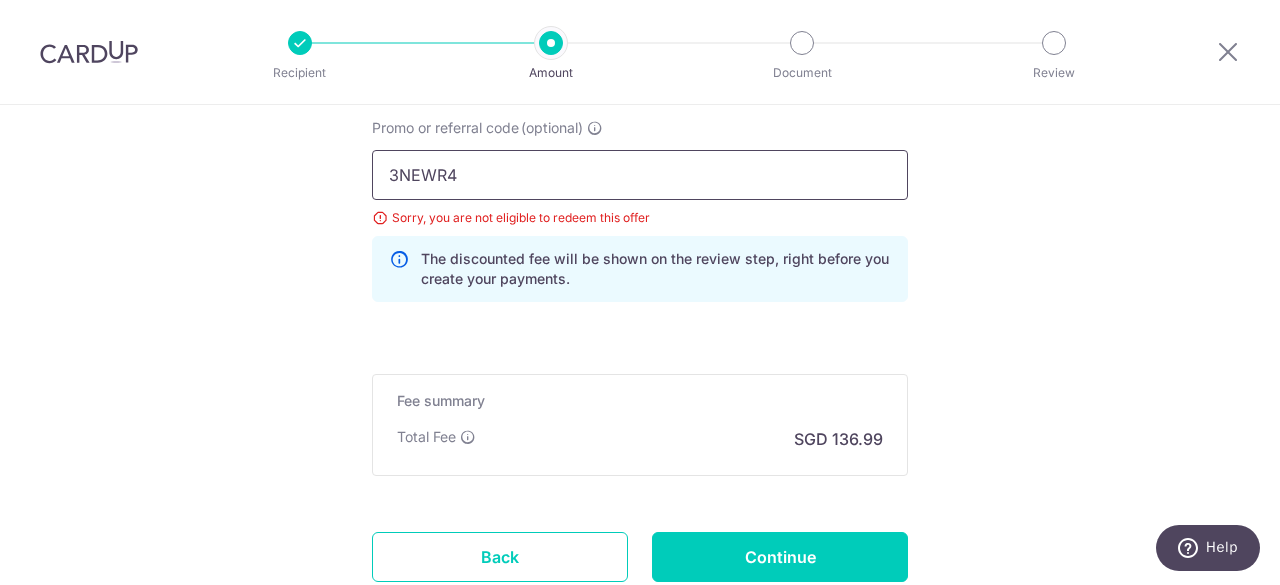 drag, startPoint x: 475, startPoint y: 179, endPoint x: 352, endPoint y: 177, distance: 123.01626 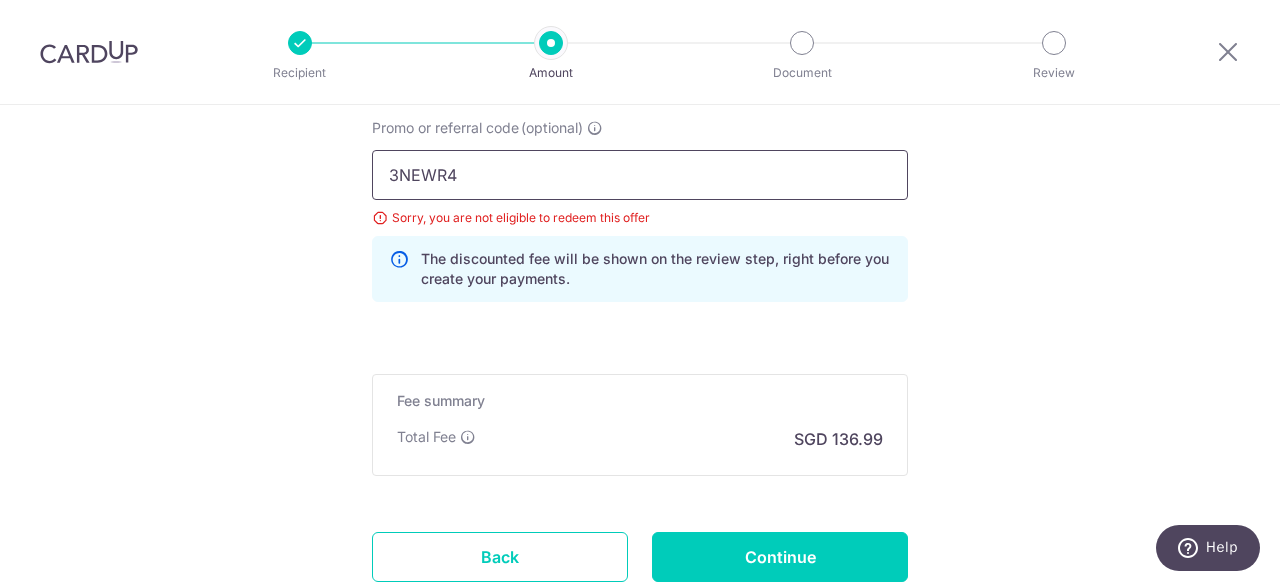 click on "Tell us more about your payment
Enter payment amount
SGD
5,268.72
5268.72
Select Card
**** 1397
Add credit card
Your Cards
**** 1397
Secure 256-bit SSL
Text
New card details
Card
Secure 256-bit SSL" at bounding box center (640, -273) 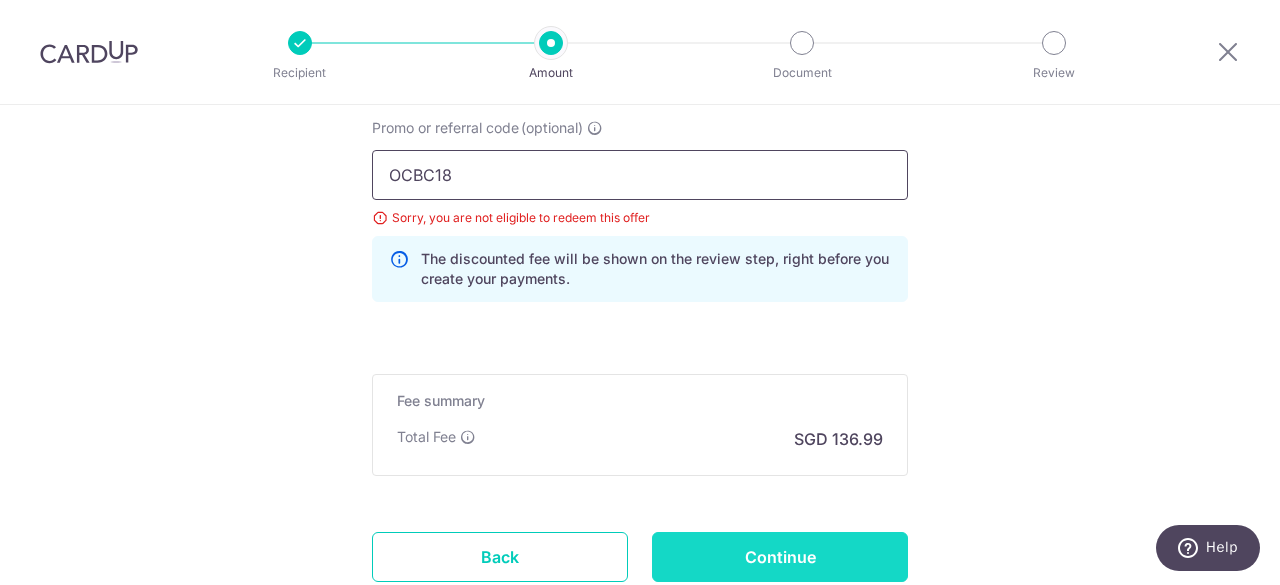 type on "OCBC18" 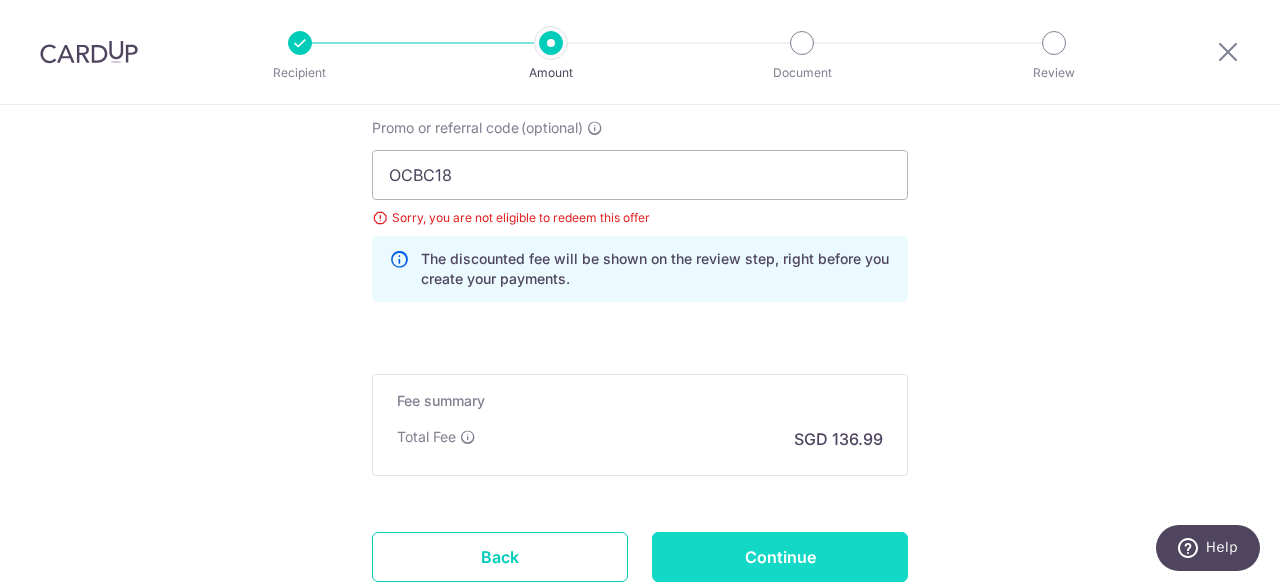 click on "Continue" at bounding box center [780, 557] 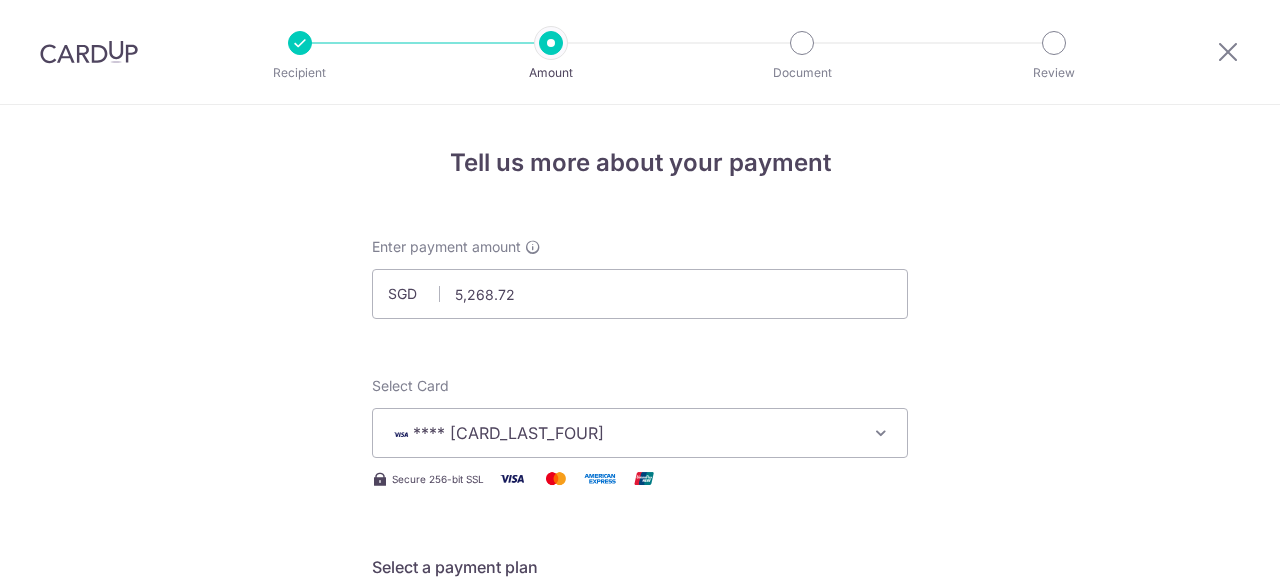 scroll, scrollTop: 0, scrollLeft: 0, axis: both 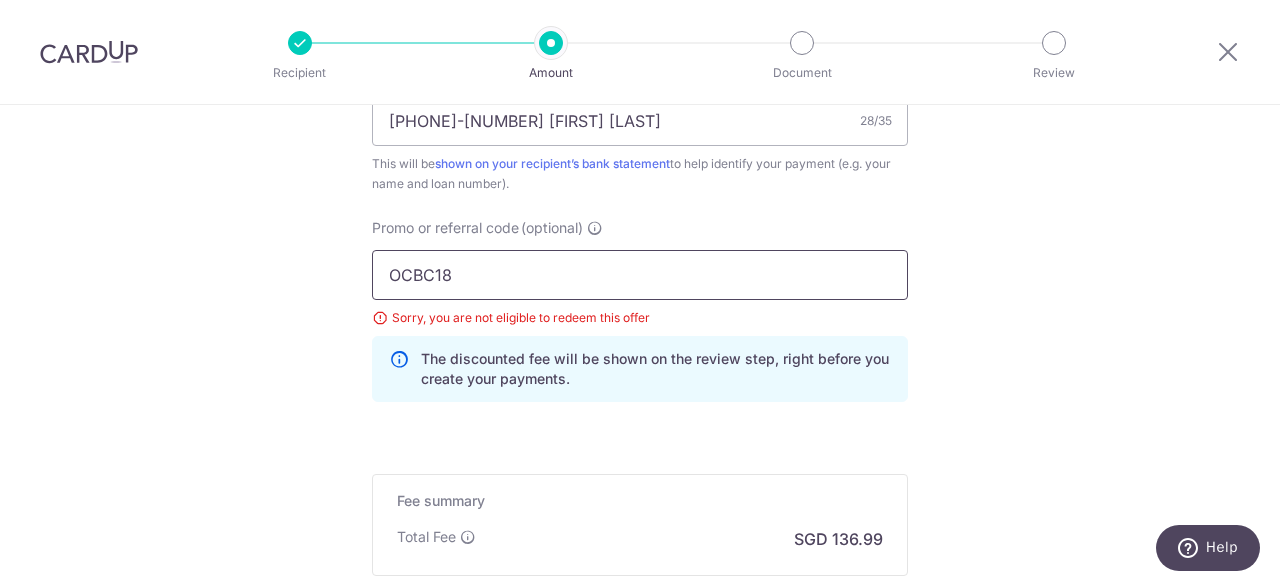 drag, startPoint x: 484, startPoint y: 271, endPoint x: 358, endPoint y: 263, distance: 126.253716 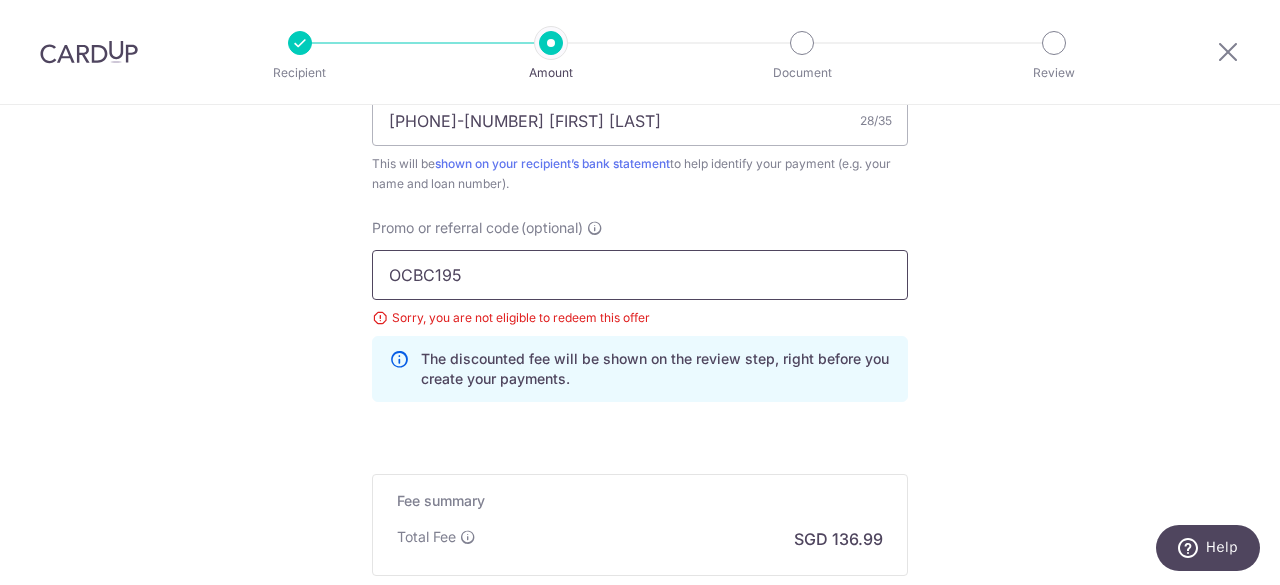 type on "OCBC195" 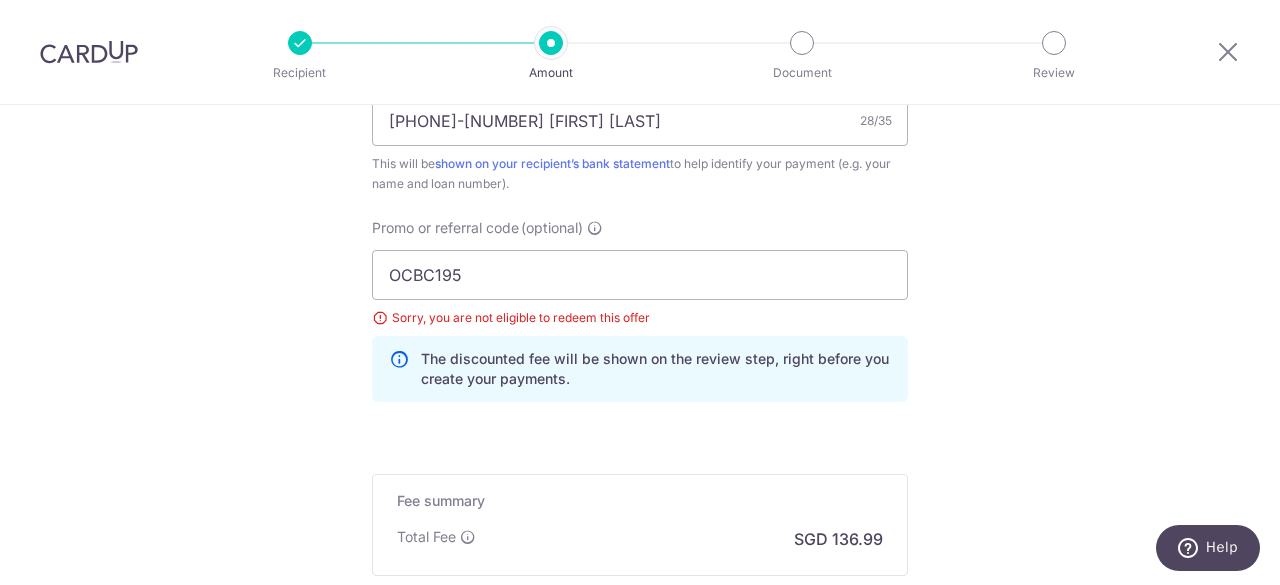 click on "Tell us more about your payment
Enter payment amount
SGD
5,268.72
5268.72
Select Card
**** [CREDIT CARD]
Add credit card
Your Cards
**** [CREDIT CARD]
Secure 256-bit SSL
Text
New card details
Card
Secure 256-bit SSL" at bounding box center [640, -173] 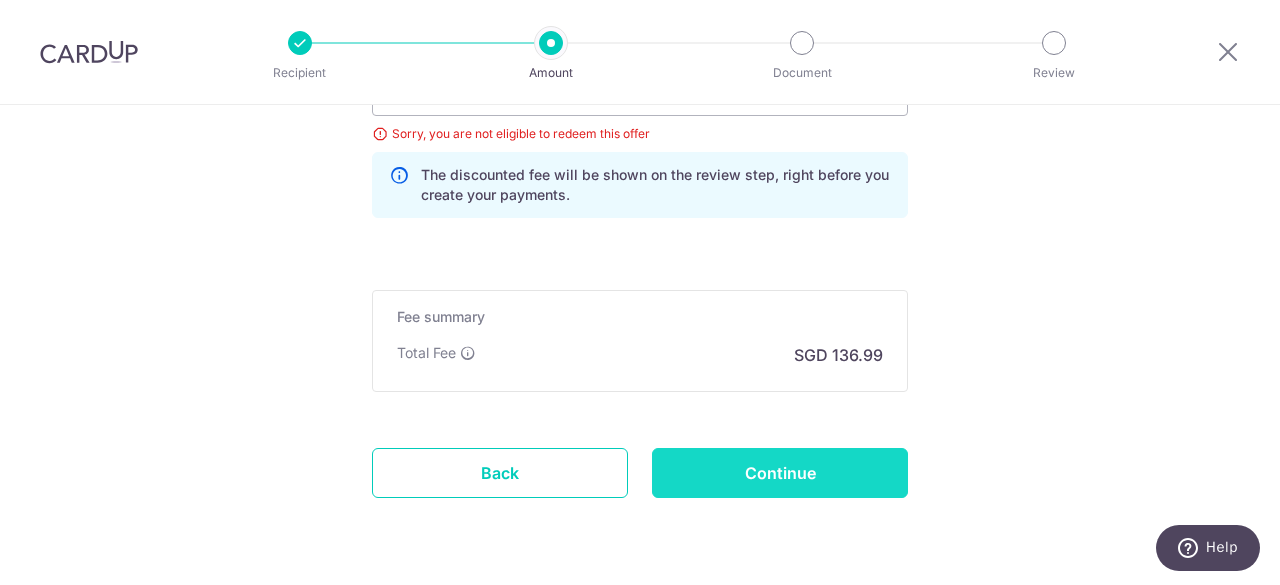 scroll, scrollTop: 1482, scrollLeft: 0, axis: vertical 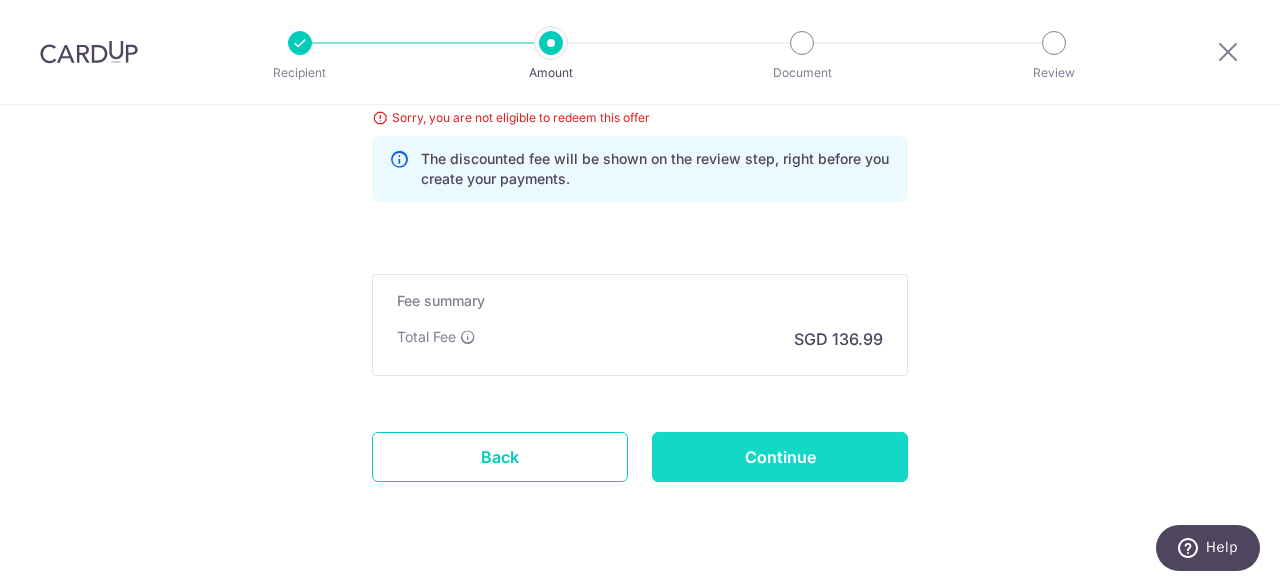 click on "Continue" at bounding box center [780, 457] 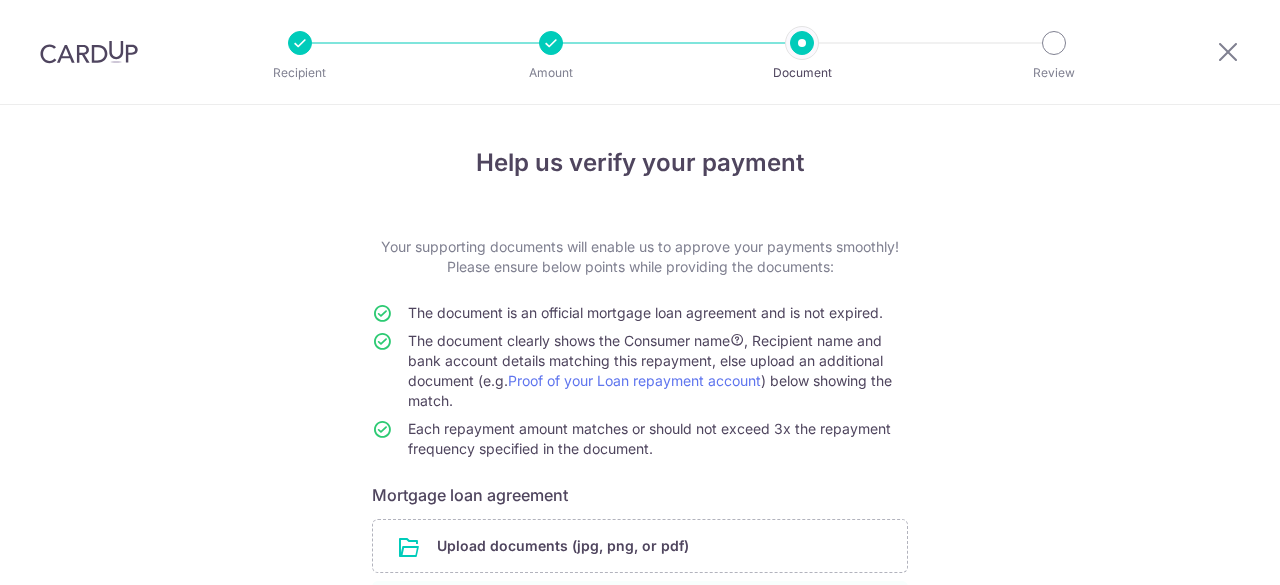 scroll, scrollTop: 0, scrollLeft: 0, axis: both 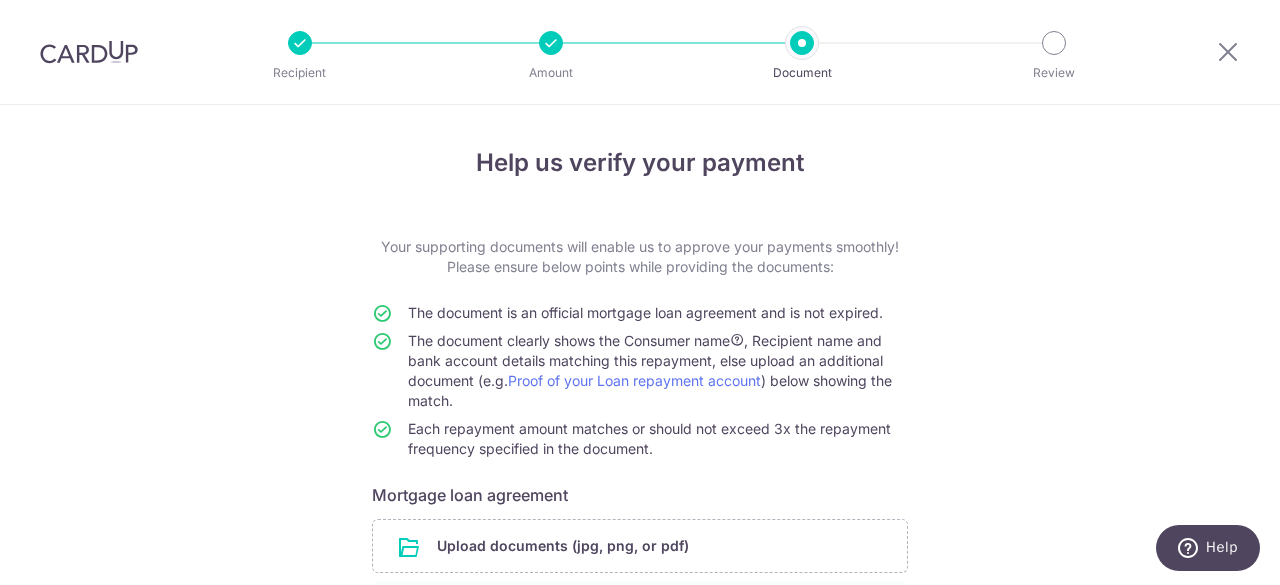 click at bounding box center (89, 52) 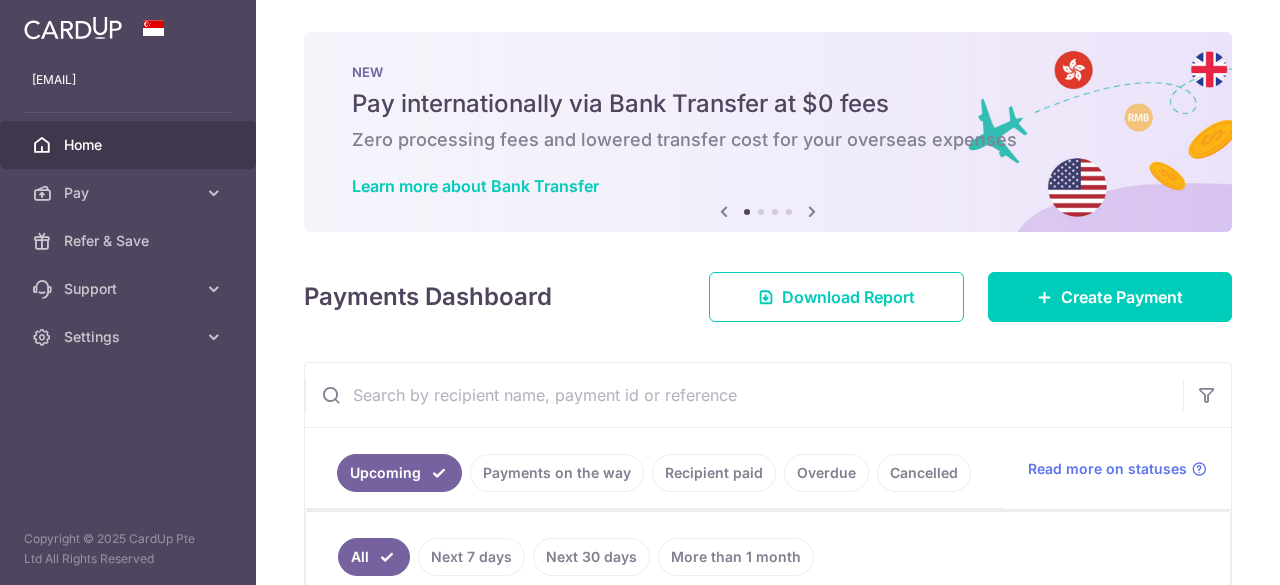 scroll, scrollTop: 0, scrollLeft: 0, axis: both 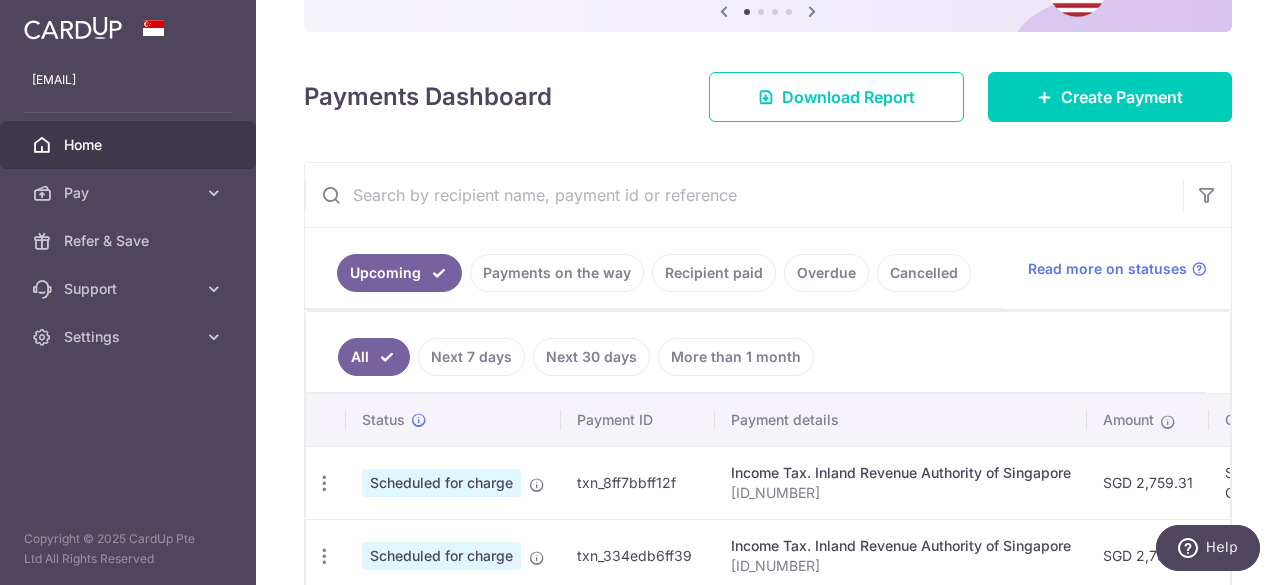 click on "Recipient paid" at bounding box center [714, 273] 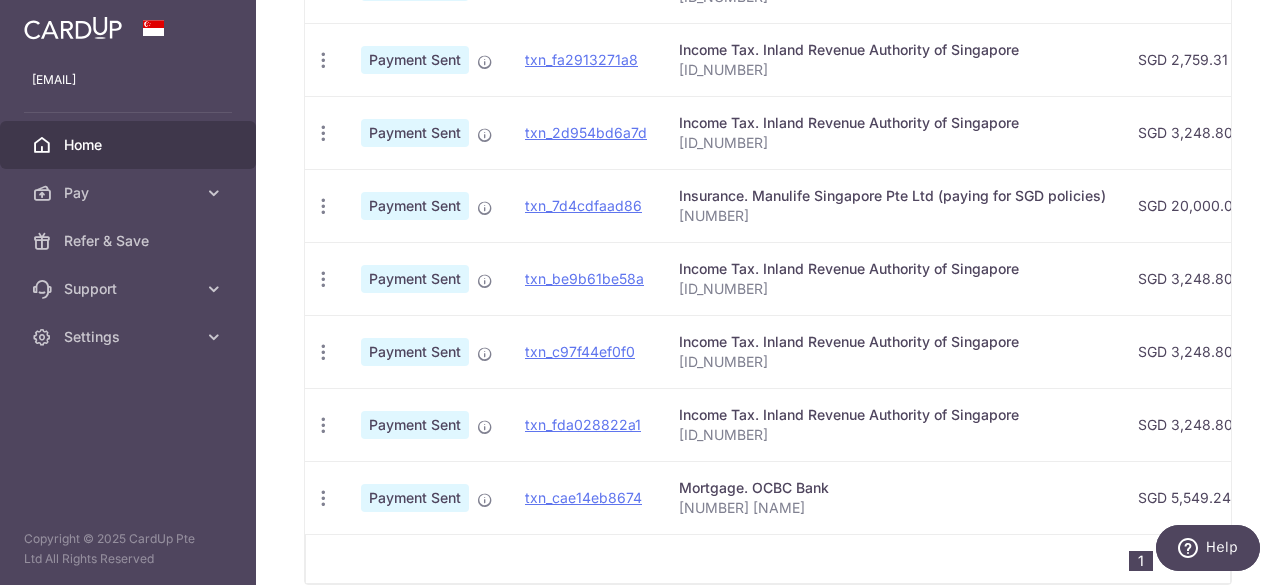 scroll, scrollTop: 854, scrollLeft: 0, axis: vertical 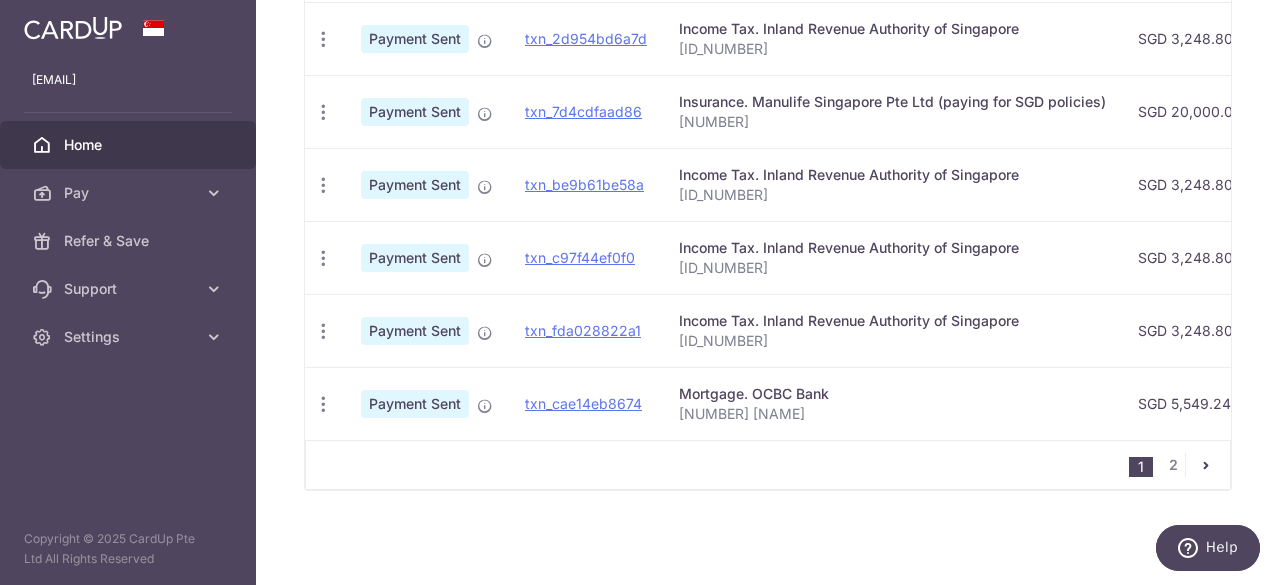 click on "SGD 5,549.24" at bounding box center (1190, 403) 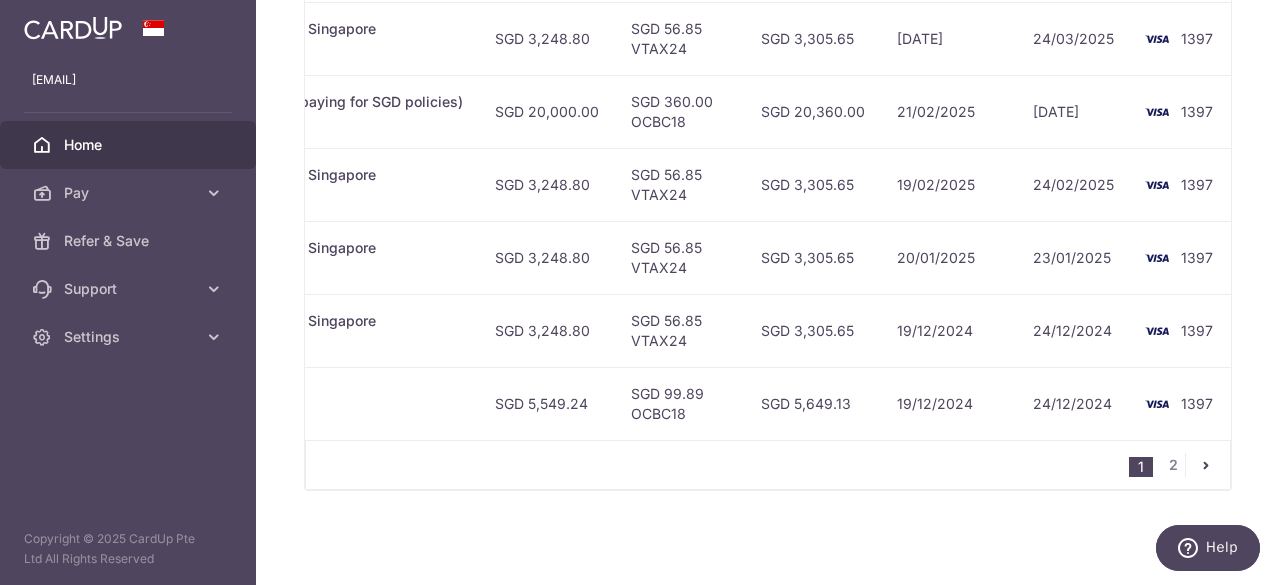 scroll, scrollTop: 0, scrollLeft: 692, axis: horizontal 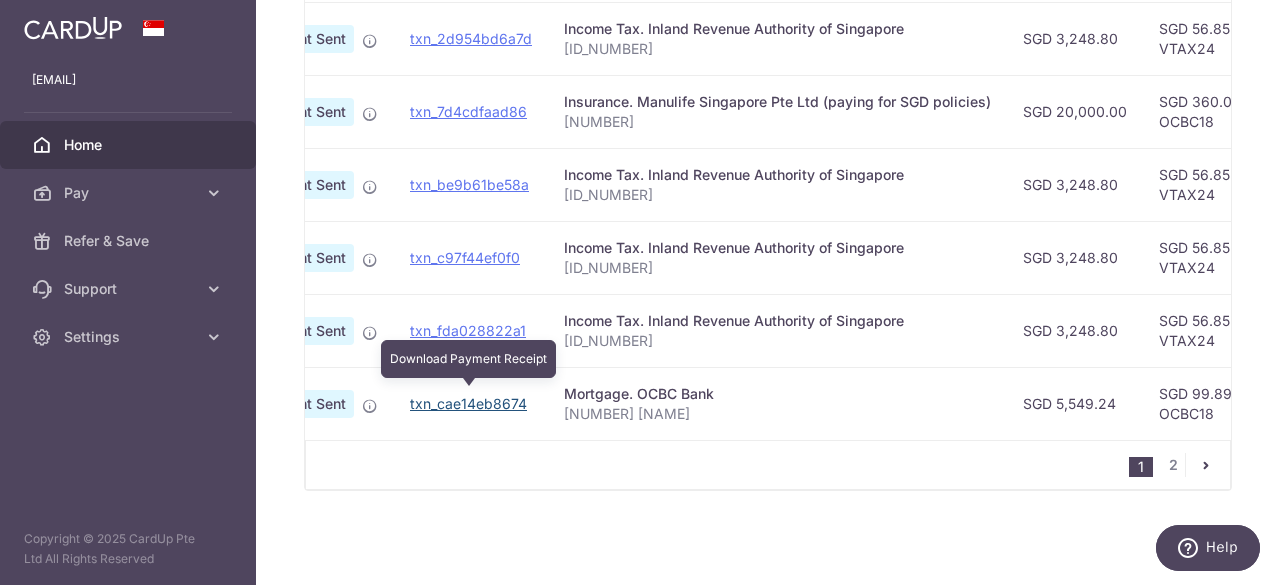 click on "txn_cae14eb8674" at bounding box center (468, 403) 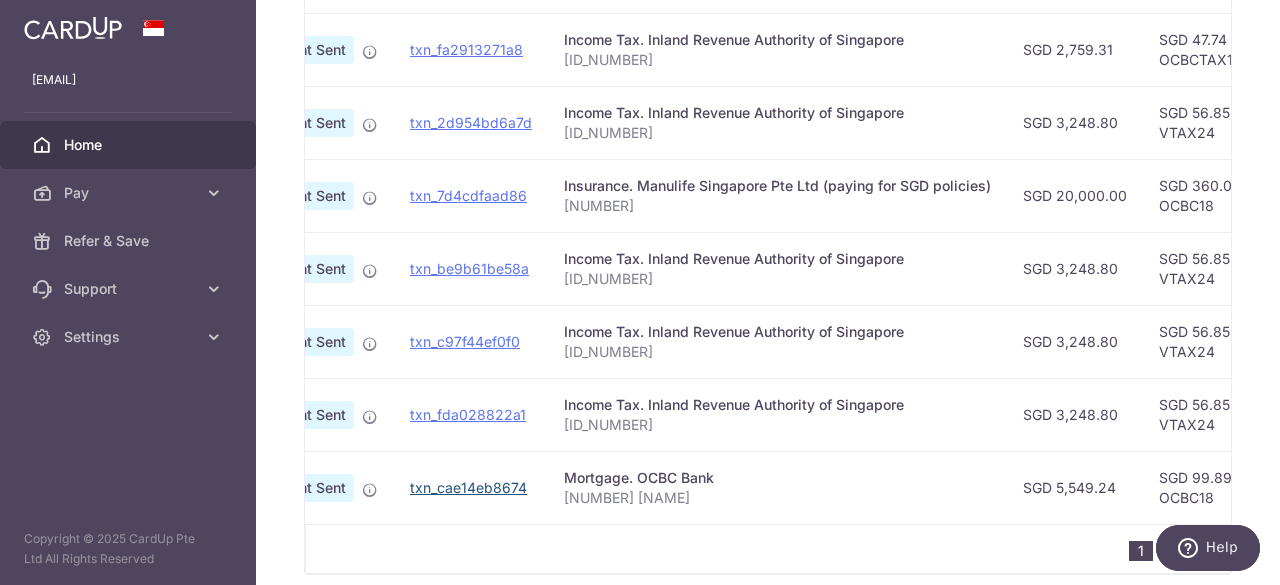scroll, scrollTop: 854, scrollLeft: 0, axis: vertical 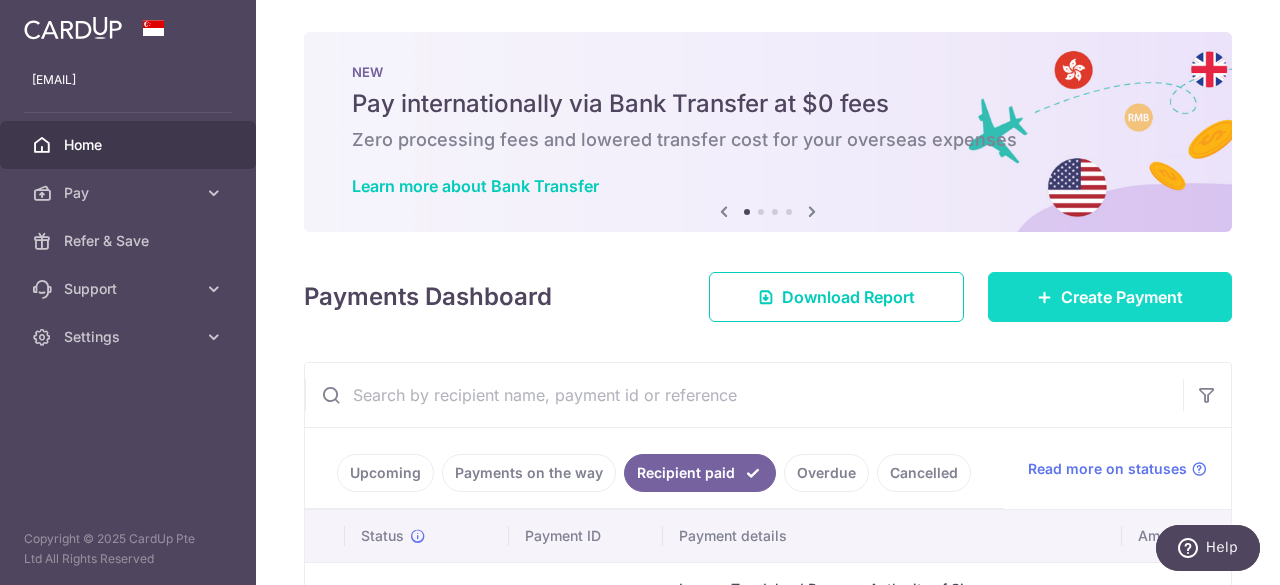 click on "Create Payment" at bounding box center [1122, 297] 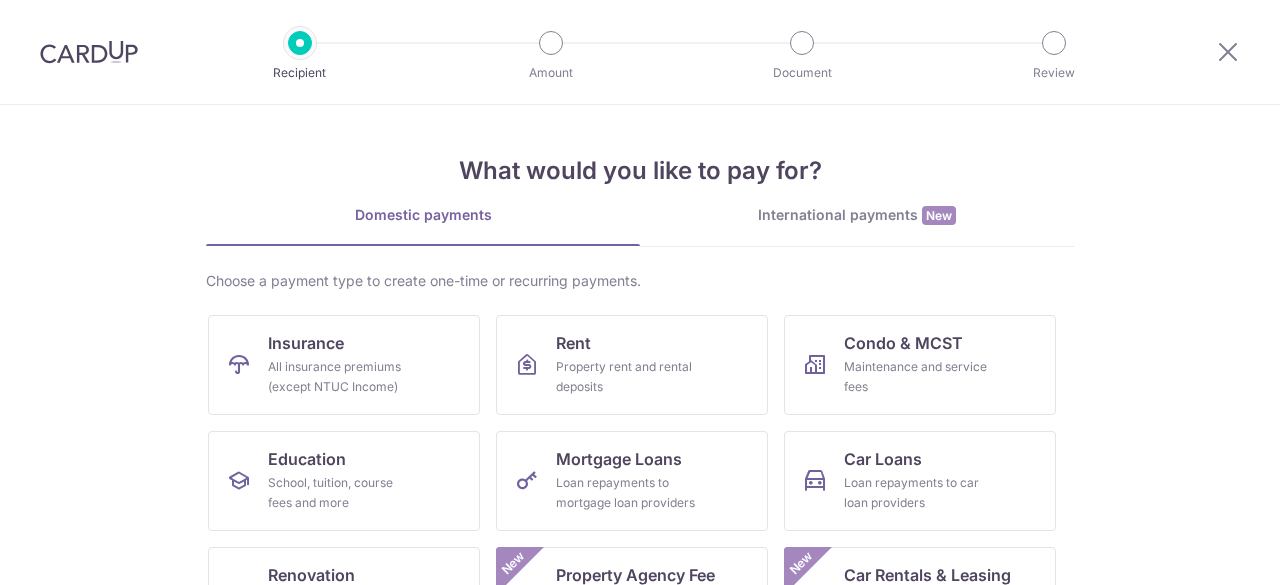 scroll, scrollTop: 0, scrollLeft: 0, axis: both 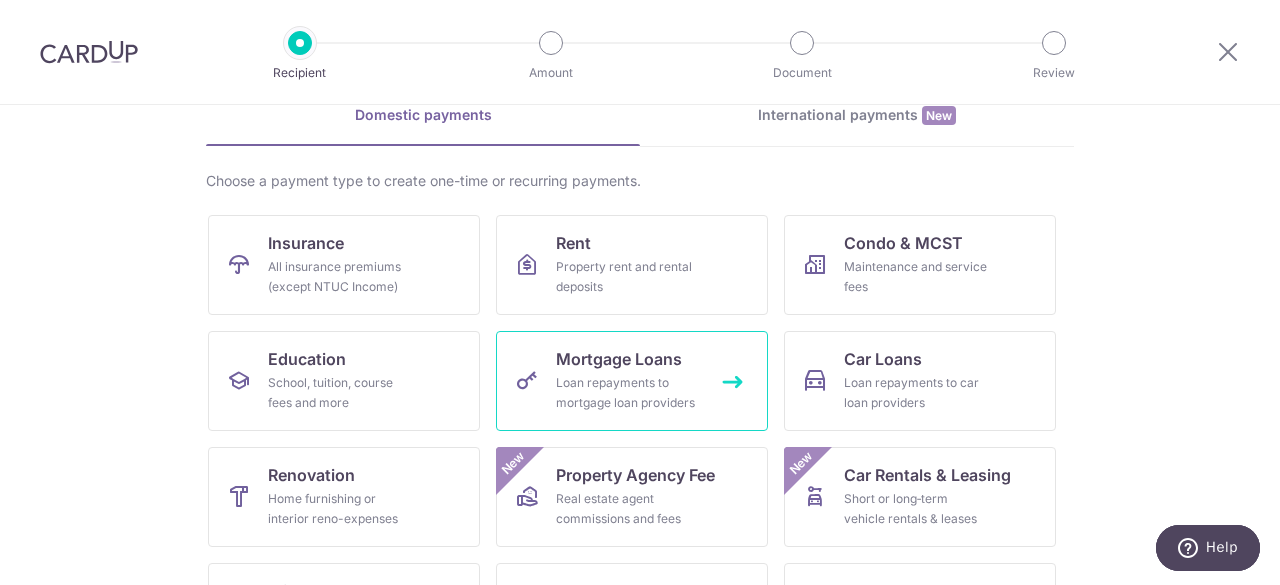click on "Loan repayments to mortgage loan providers" at bounding box center (628, 393) 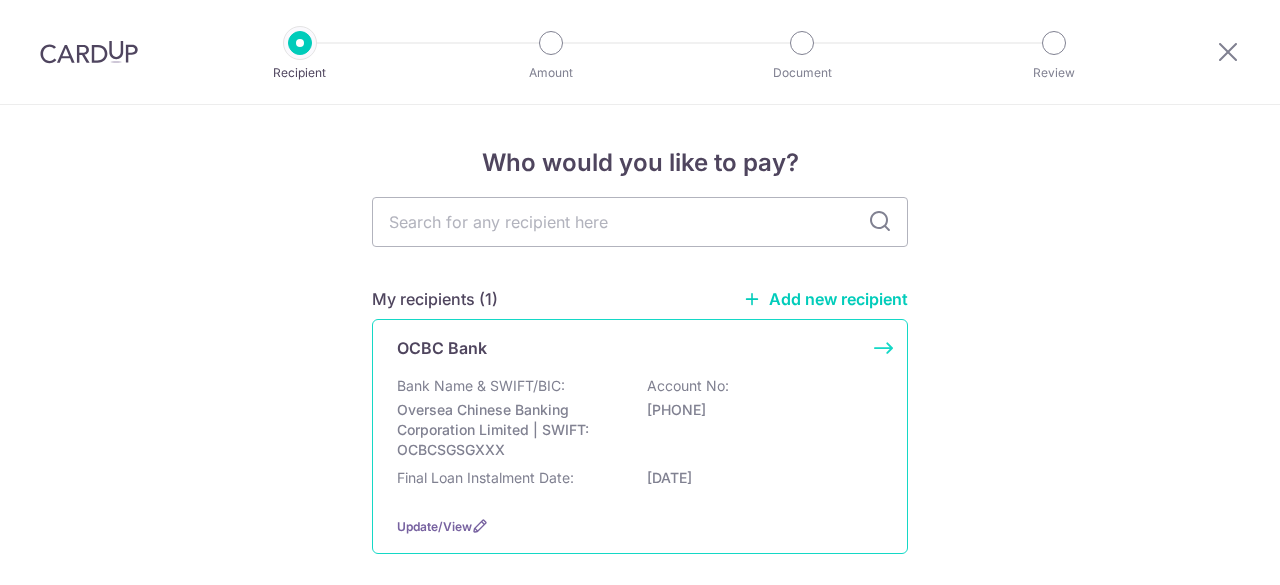 scroll, scrollTop: 0, scrollLeft: 0, axis: both 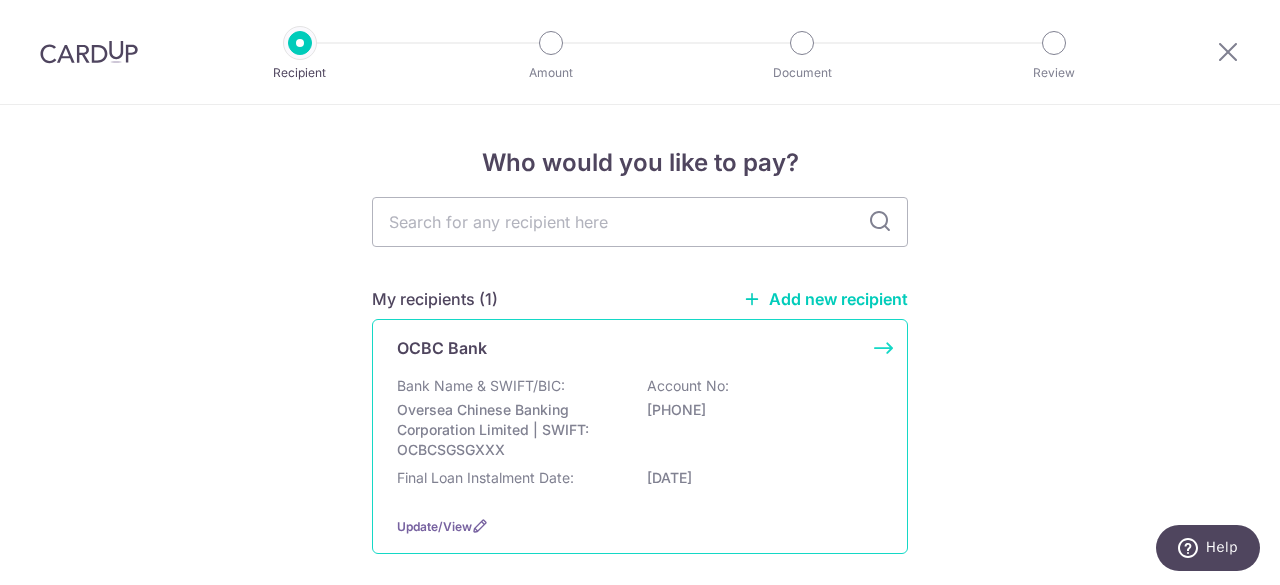 click on "Bank Name & SWIFT/BIC:" at bounding box center (481, 386) 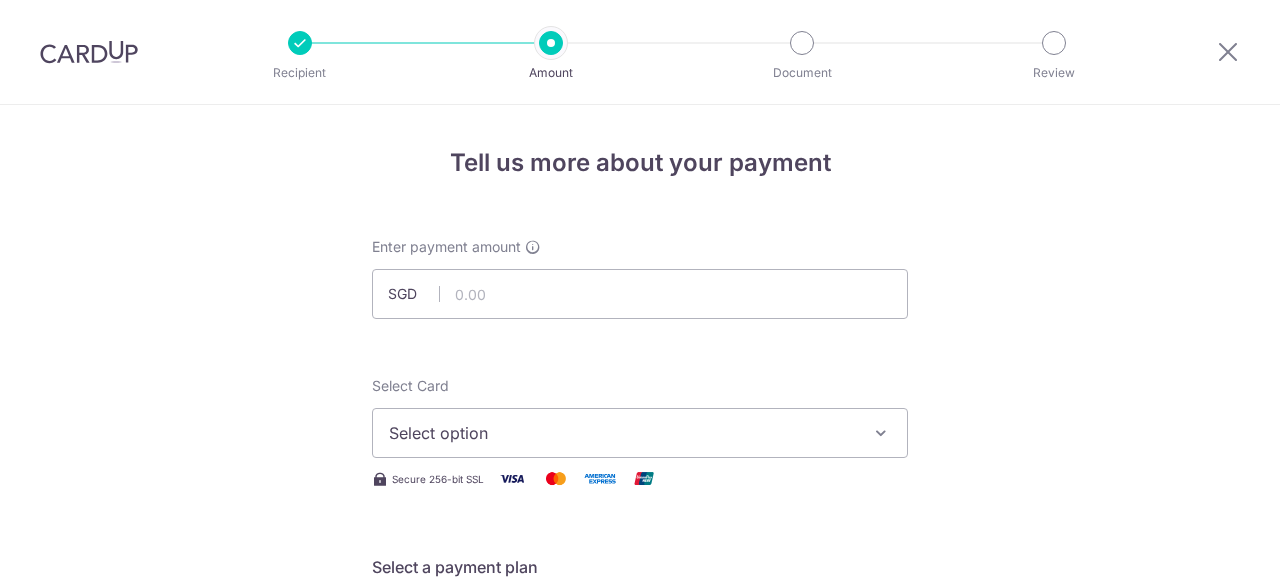 scroll, scrollTop: 0, scrollLeft: 0, axis: both 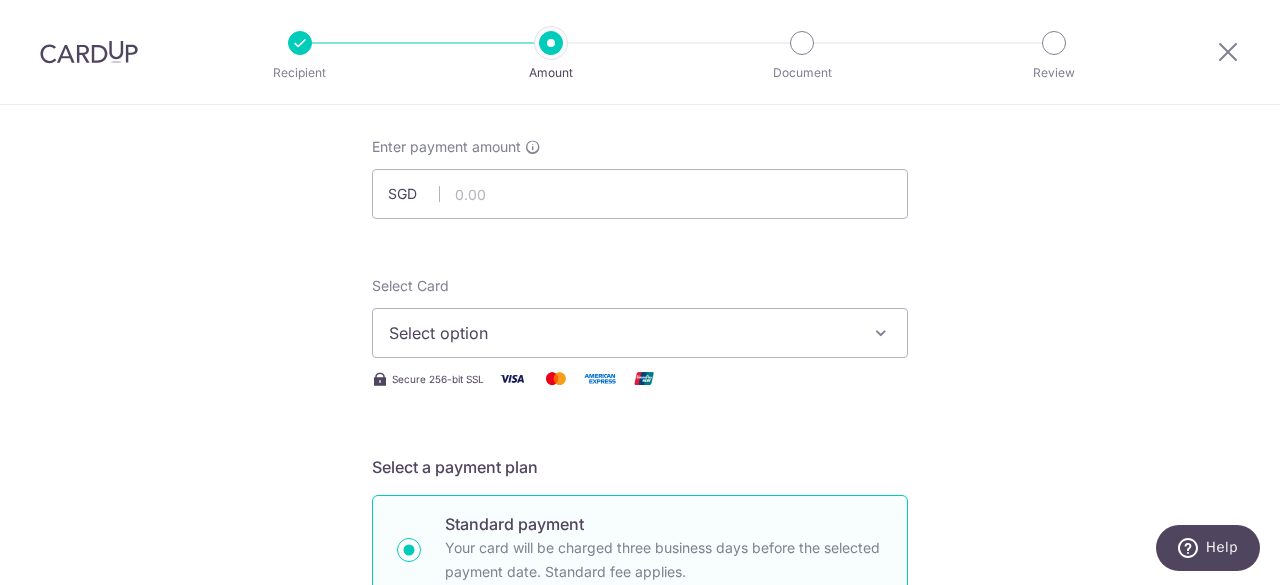 click on "Select option" at bounding box center [622, 333] 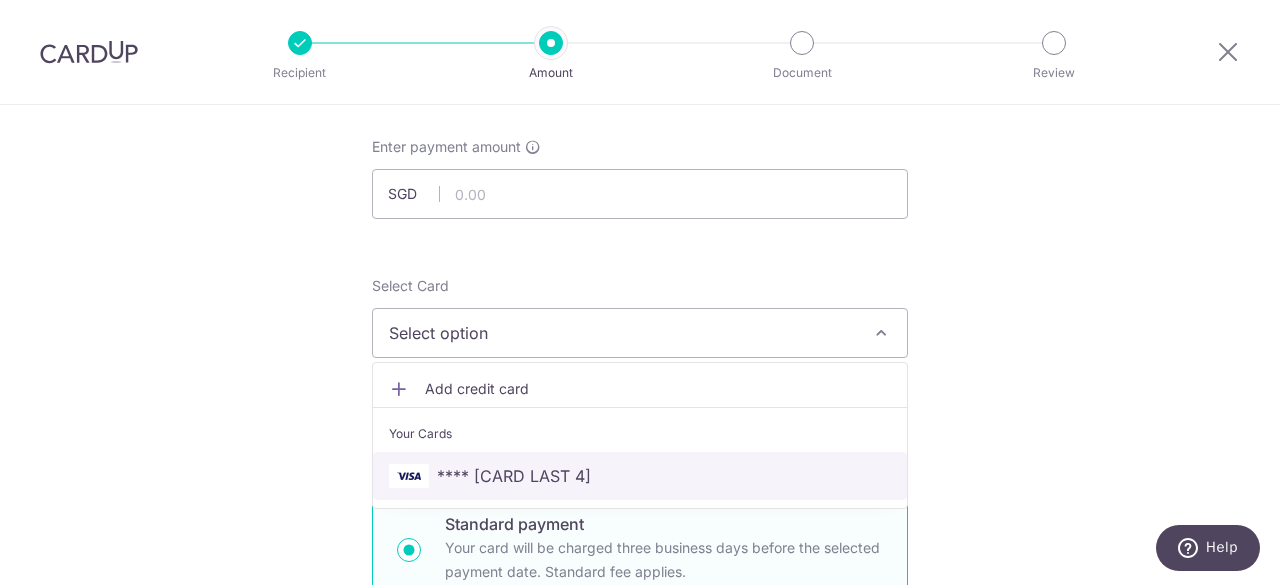 click on "**** 1397" at bounding box center [514, 476] 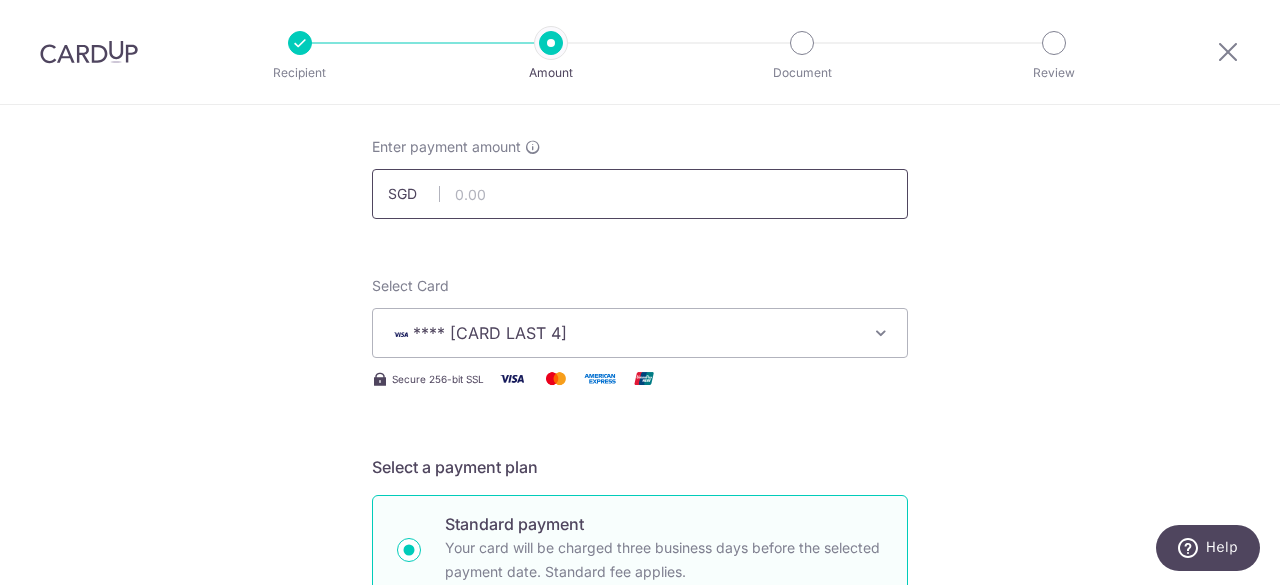 click at bounding box center [640, 194] 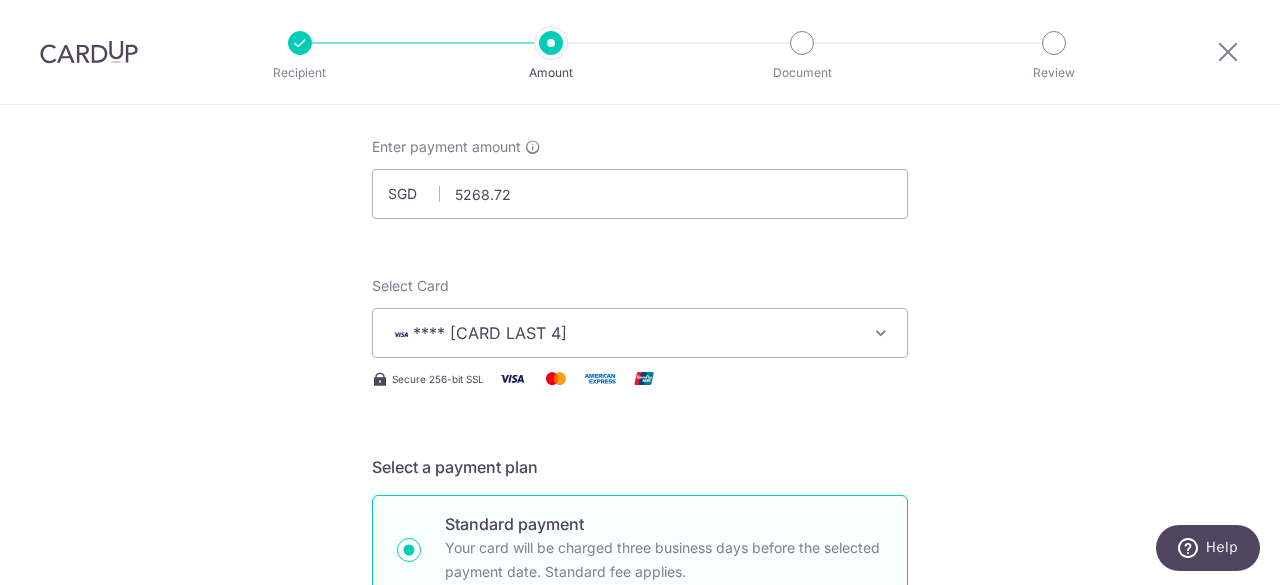 type on "5,268.72" 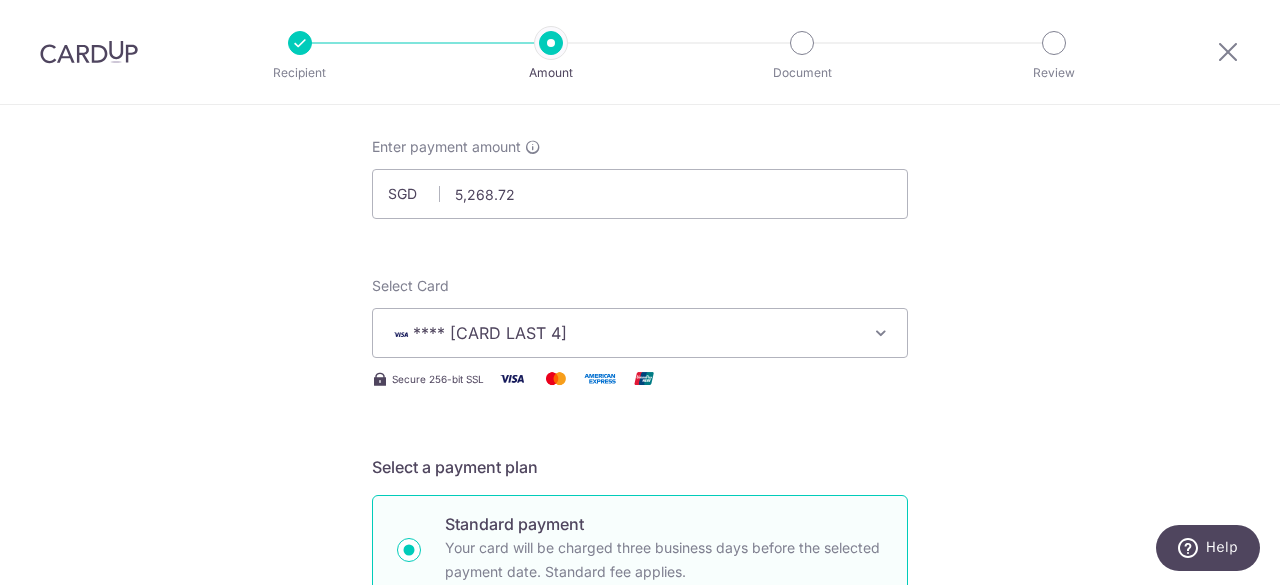 click on "Tell us more about your payment
Enter payment amount
SGD
5,268.72
5268.72
Select Card
**** 1397
Add credit card
Your Cards
**** 1397
Secure 256-bit SSL
Text
New card details
Card
Secure 256-bit SSL" at bounding box center (640, 909) 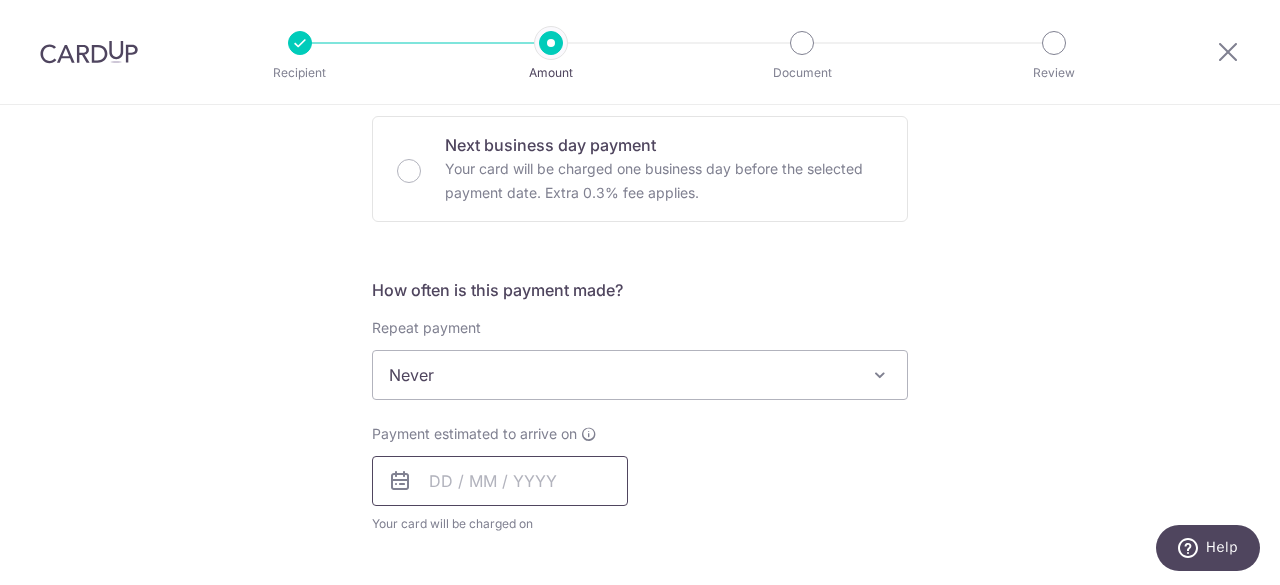 scroll, scrollTop: 700, scrollLeft: 0, axis: vertical 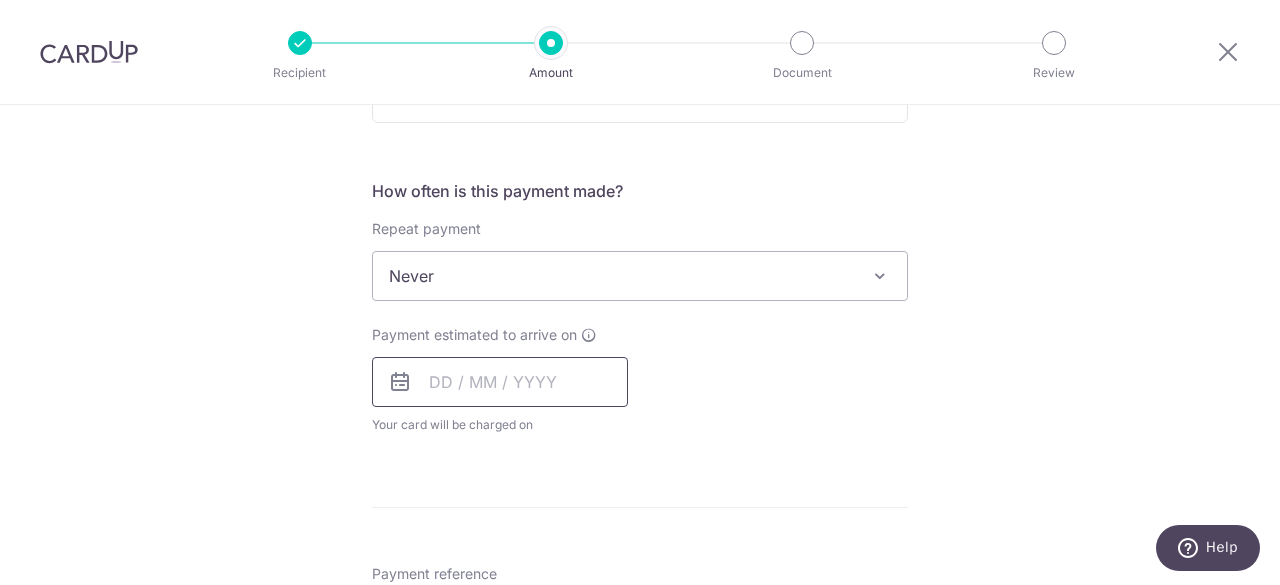 click at bounding box center (500, 382) 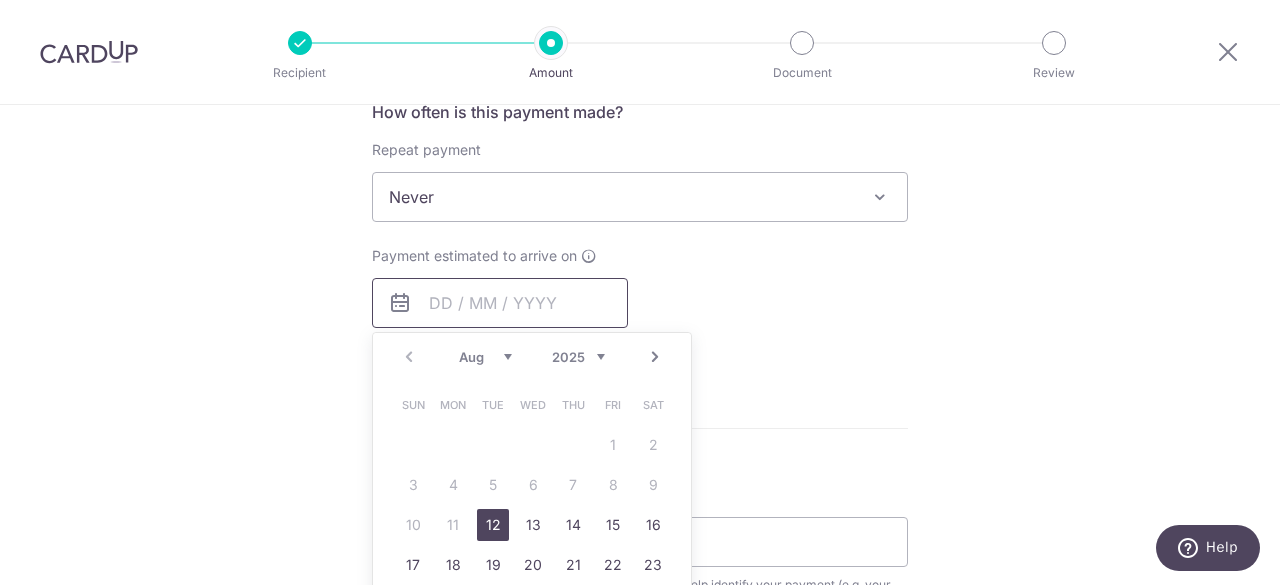 scroll, scrollTop: 1000, scrollLeft: 0, axis: vertical 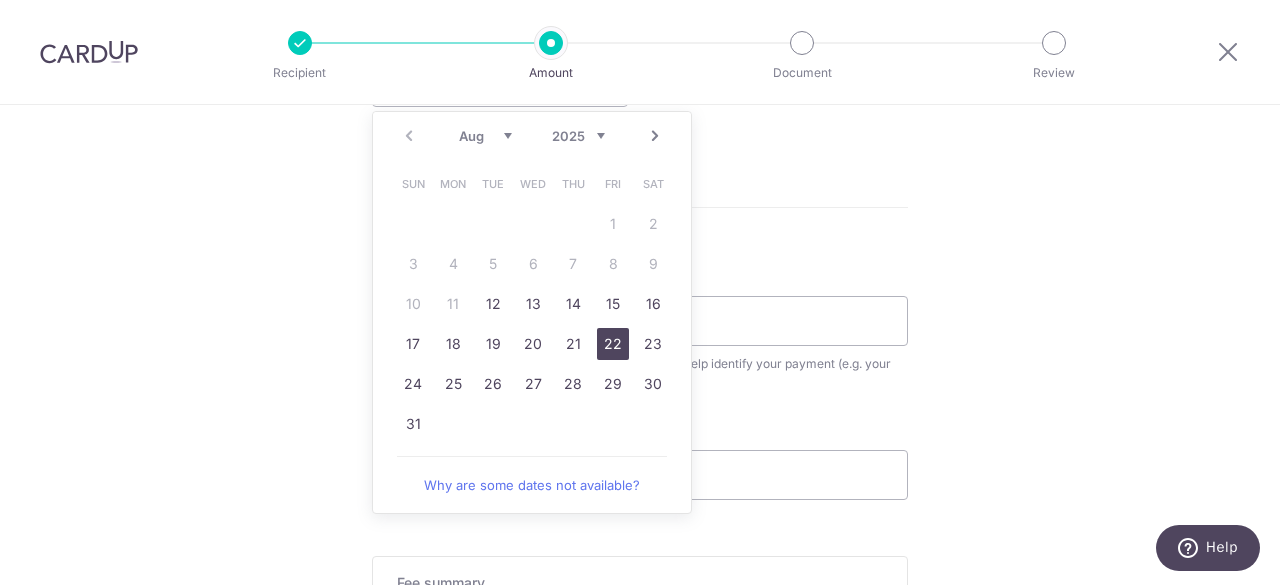 click on "22" at bounding box center (613, 344) 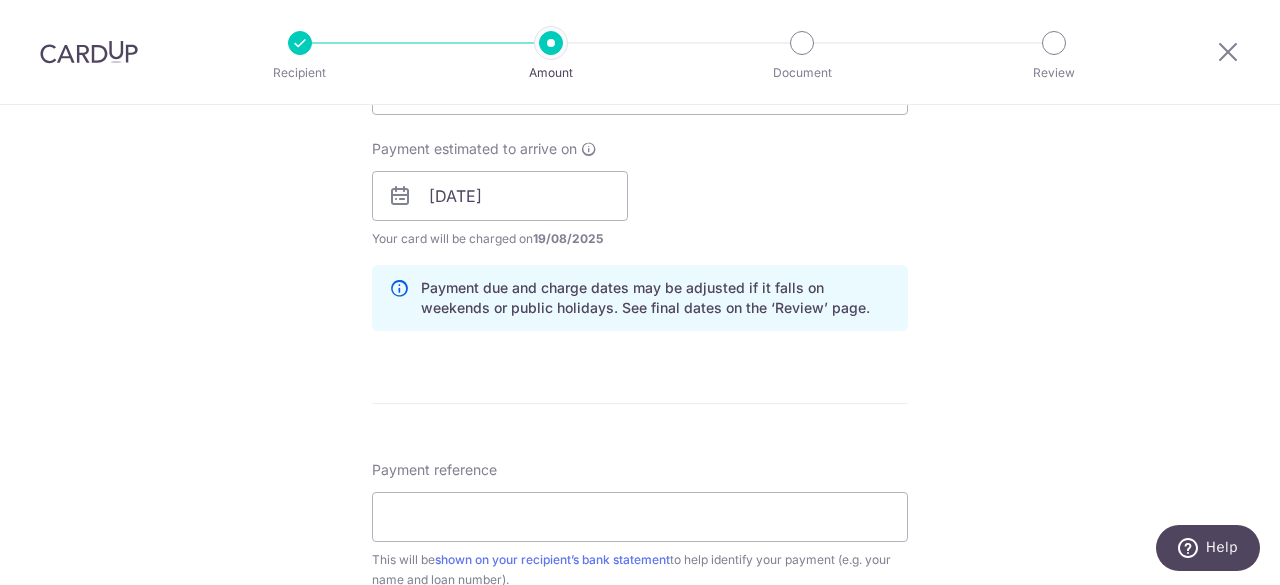 scroll, scrollTop: 800, scrollLeft: 0, axis: vertical 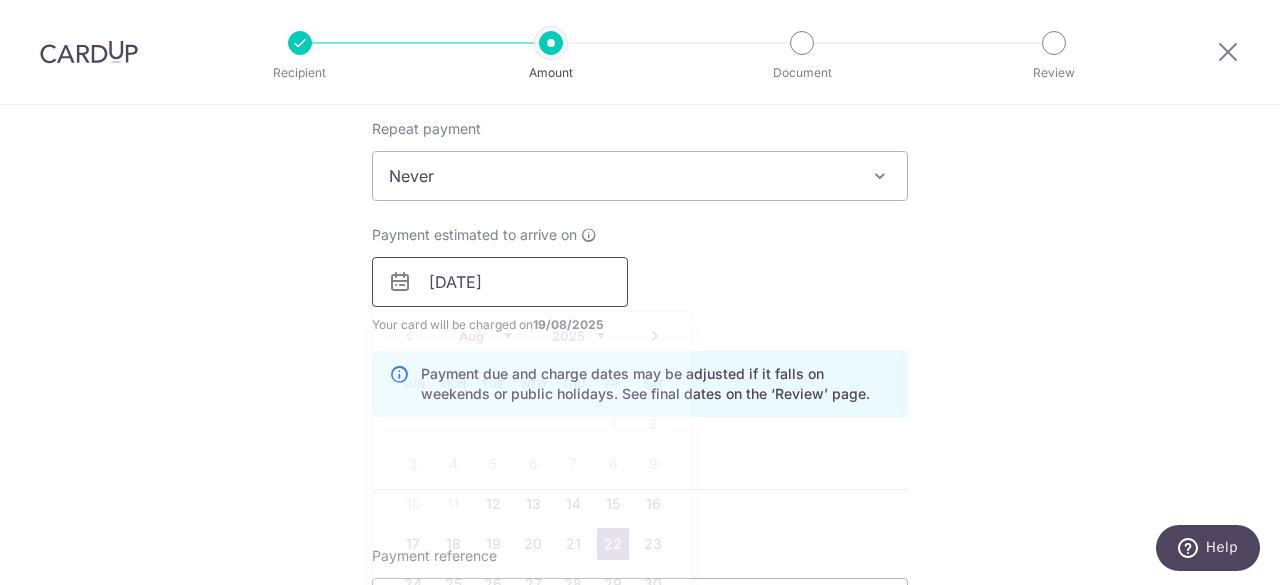 click on "22/08/2025" at bounding box center (500, 282) 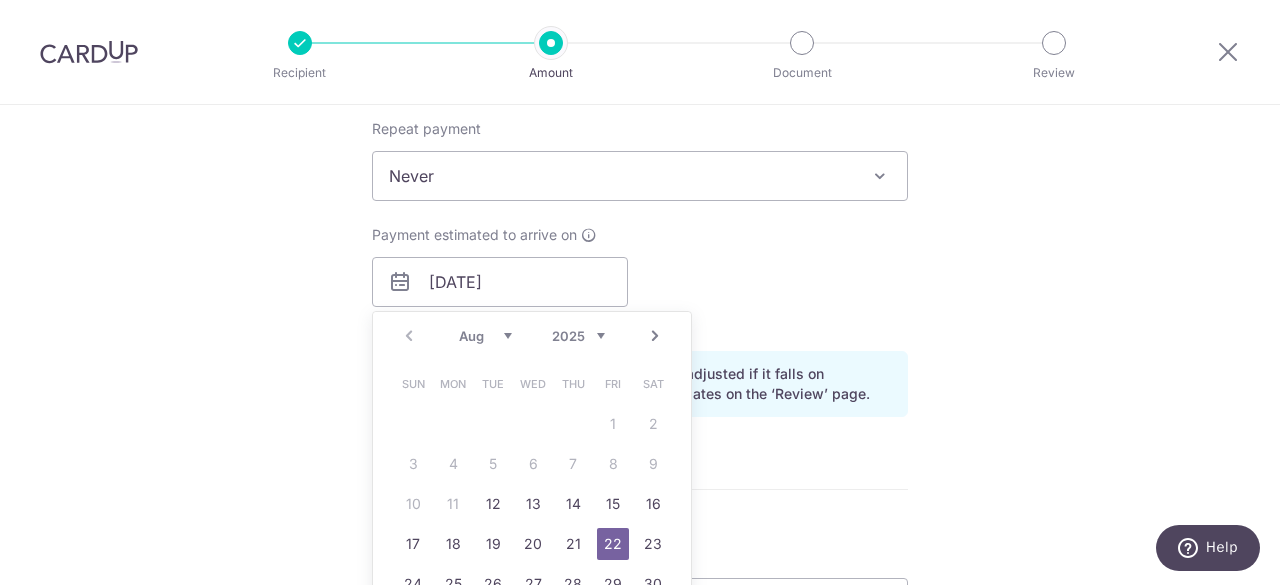 click on "22" at bounding box center (613, 544) 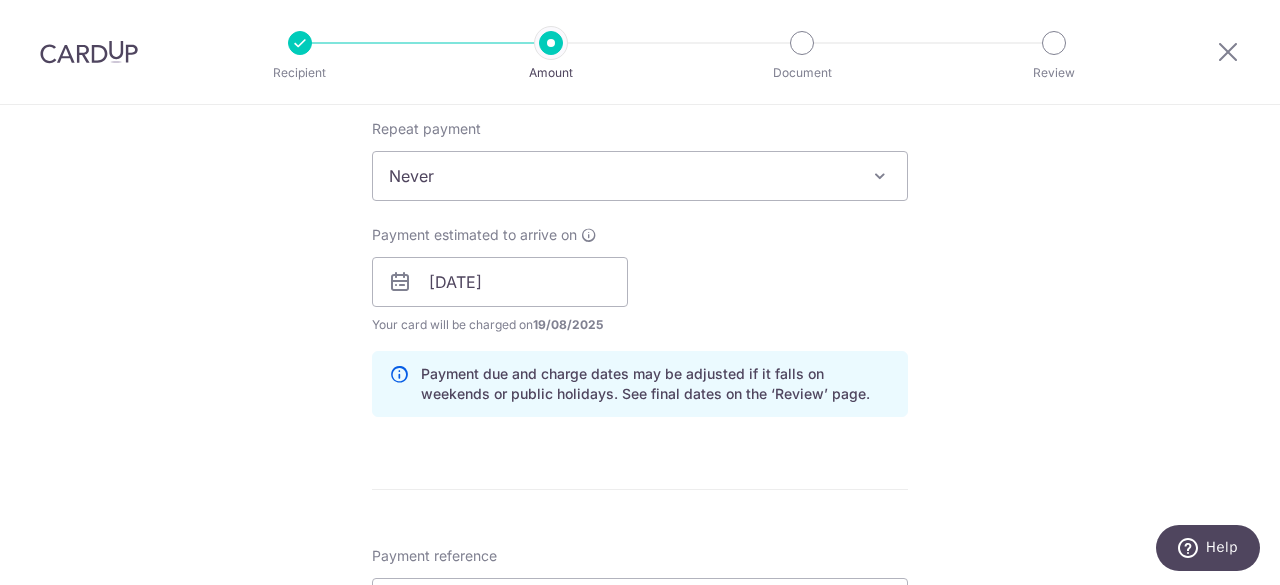 click on "Tell us more about your payment
Enter payment amount
SGD
5,268.72
5268.72
Select Card
**** 1397
Add credit card
Your Cards
**** 1397
Secure 256-bit SSL
Text
New card details
Card
Secure 256-bit SSL" at bounding box center (640, 250) 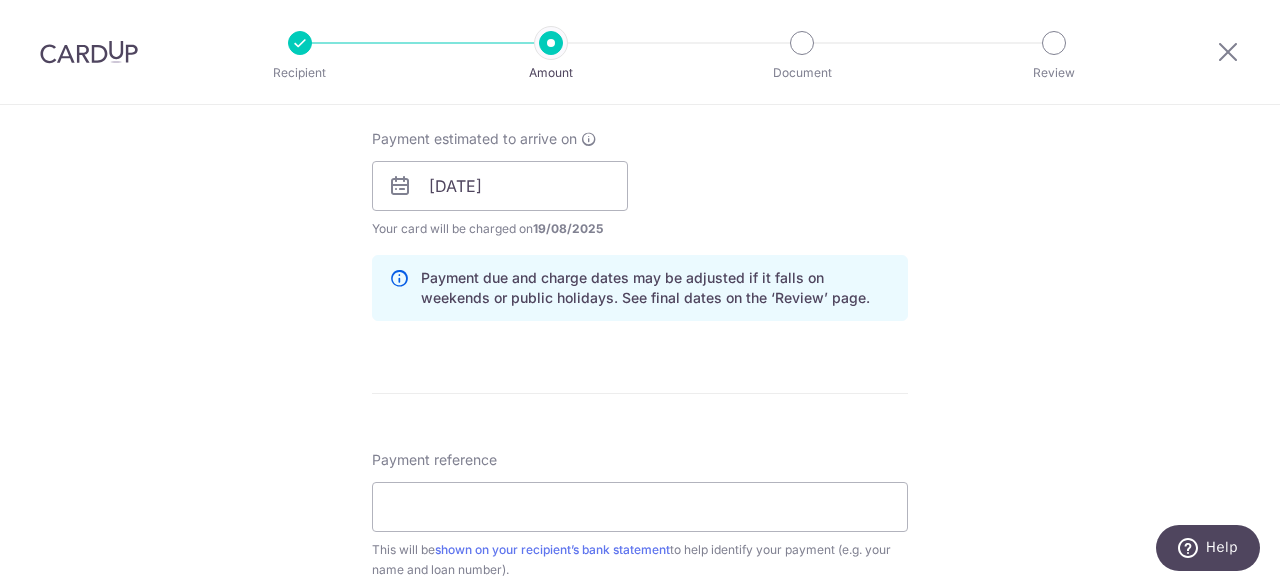 scroll, scrollTop: 800, scrollLeft: 0, axis: vertical 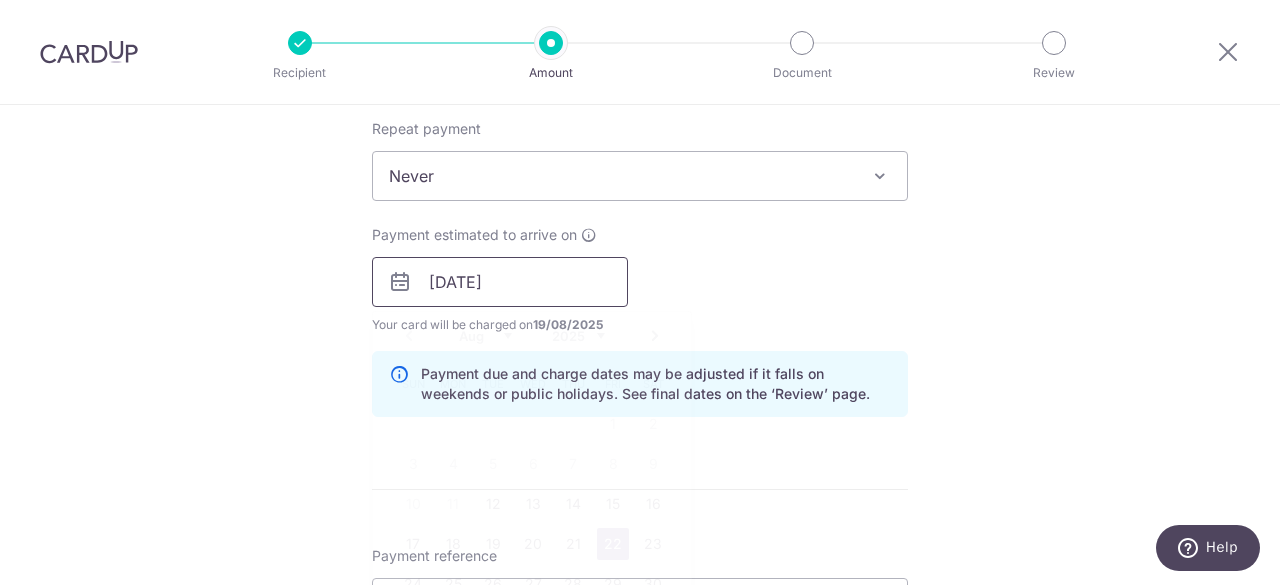 click on "22/08/2025" at bounding box center (500, 282) 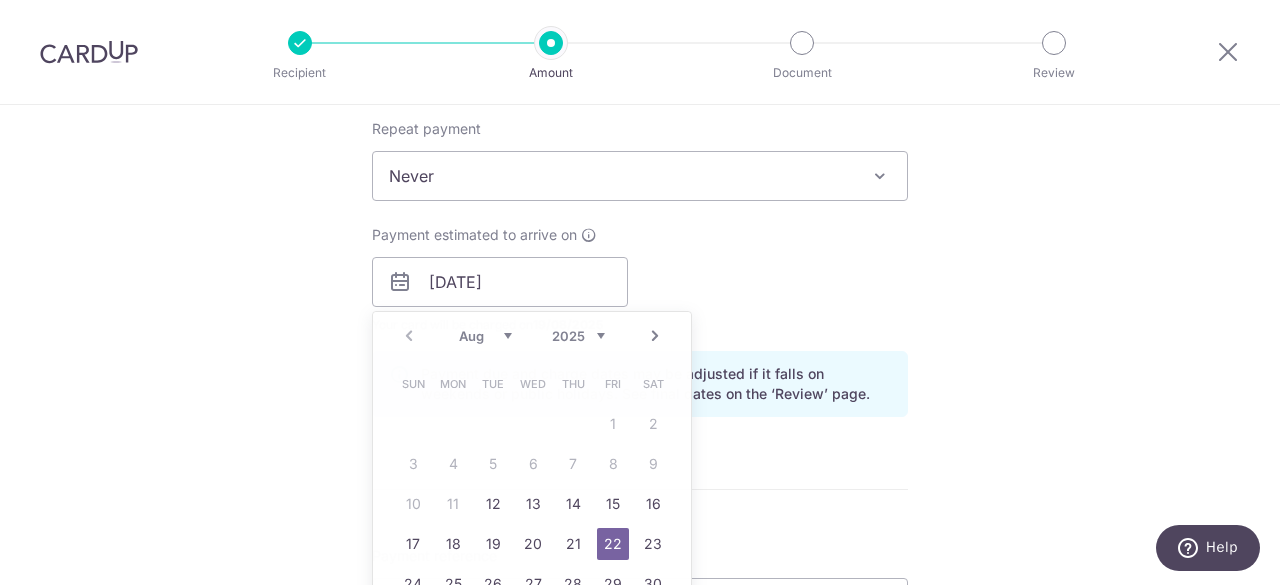 click on "Tell us more about your payment
Enter payment amount
SGD
5,268.72
5268.72
Select Card
**** 1397
Add credit card
Your Cards
**** 1397
Secure 256-bit SSL
Text
New card details
Card
Secure 256-bit SSL" at bounding box center (640, 250) 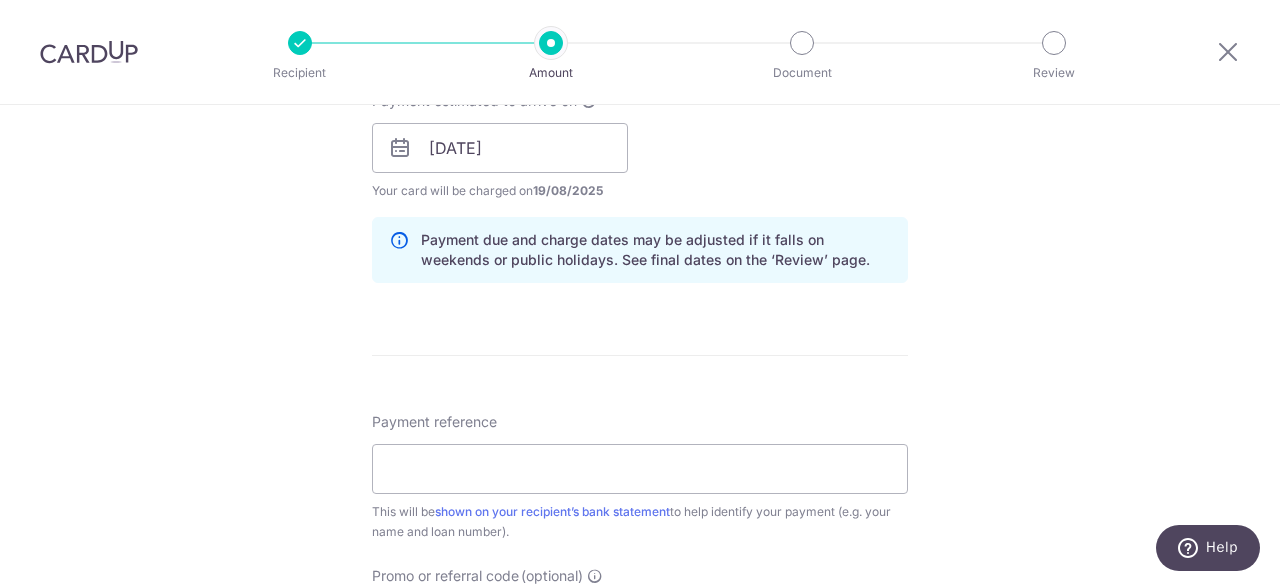 scroll, scrollTop: 1100, scrollLeft: 0, axis: vertical 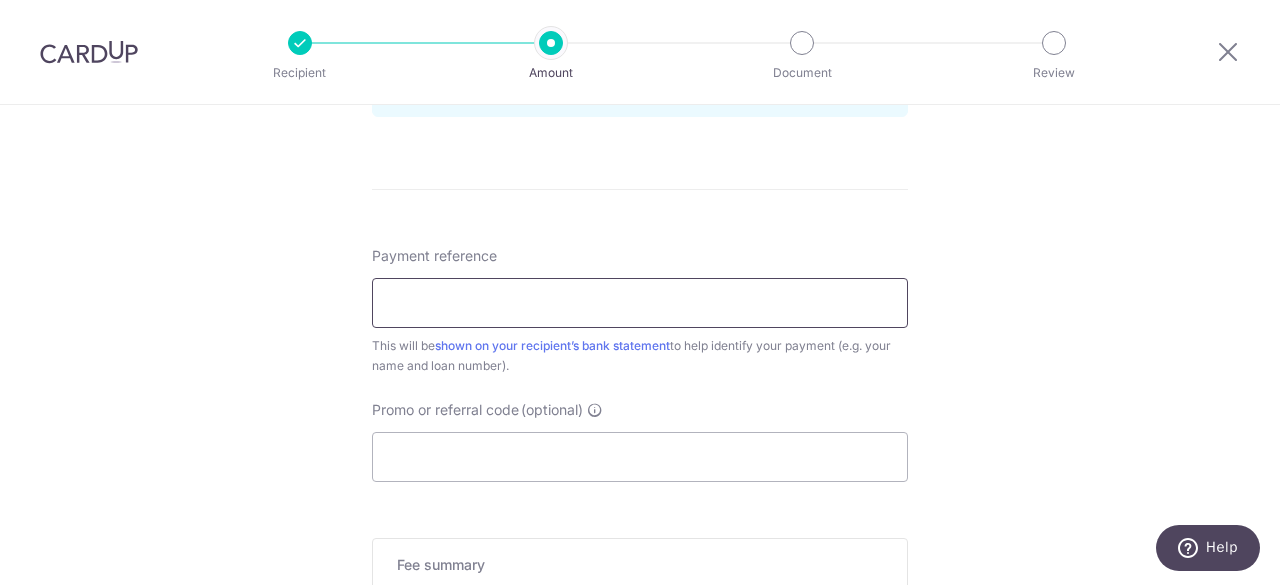 click on "Payment reference" at bounding box center (640, 303) 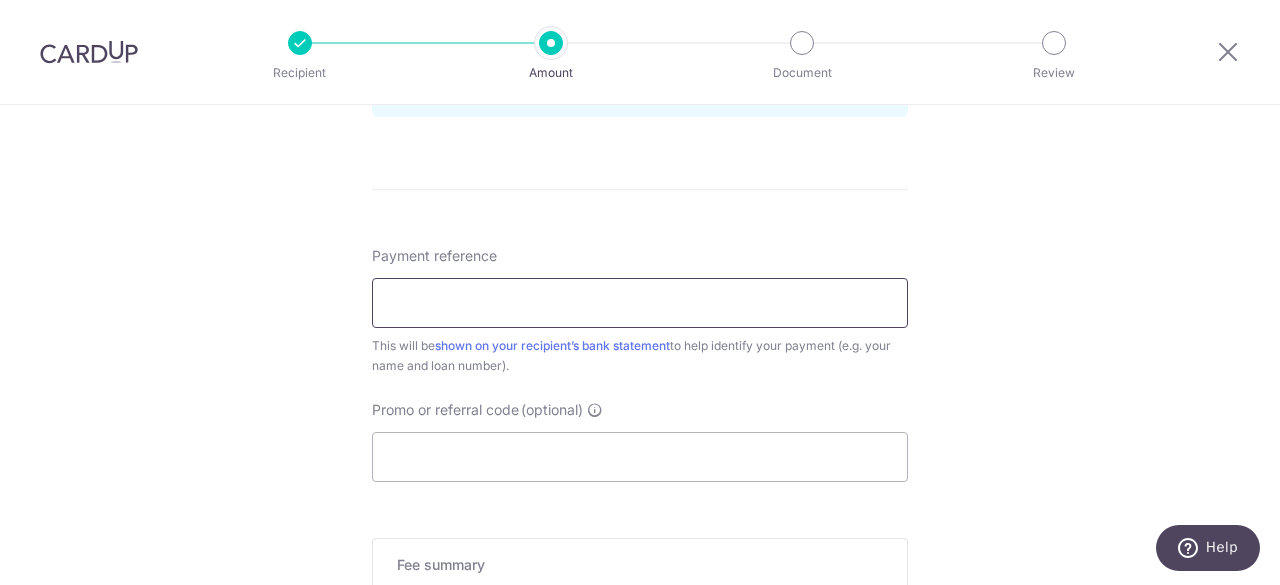 type on "5710234169-00000 Chu Eng Ann" 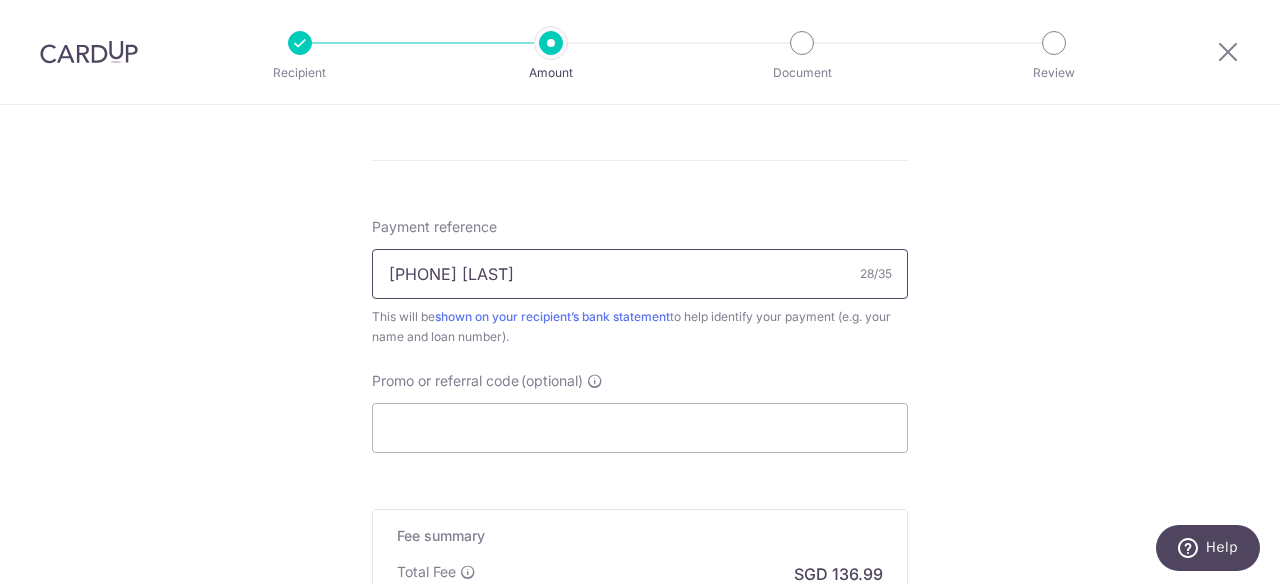 scroll, scrollTop: 1200, scrollLeft: 0, axis: vertical 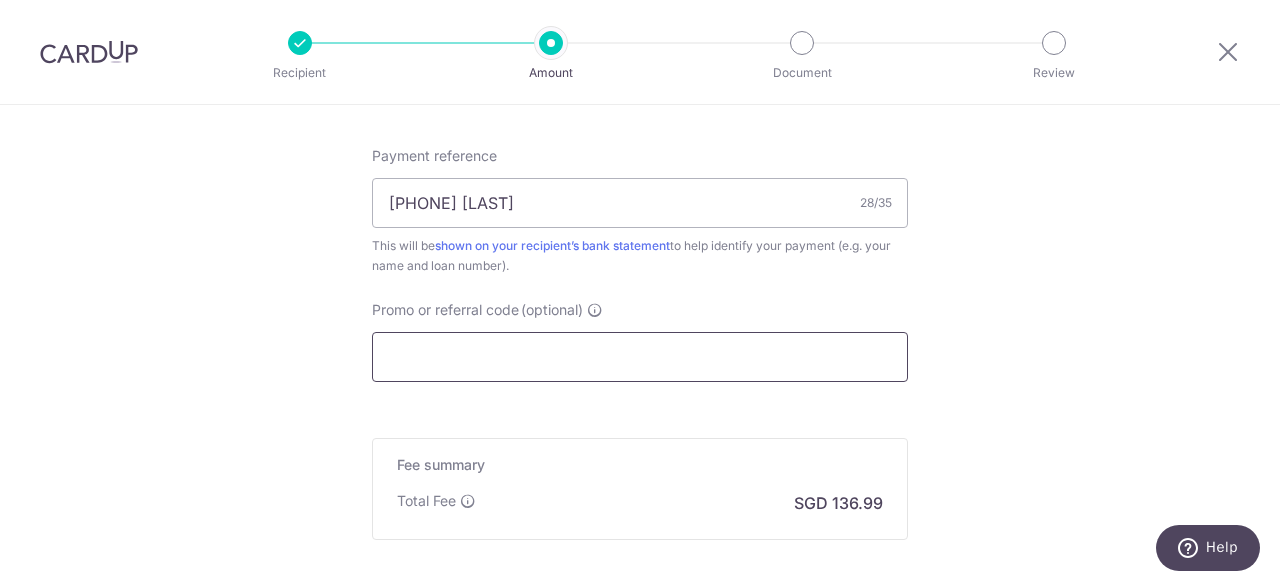 click on "Promo or referral code
(optional)" at bounding box center (640, 357) 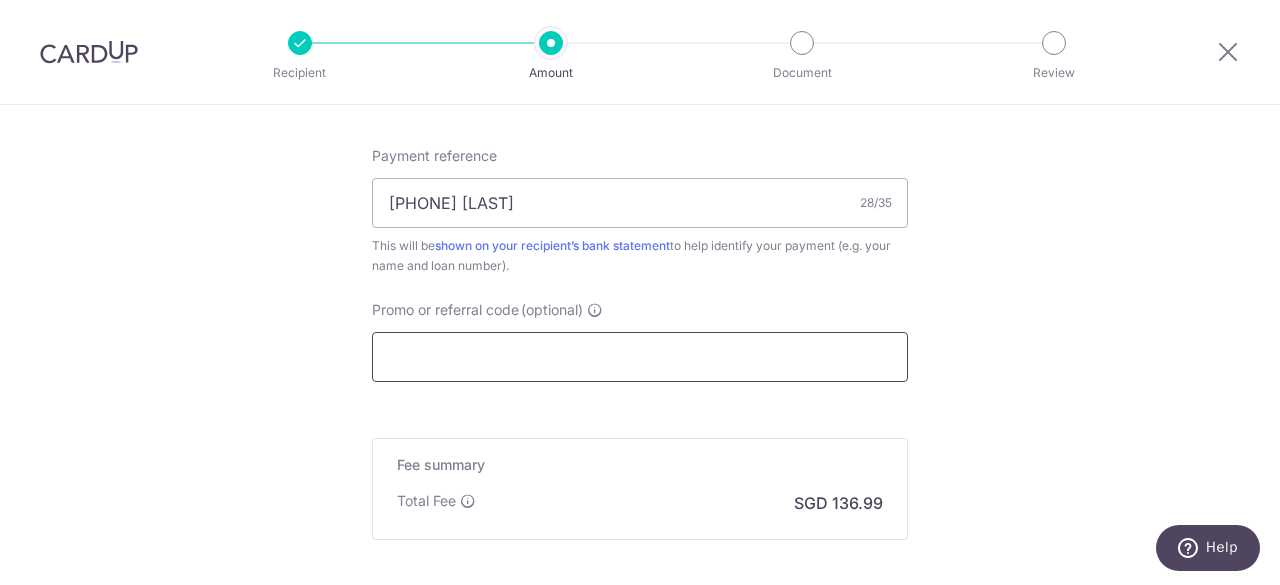 paste on "OCBC195" 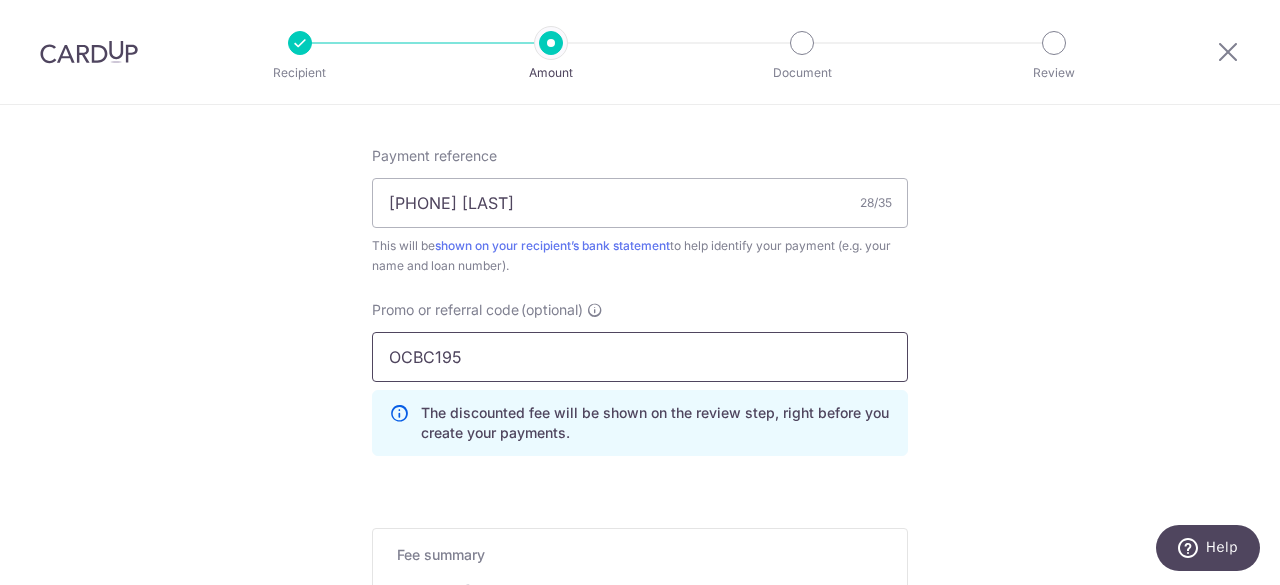 type on "OCBC195" 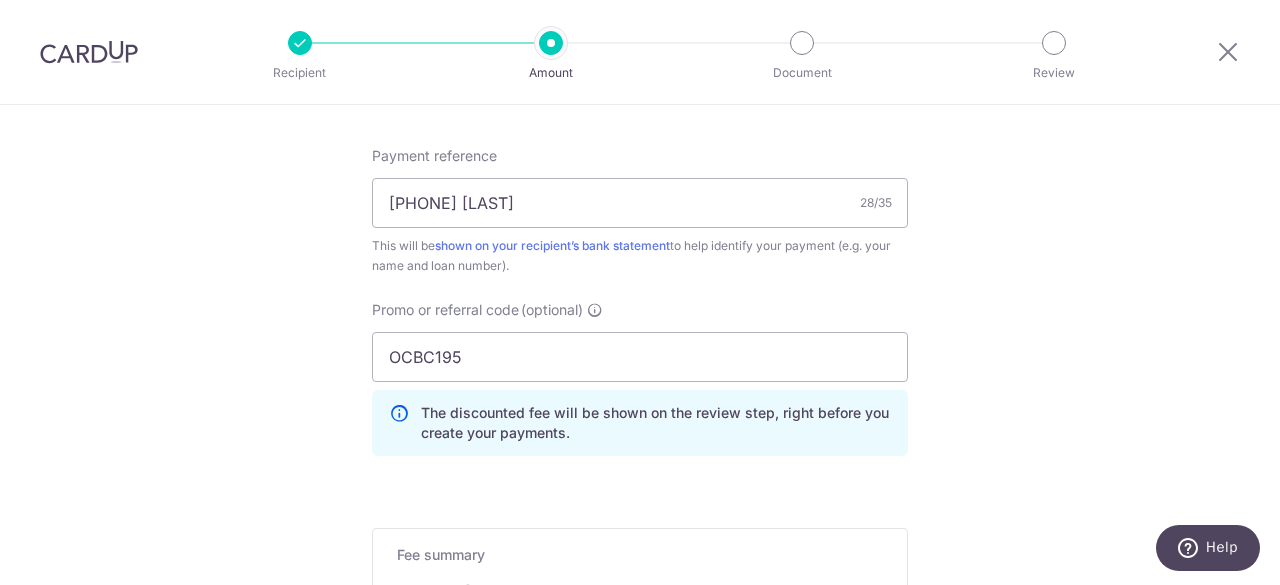 click on "Tell us more about your payment
Enter payment amount
SGD
5,268.72
5268.72
Select Card
**** 1397
Add credit card
Your Cards
**** 1397
Secure 256-bit SSL
Text
New card details
Card
Secure 256-bit SSL" at bounding box center [640, -105] 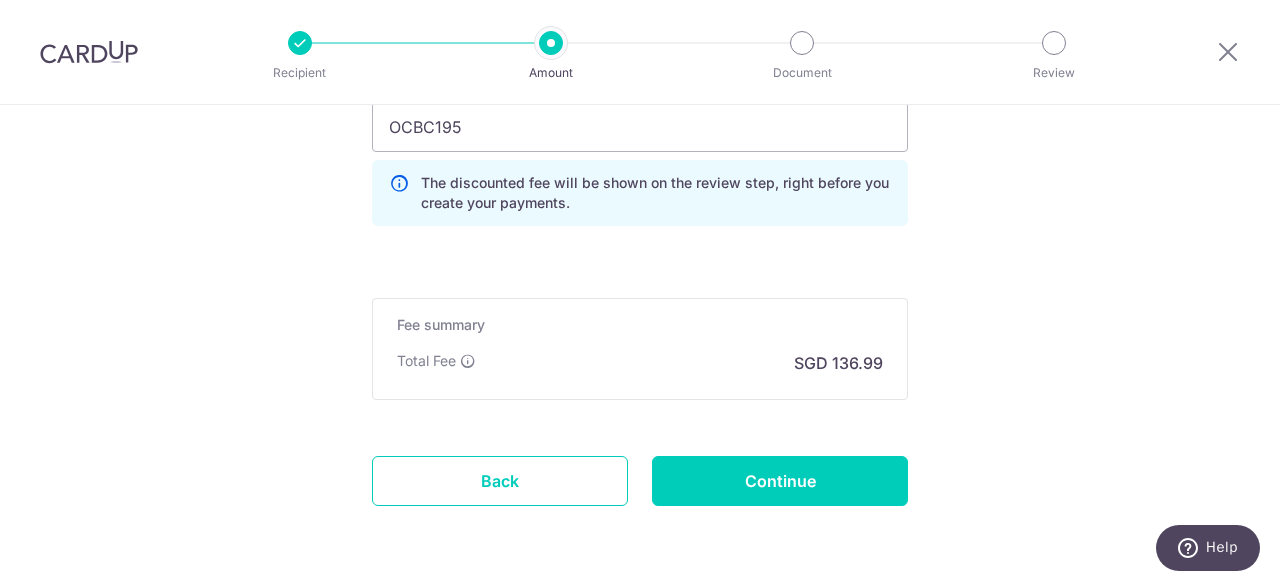 scroll, scrollTop: 1495, scrollLeft: 0, axis: vertical 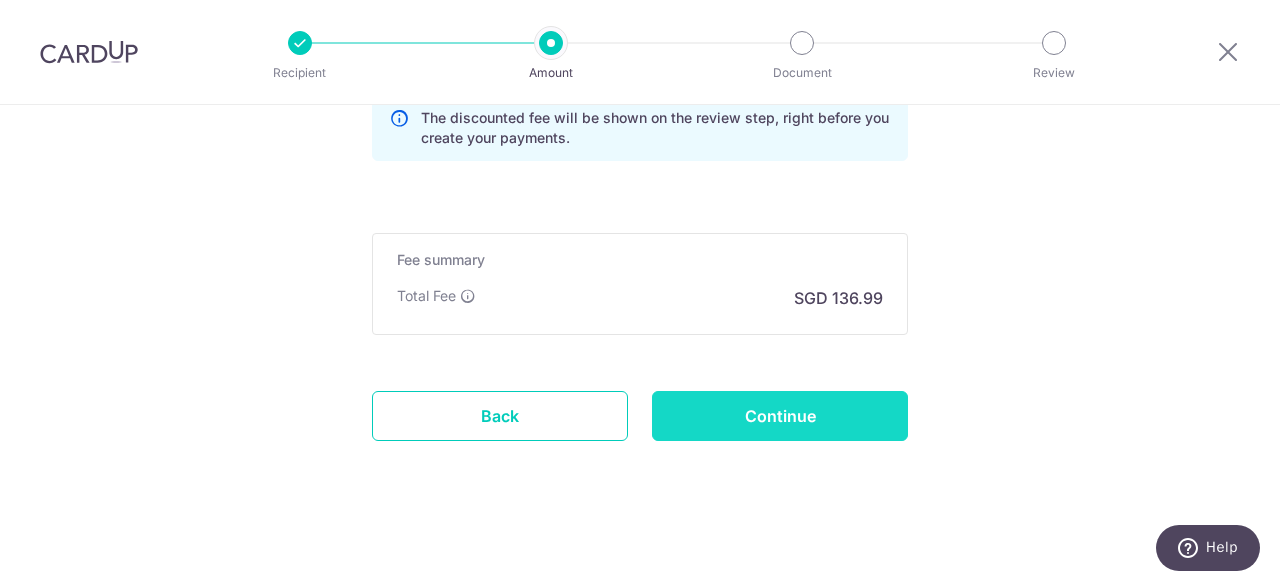 click on "Continue" at bounding box center (780, 416) 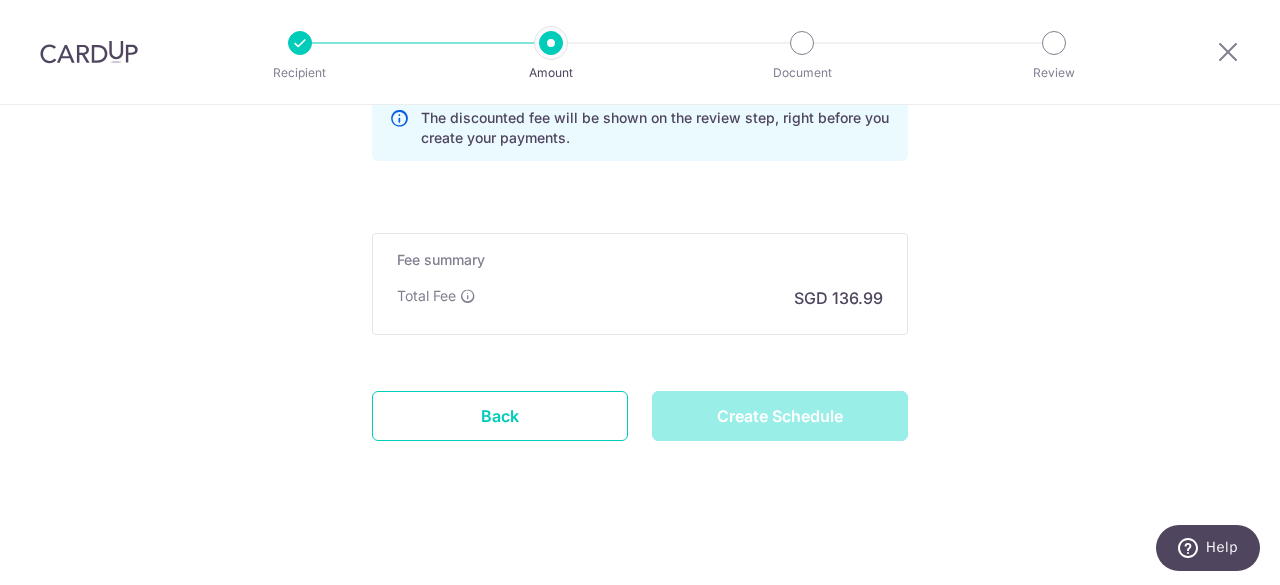 type on "Create Schedule" 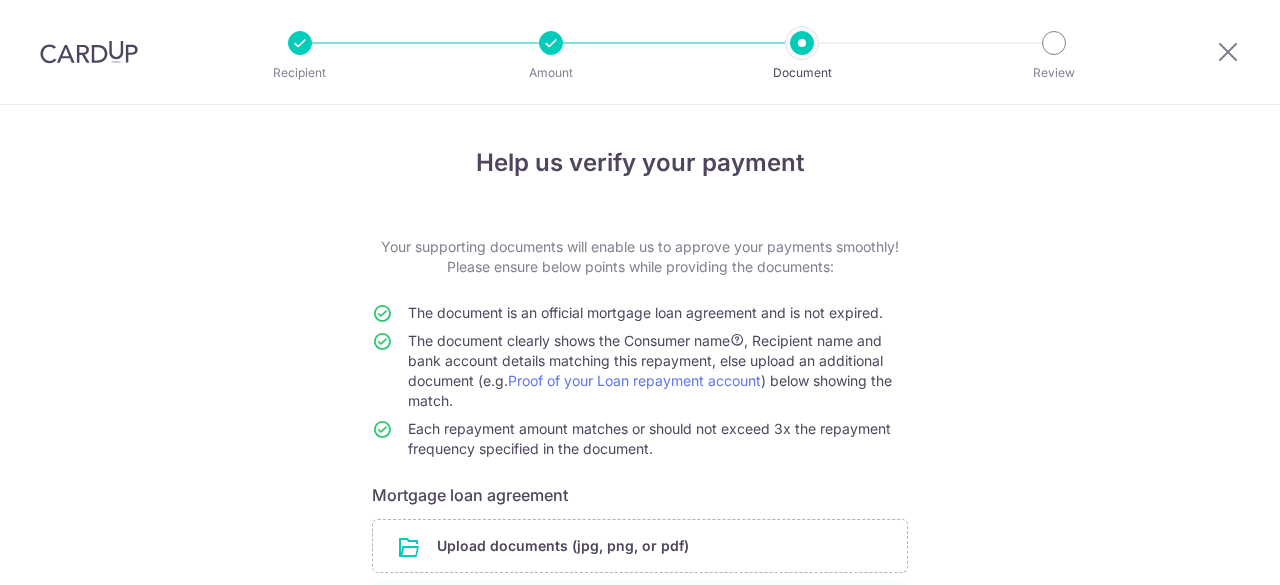 scroll, scrollTop: 0, scrollLeft: 0, axis: both 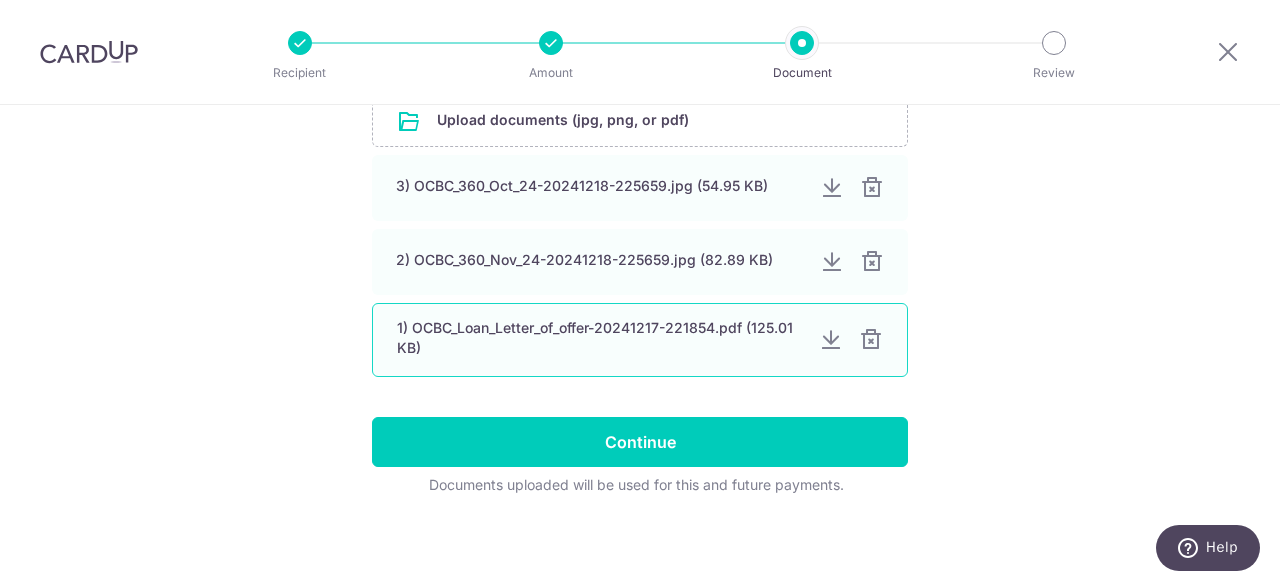 click at bounding box center (831, 340) 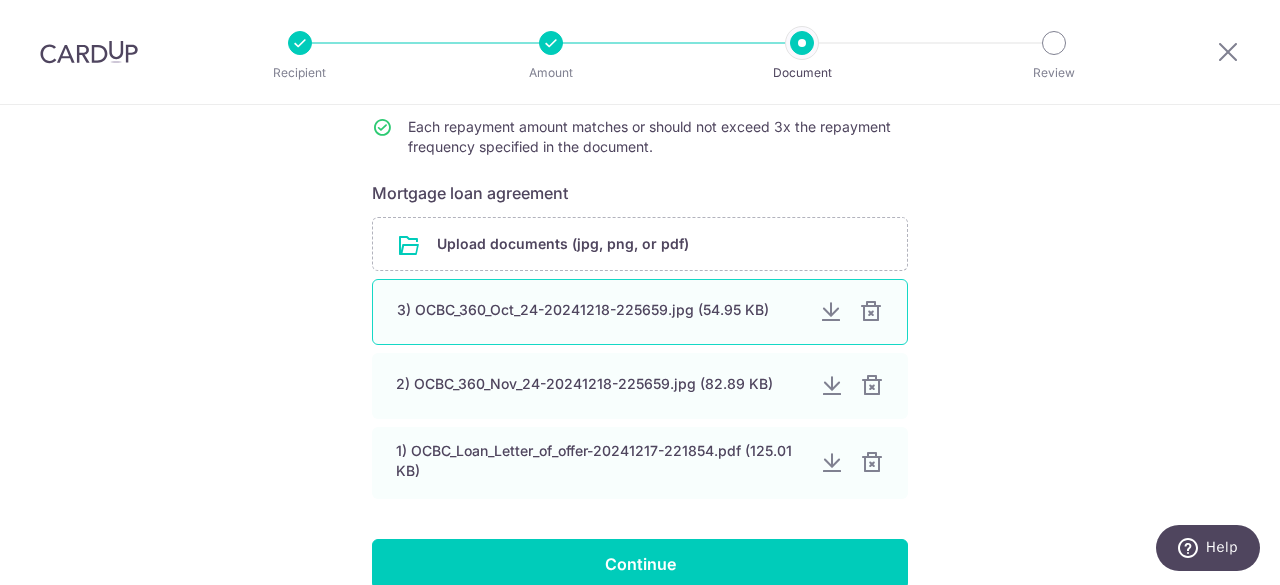 scroll, scrollTop: 226, scrollLeft: 0, axis: vertical 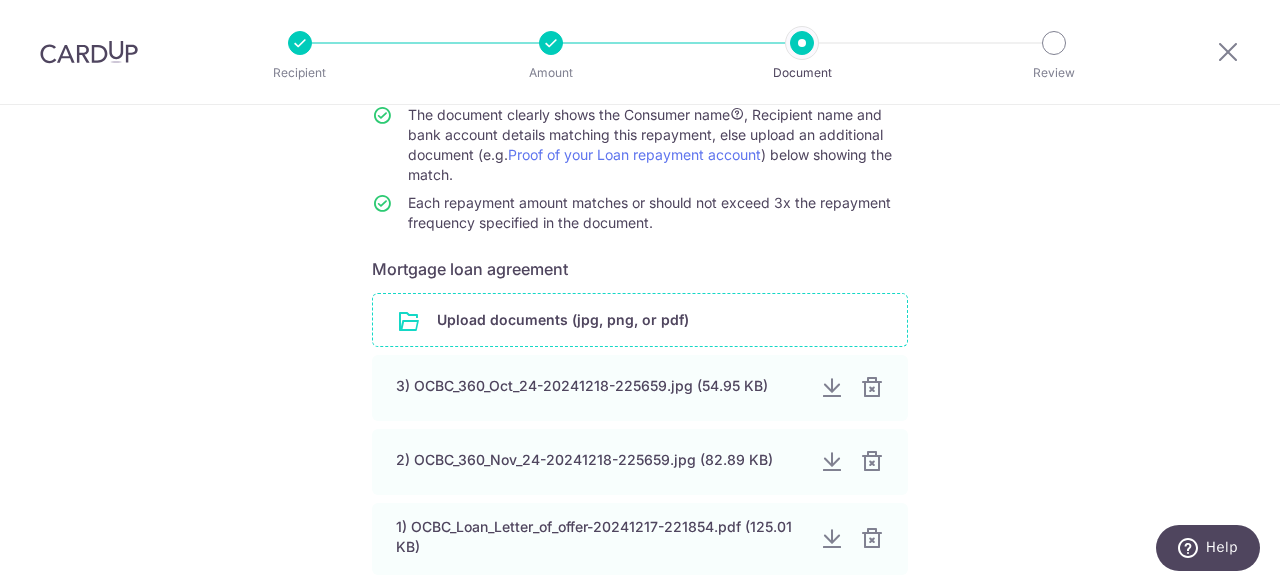 click at bounding box center [640, 320] 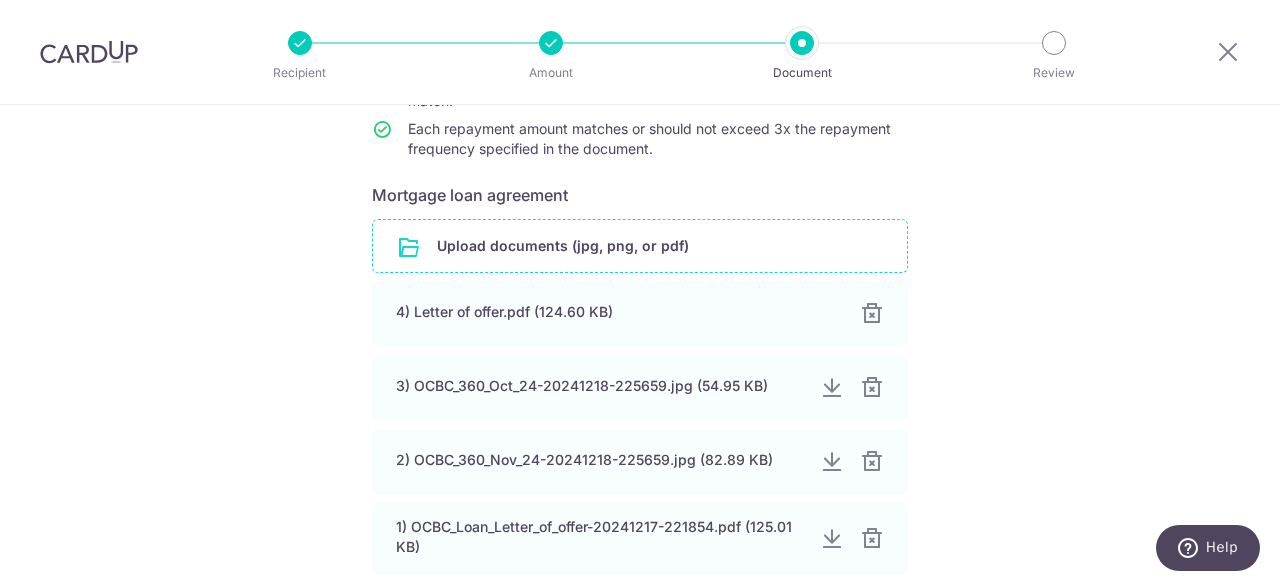 scroll, scrollTop: 500, scrollLeft: 0, axis: vertical 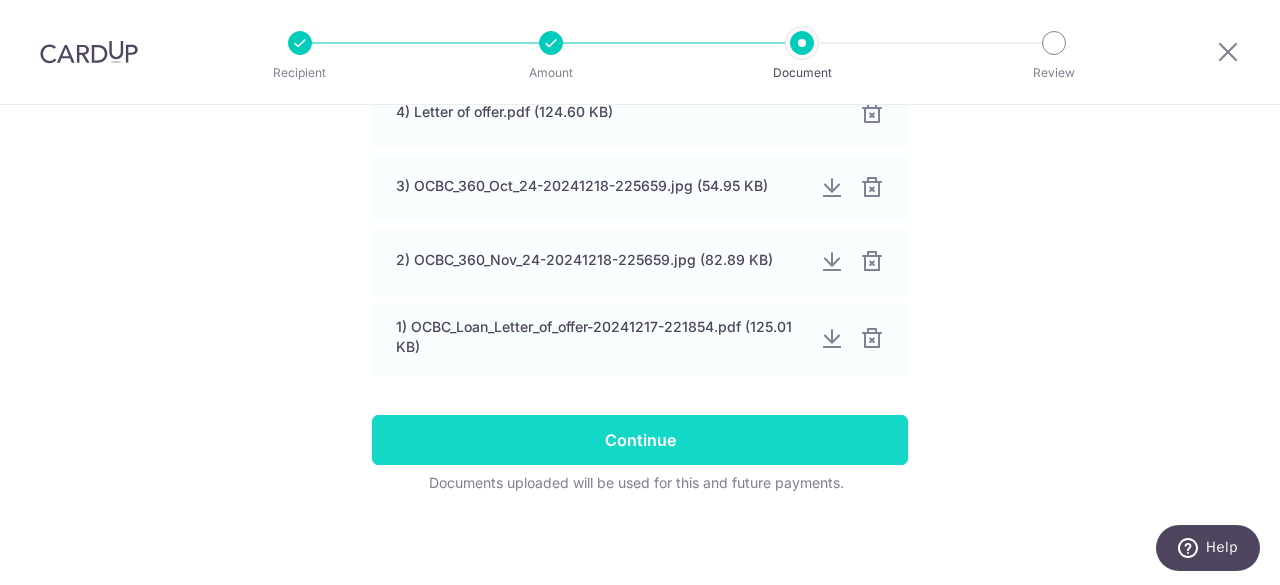 click on "Continue" at bounding box center [640, 440] 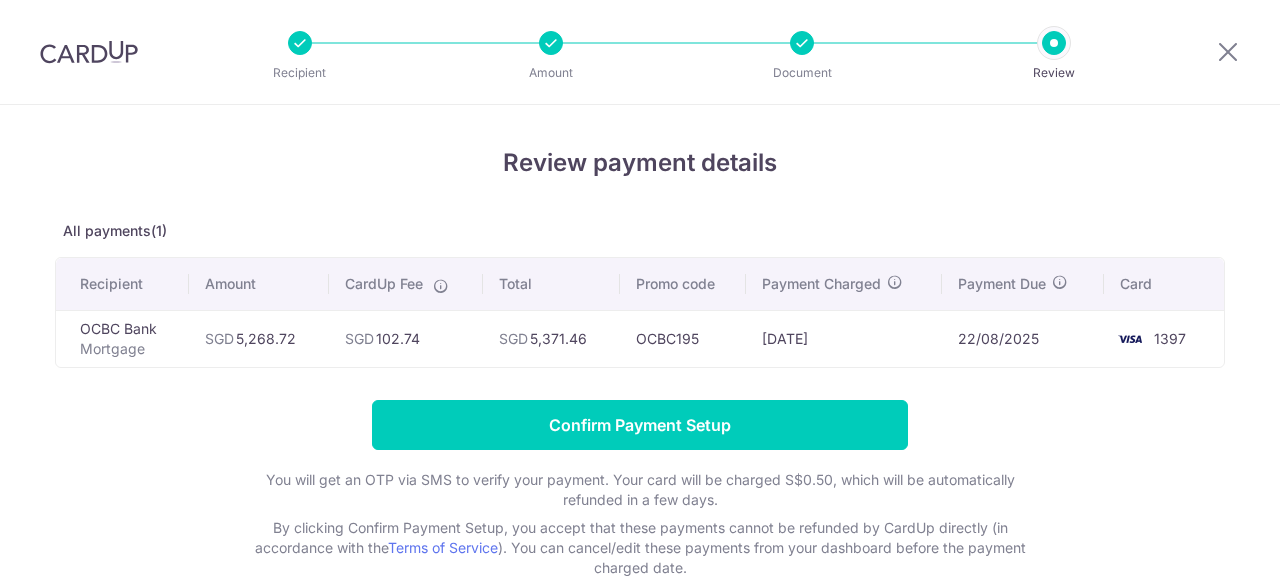 scroll, scrollTop: 0, scrollLeft: 0, axis: both 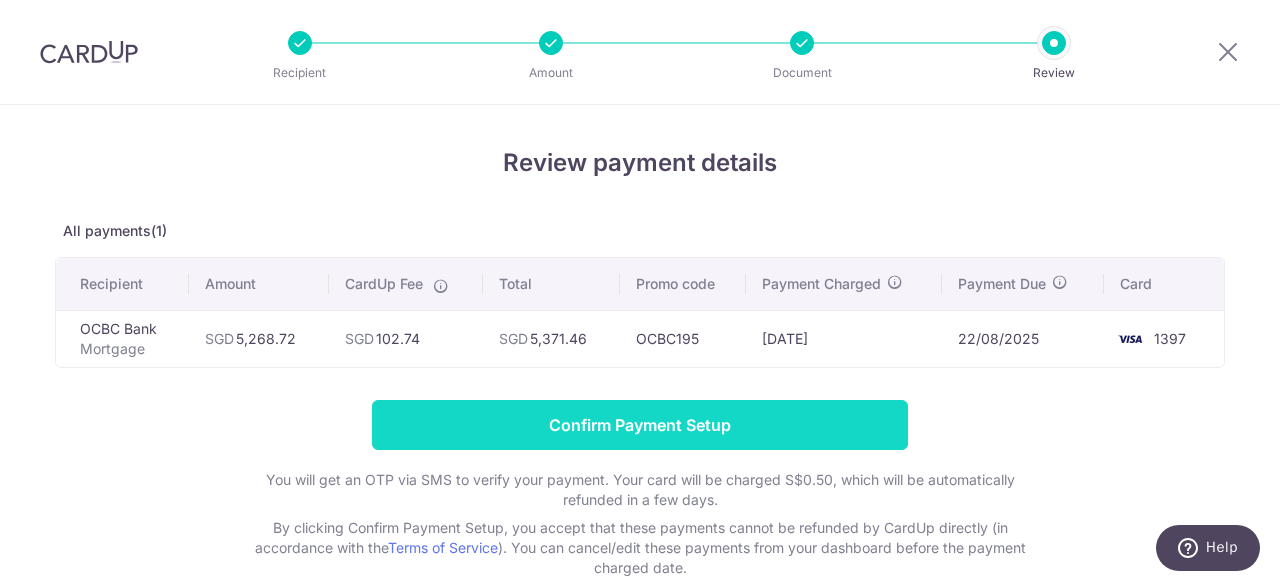 click on "Confirm Payment Setup" at bounding box center [640, 425] 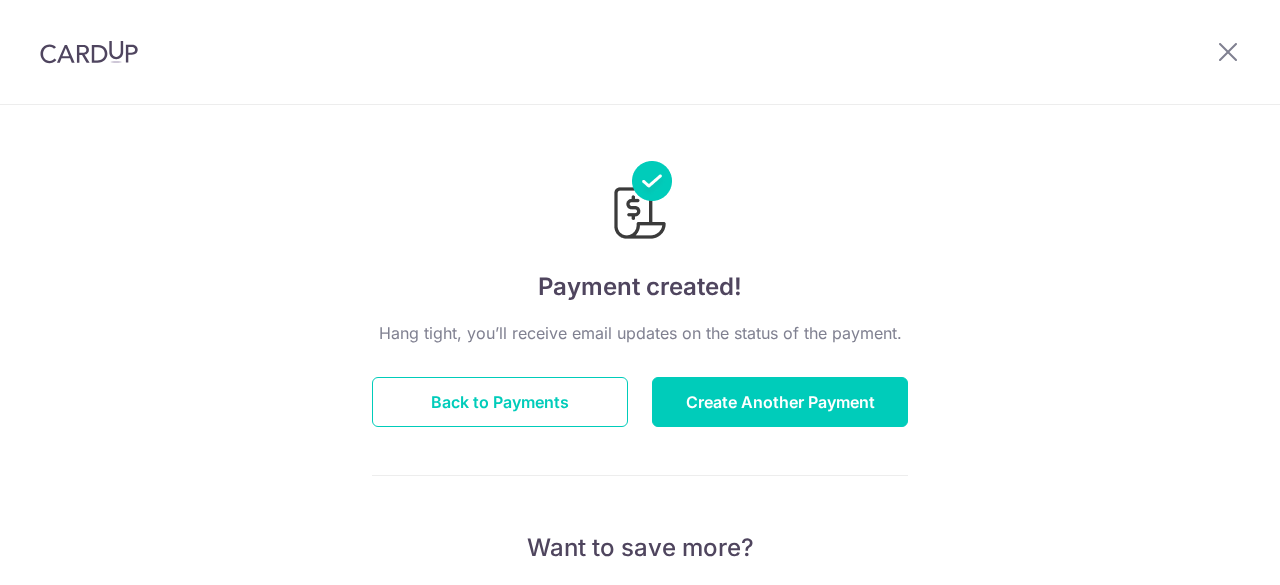 scroll, scrollTop: 0, scrollLeft: 0, axis: both 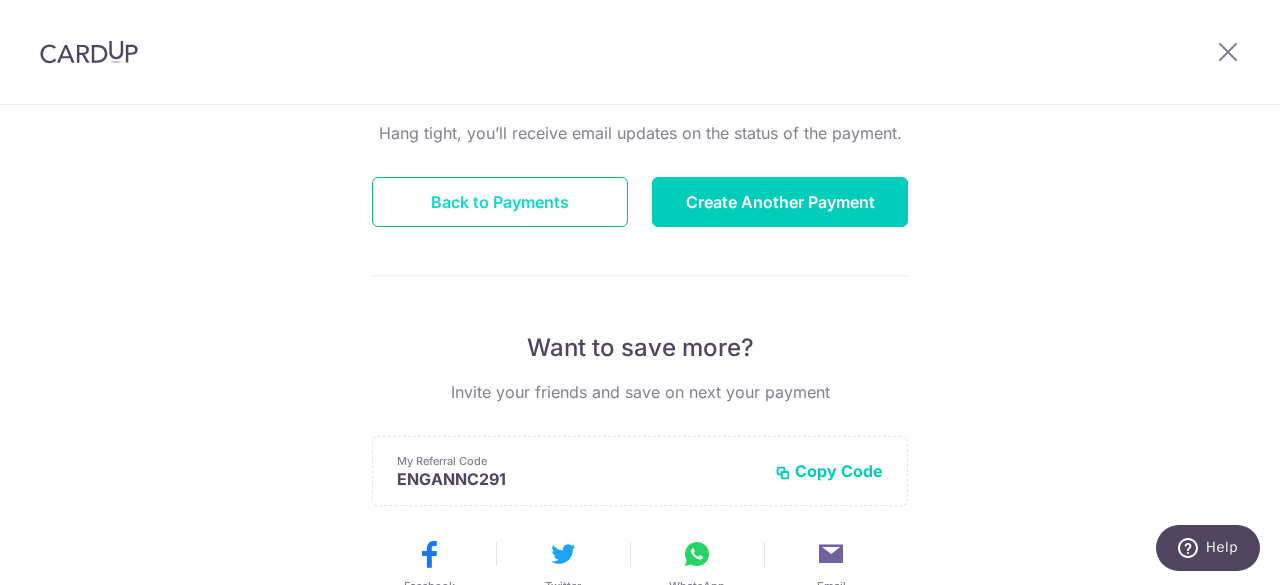click on "Back to Payments" at bounding box center [500, 202] 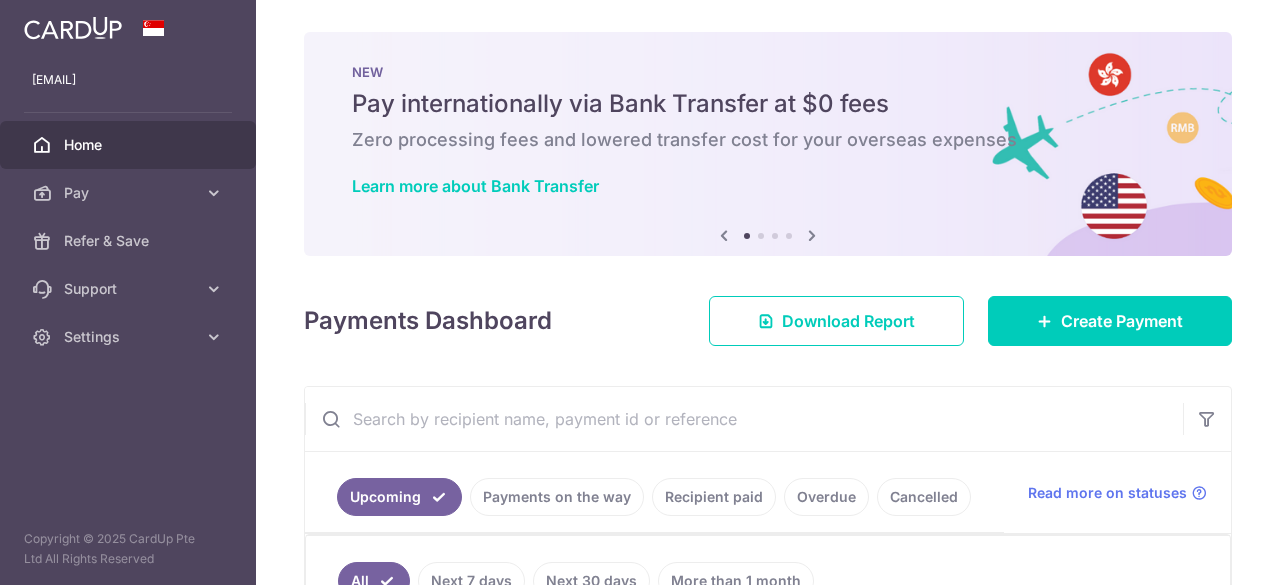 scroll, scrollTop: 0, scrollLeft: 0, axis: both 